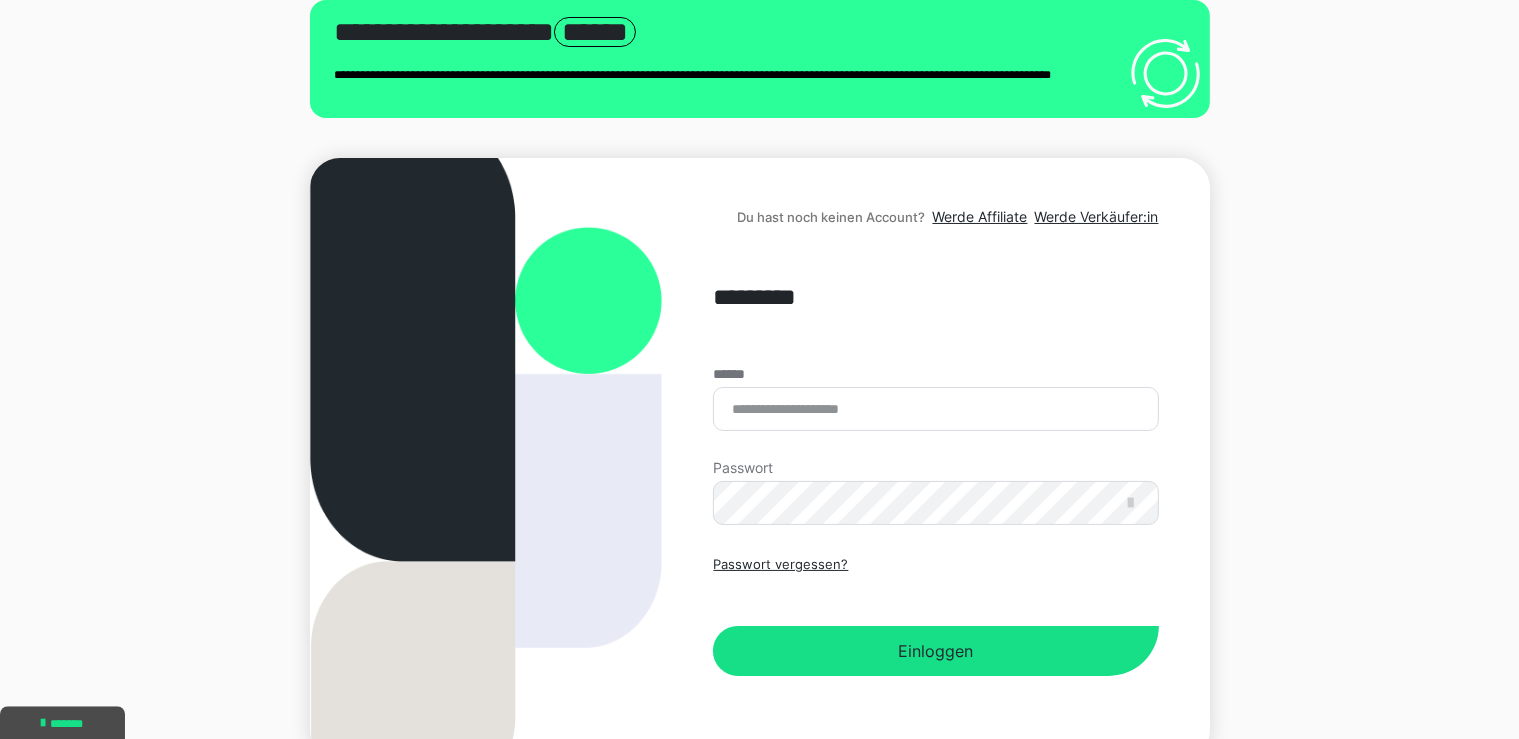 scroll, scrollTop: 105, scrollLeft: 0, axis: vertical 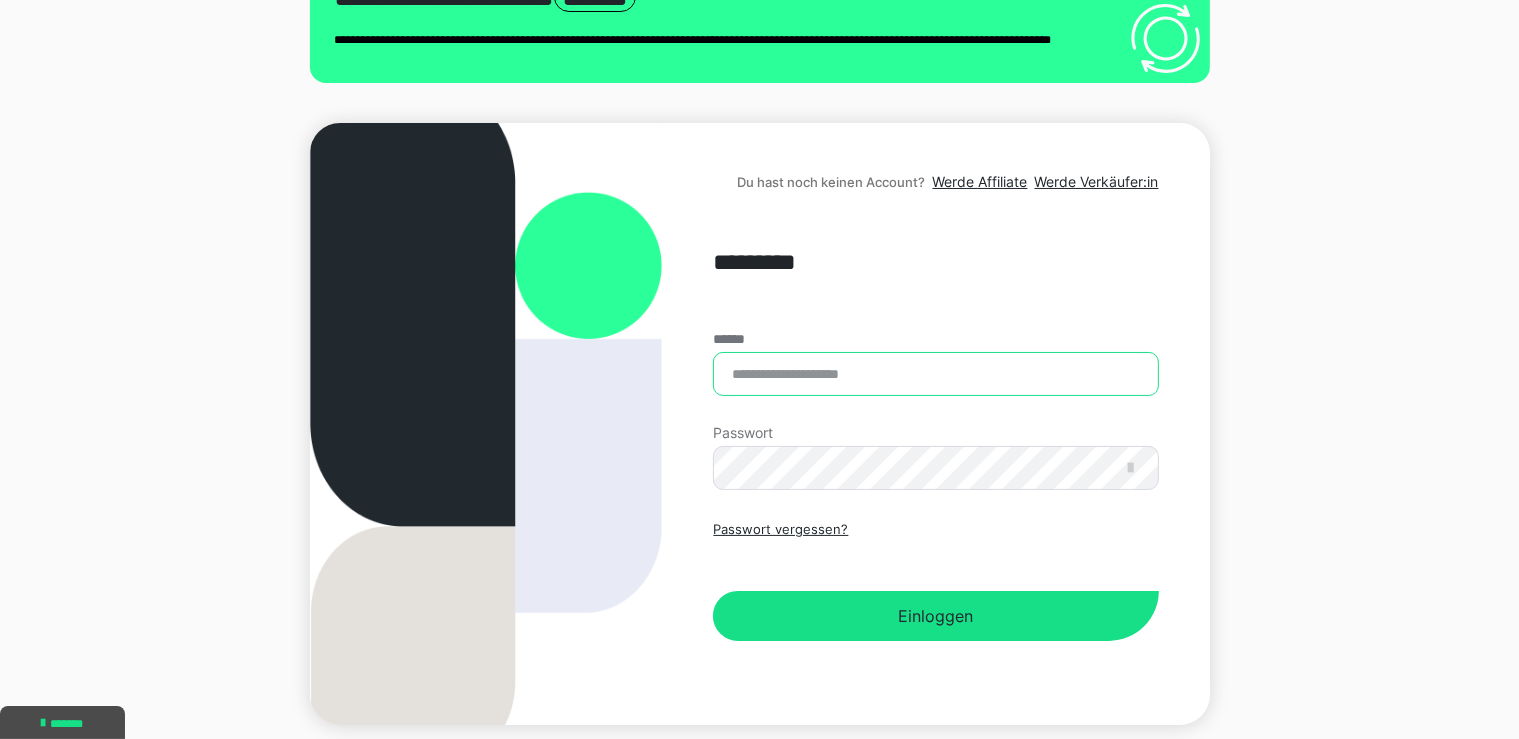 click on "******" at bounding box center [935, 374] 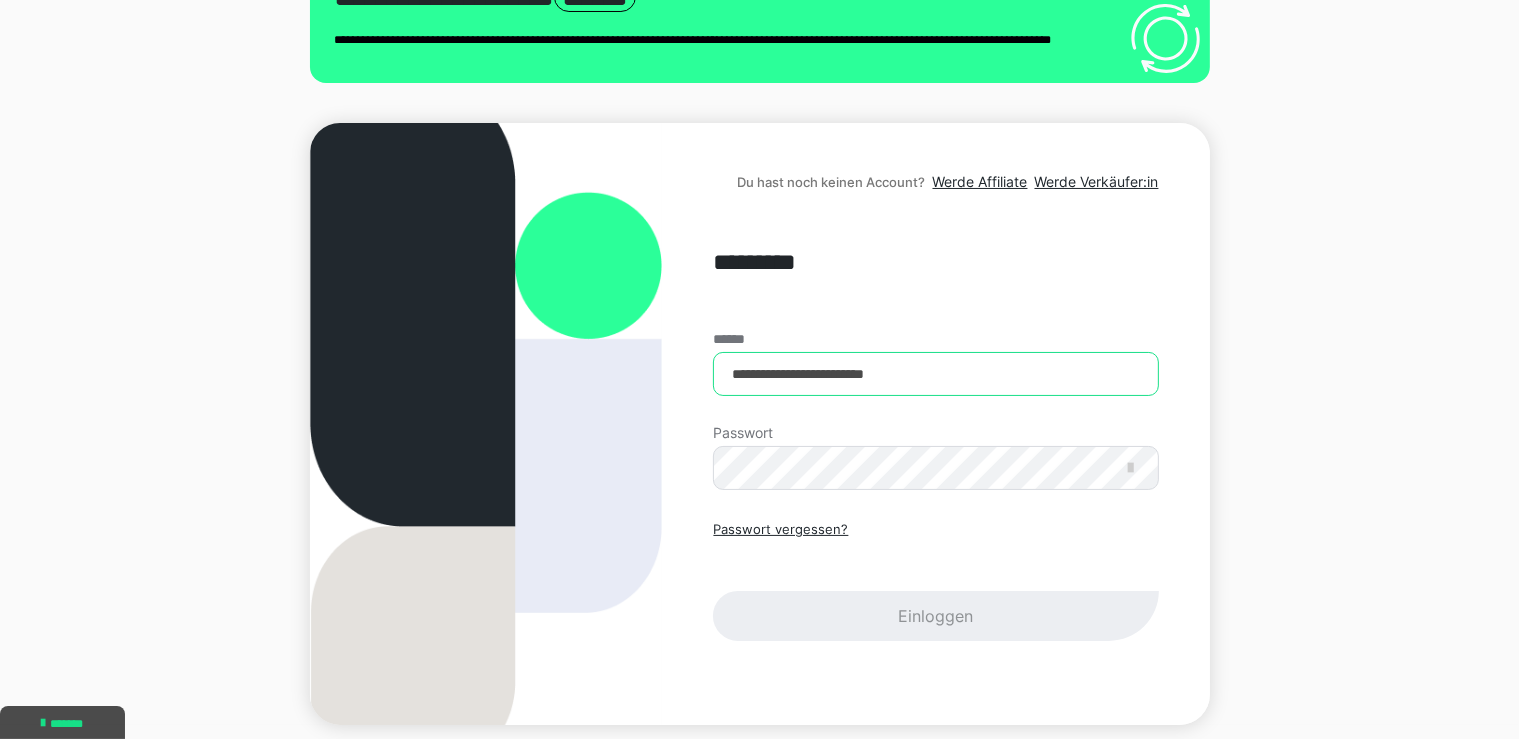 type on "**********" 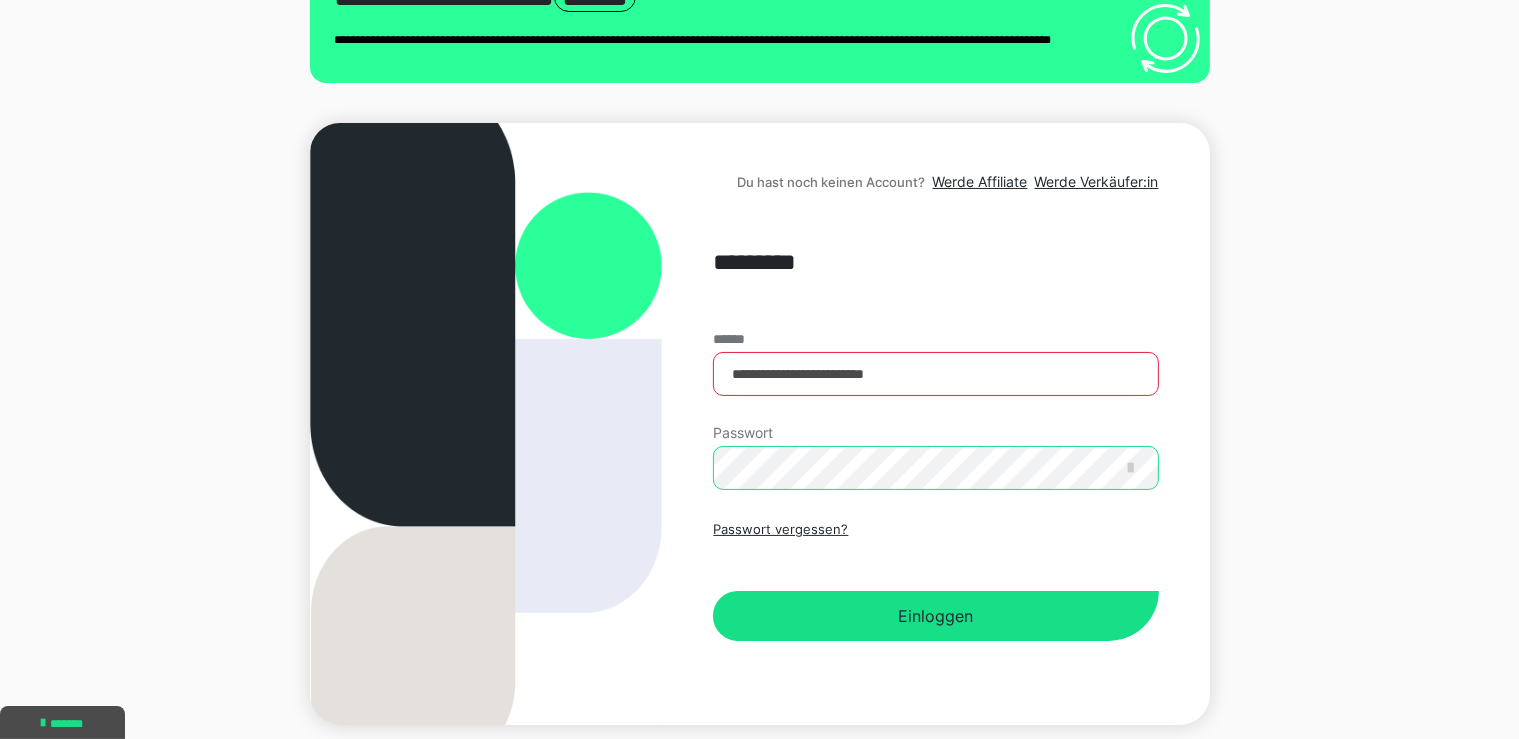 click on "Einloggen" at bounding box center [935, 616] 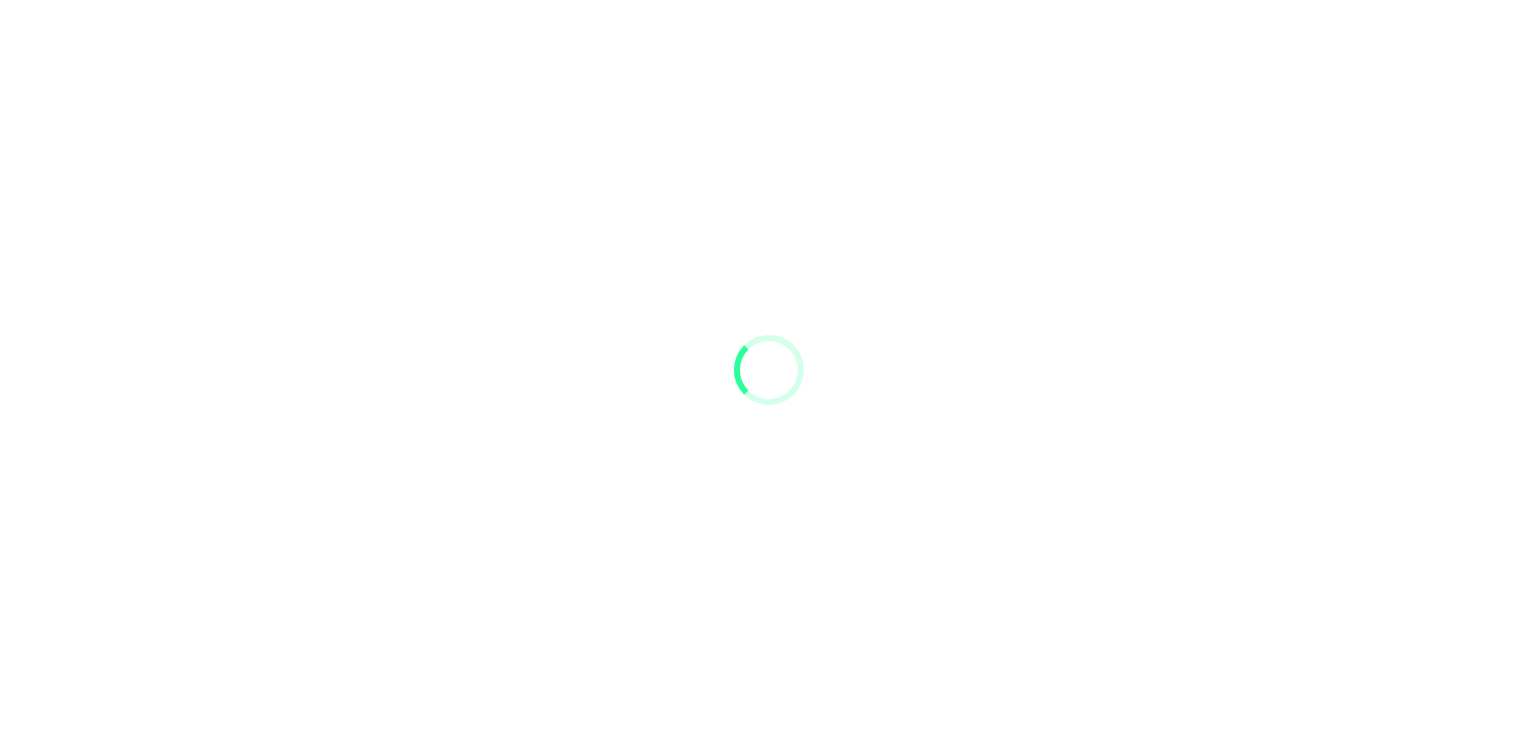 scroll, scrollTop: 0, scrollLeft: 0, axis: both 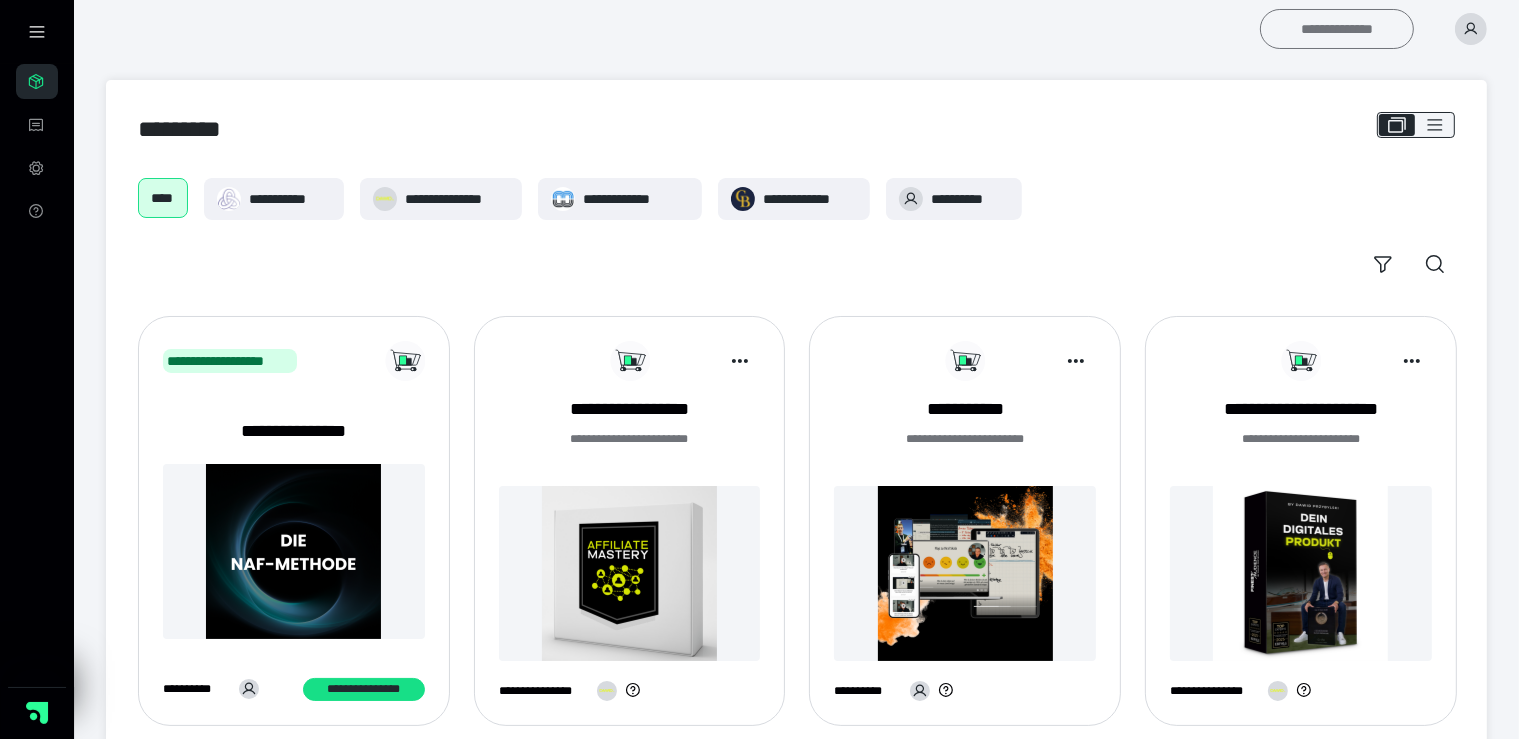 click on "**********" at bounding box center (1337, 29) 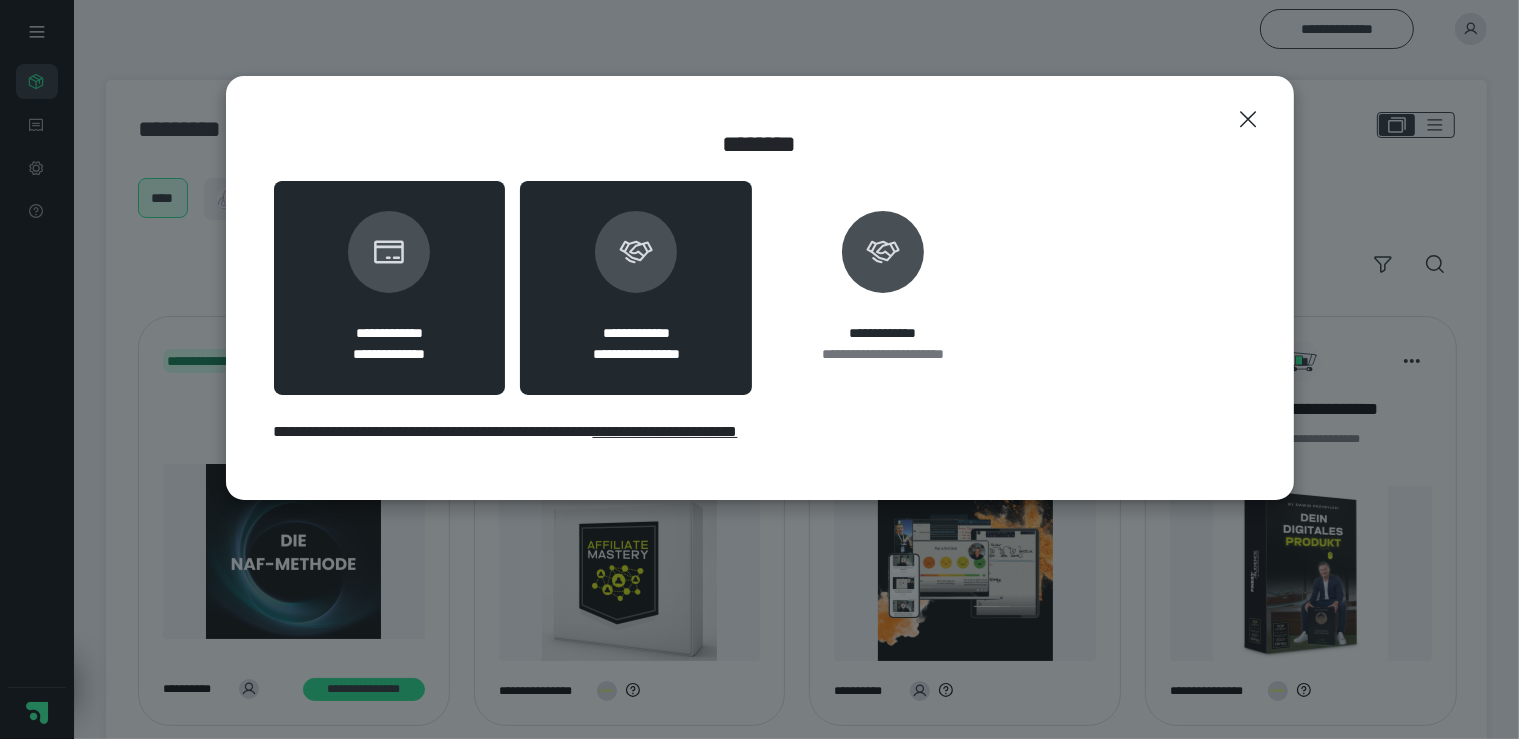 click on "**********" at bounding box center (636, 288) 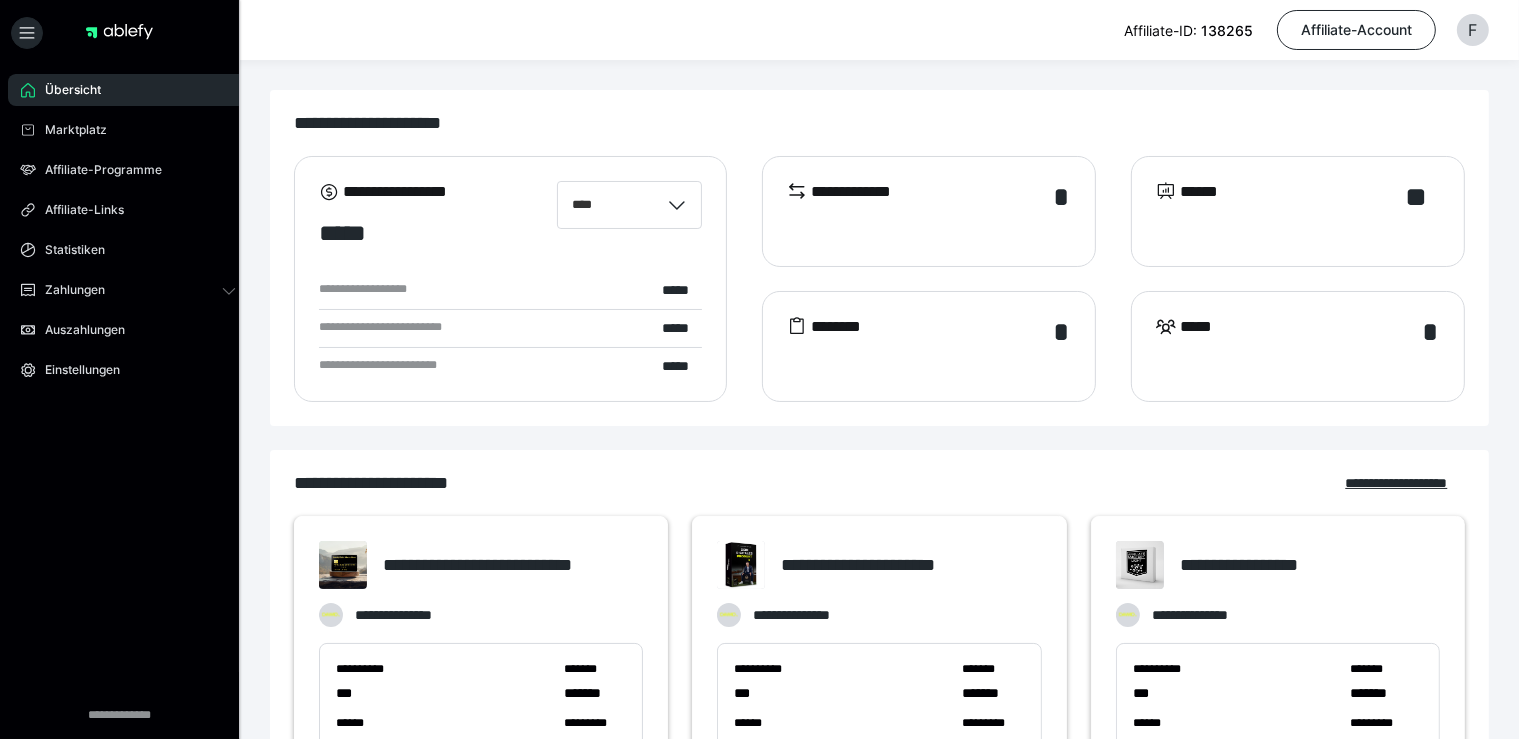 scroll, scrollTop: 316, scrollLeft: 0, axis: vertical 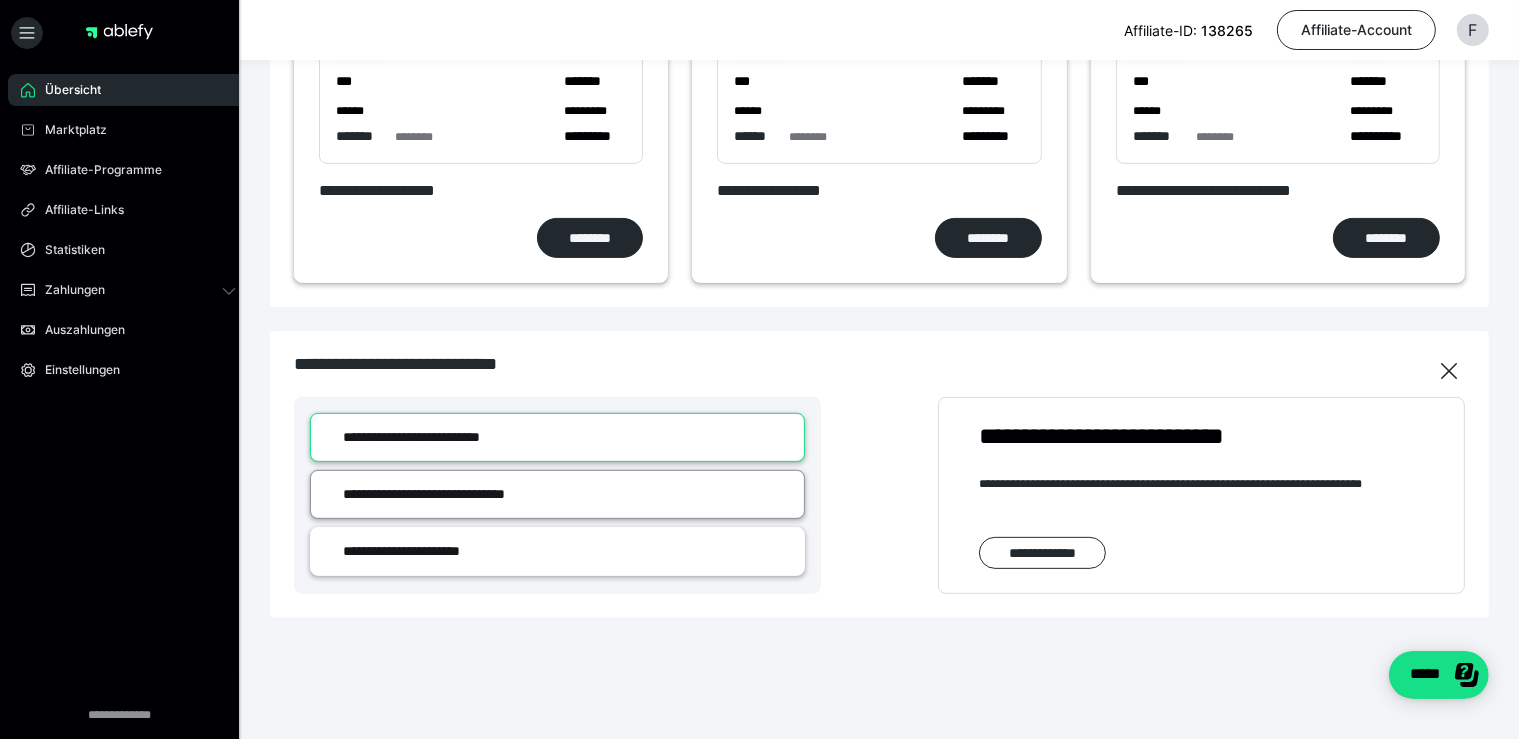 click on "**********" at bounding box center (557, 494) 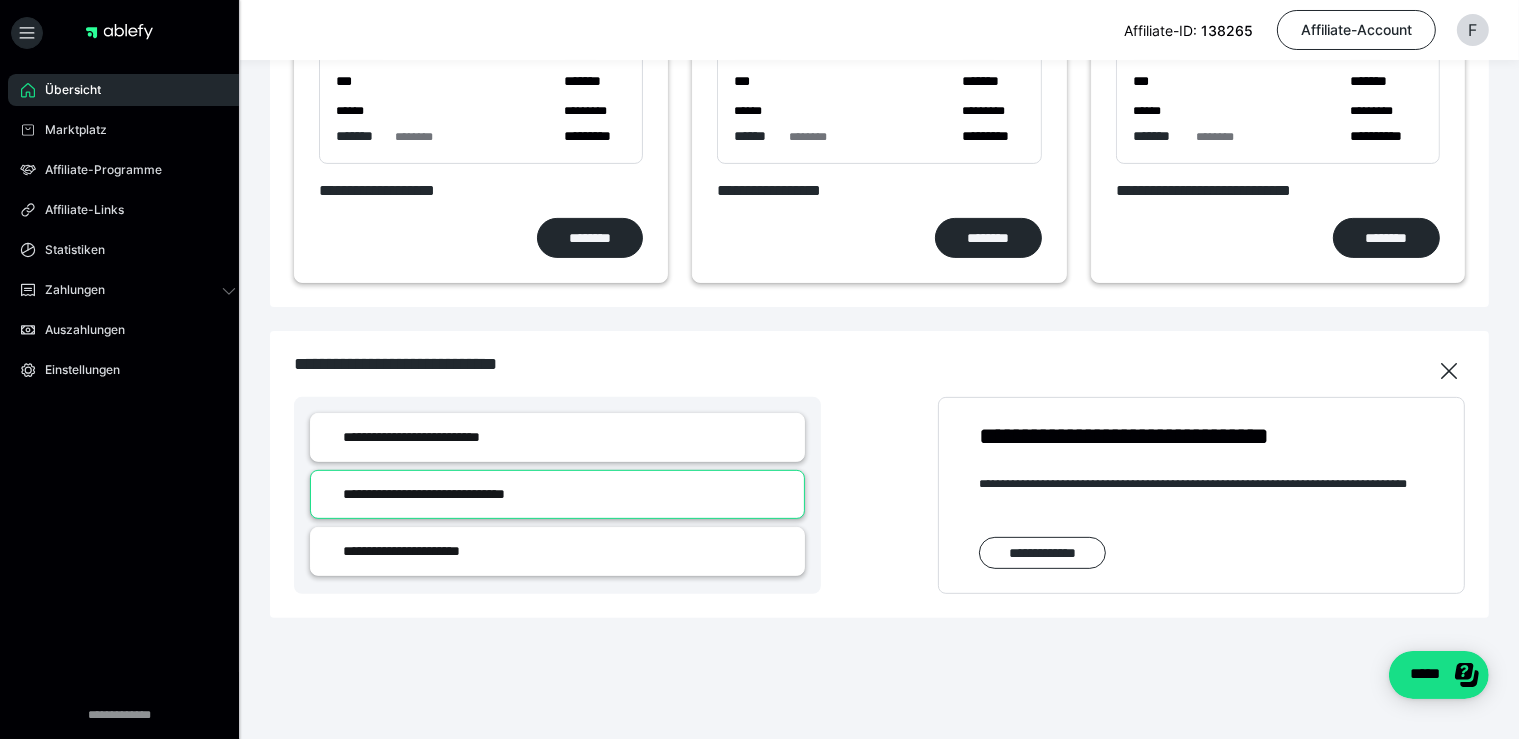 click on "**********" at bounding box center [557, 494] 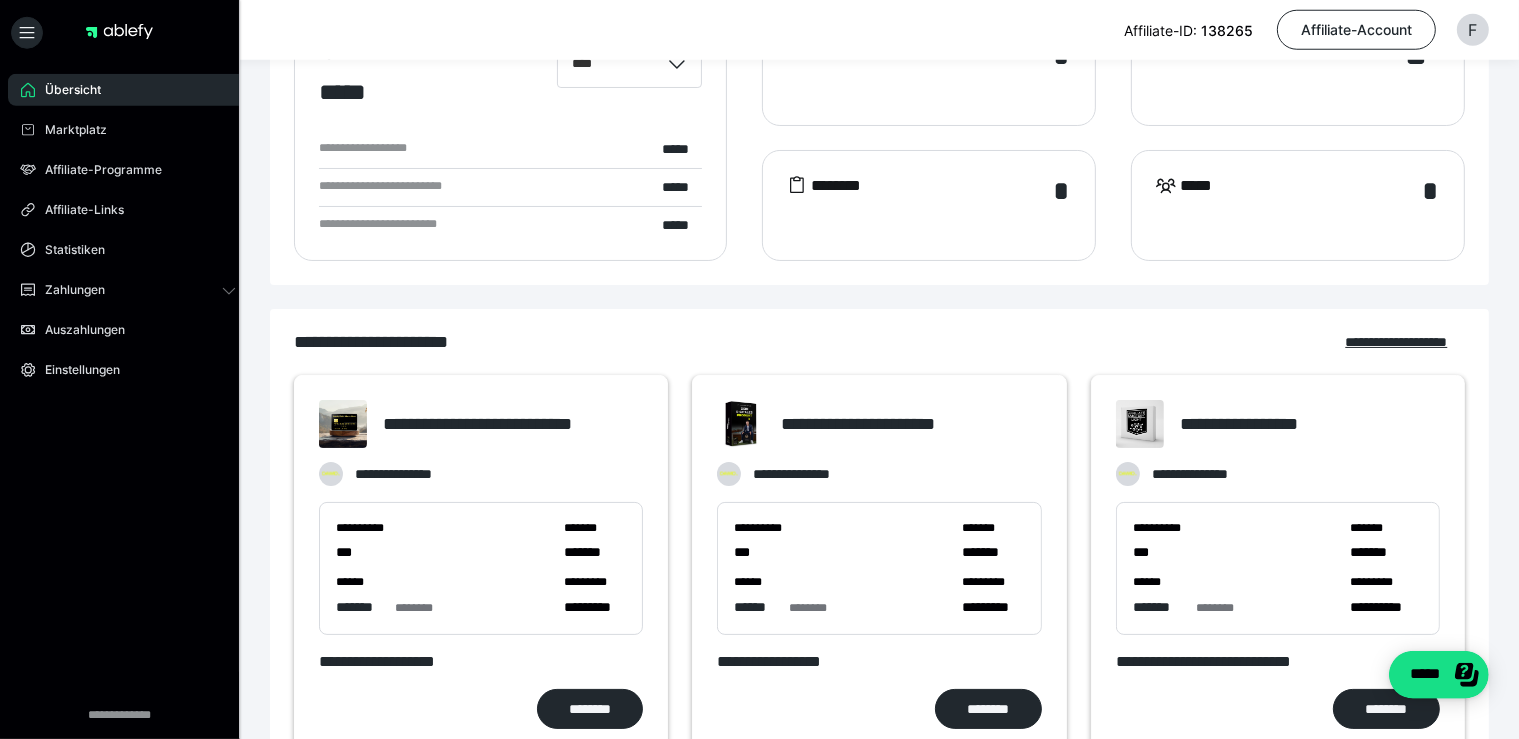 scroll, scrollTop: 0, scrollLeft: 0, axis: both 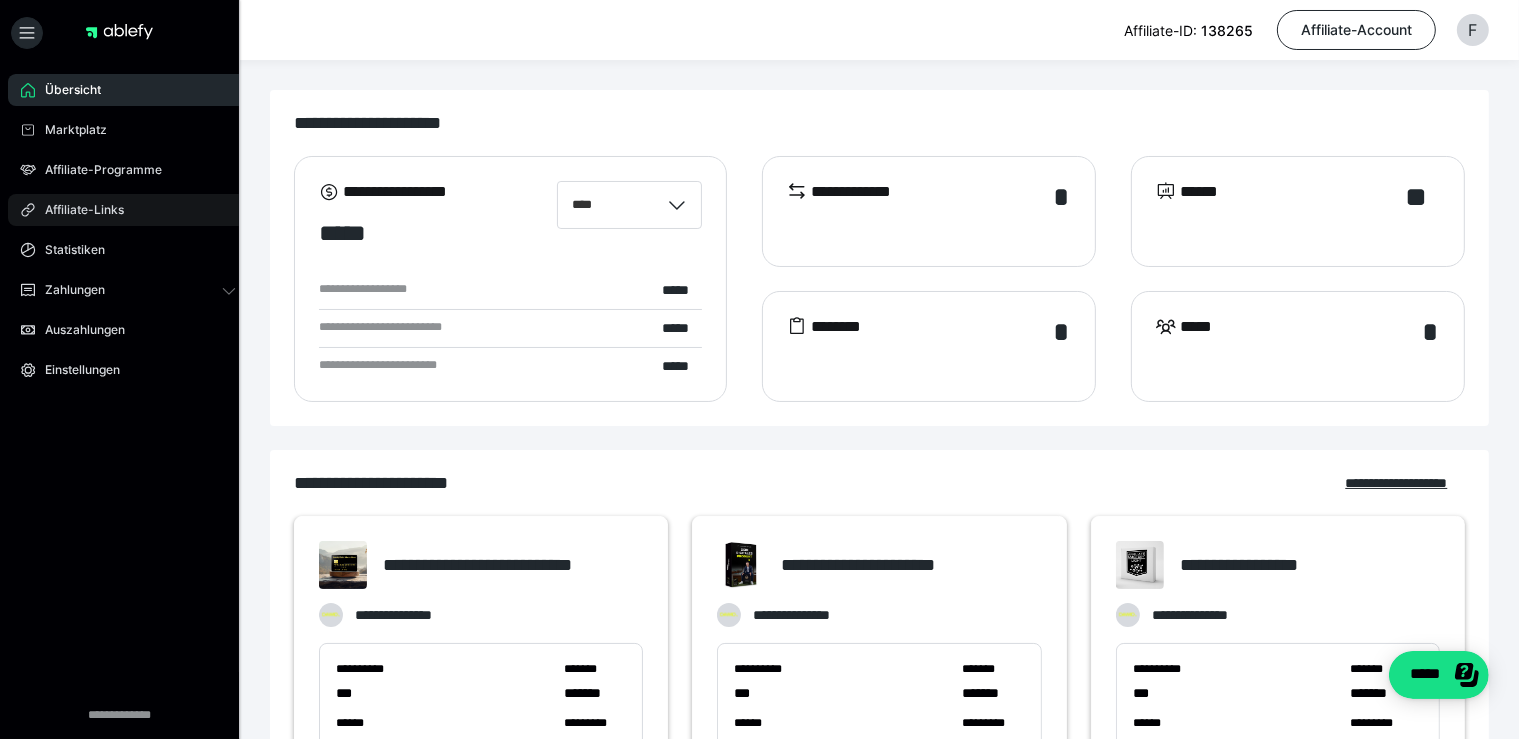 click on "Affiliate-Links" at bounding box center (77, 210) 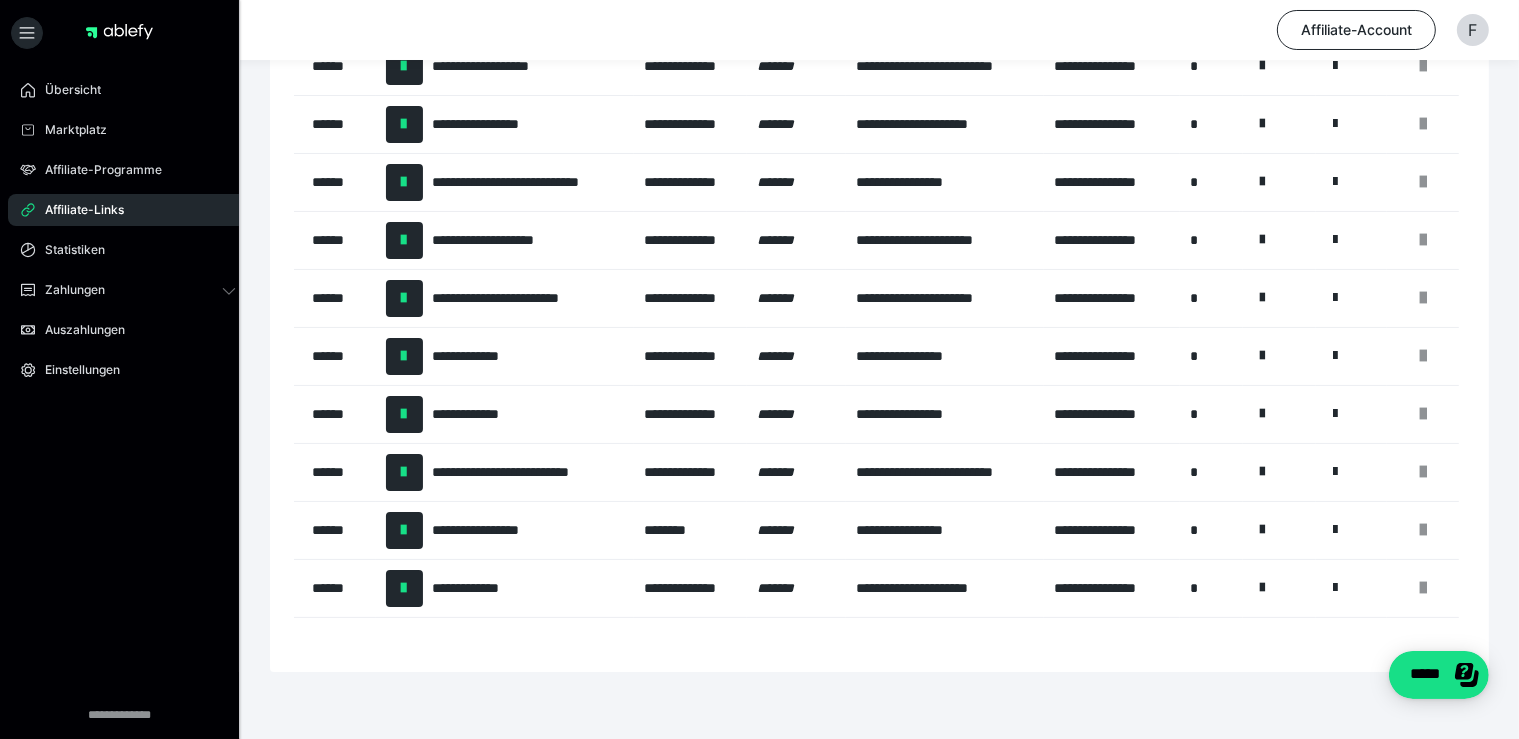 scroll, scrollTop: 0, scrollLeft: 0, axis: both 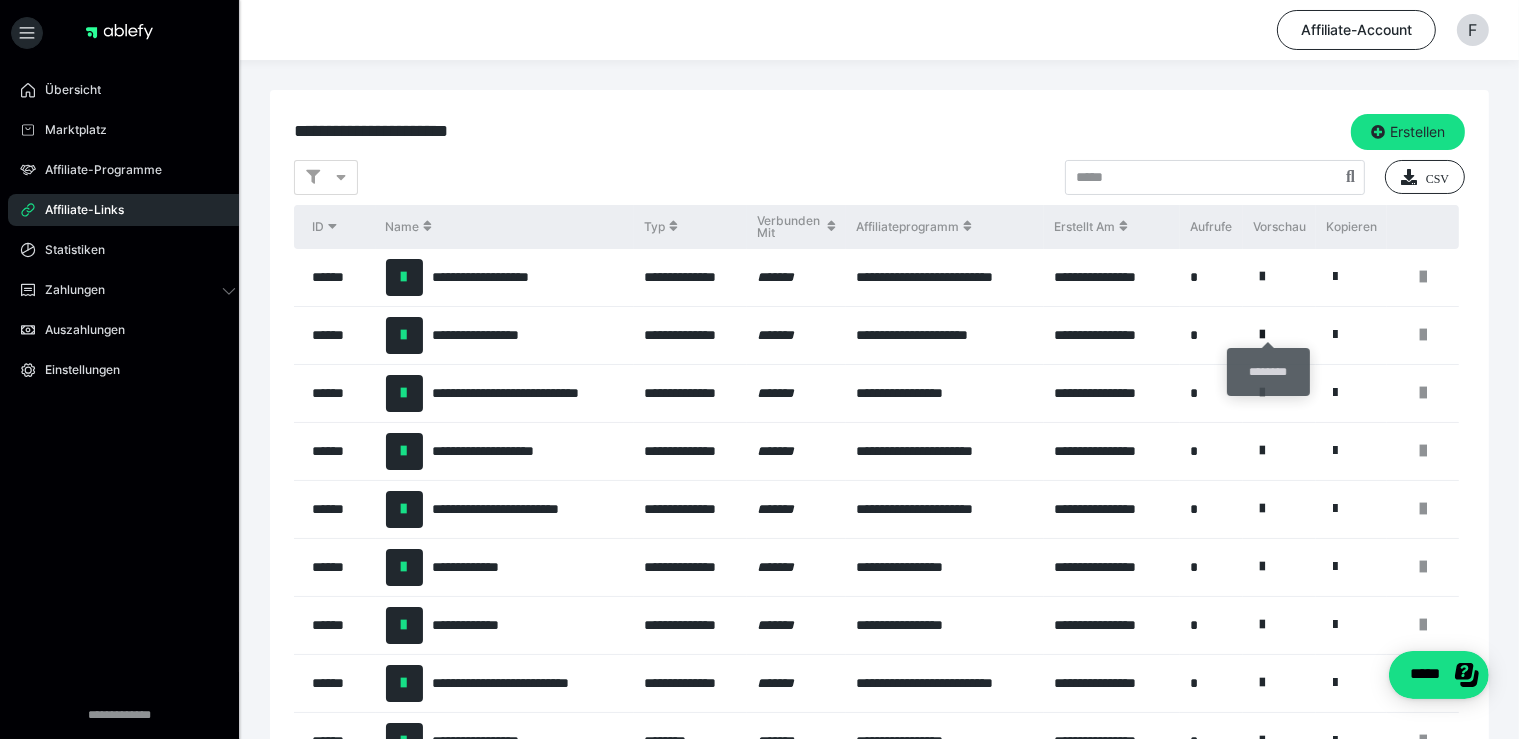 click at bounding box center [1262, 335] 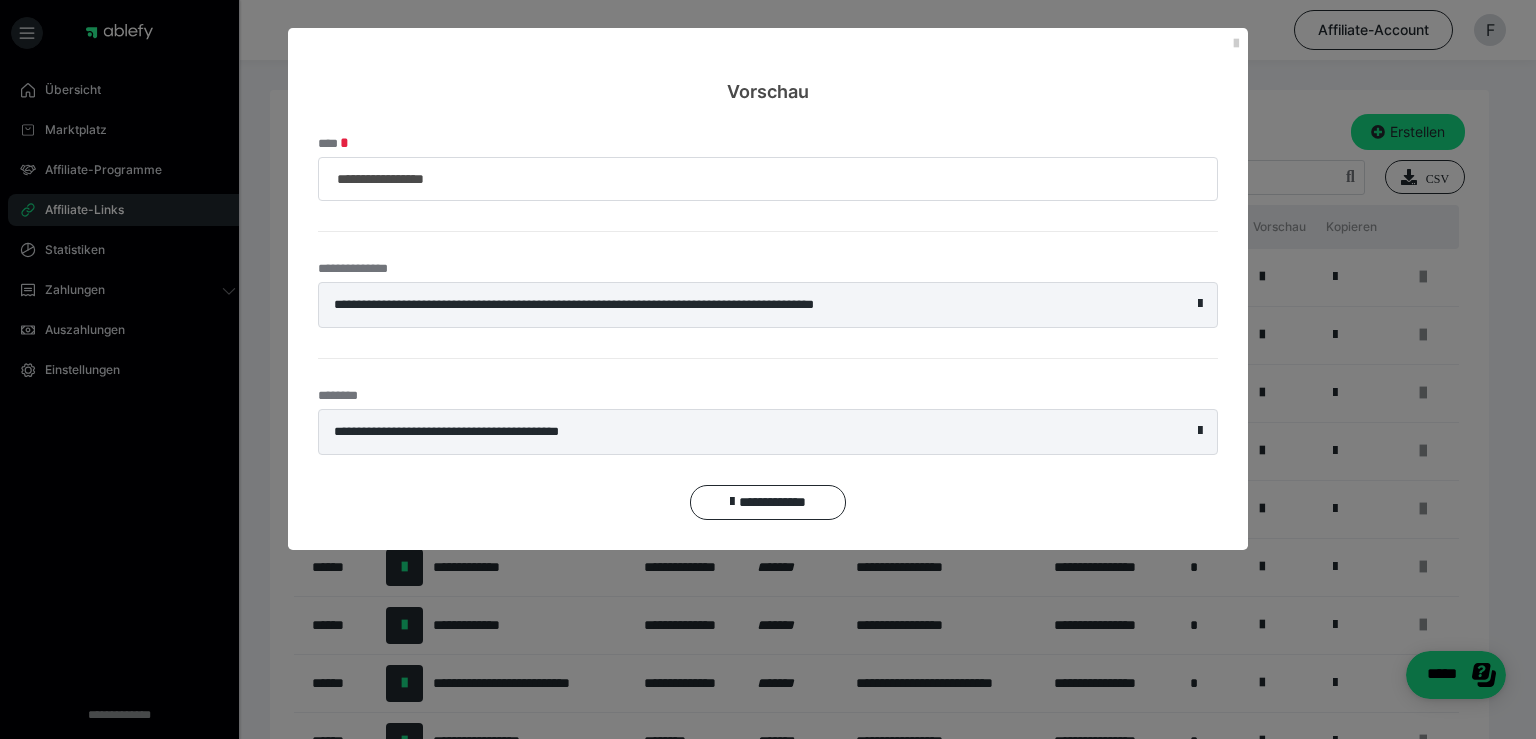 click on "**********" at bounding box center [723, 305] 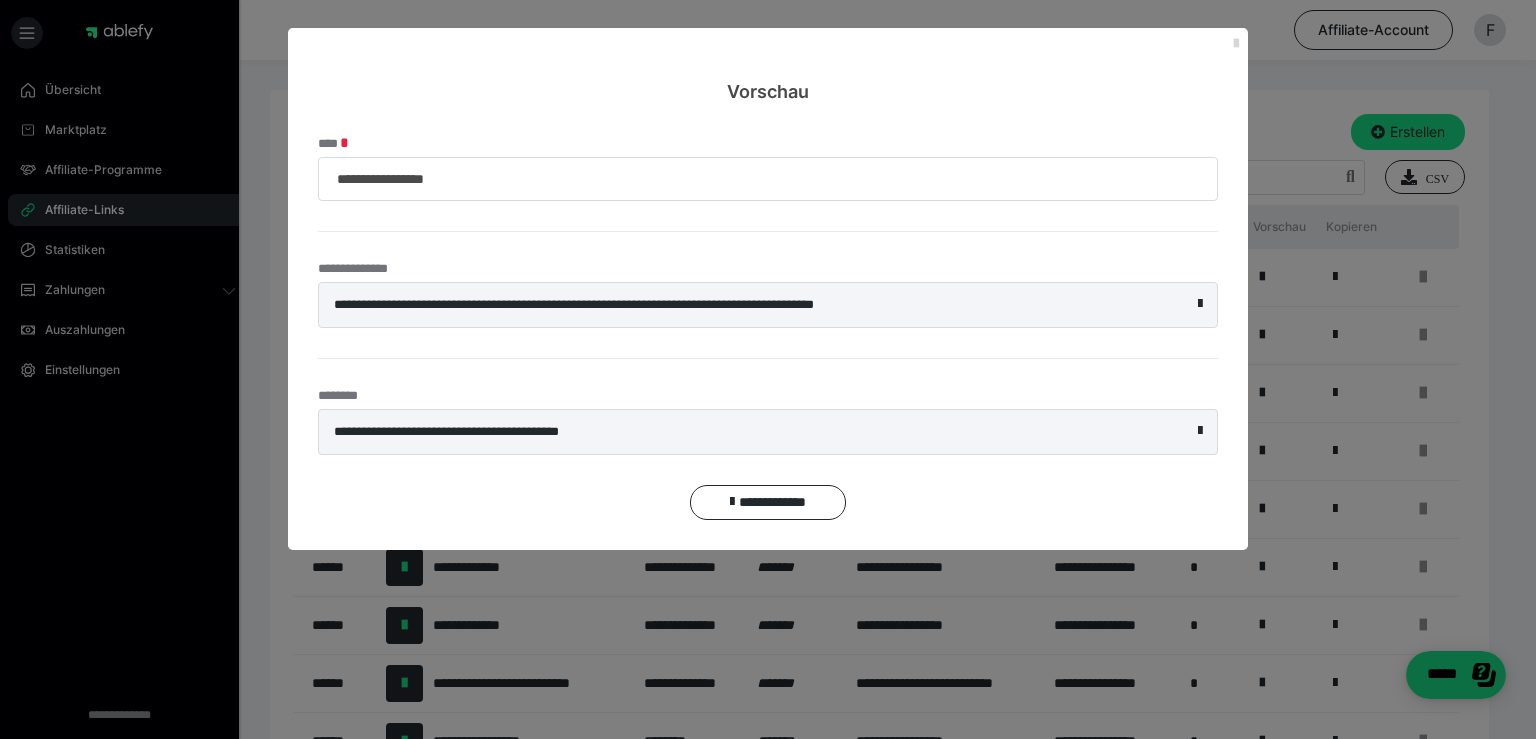 click at bounding box center (1236, 44) 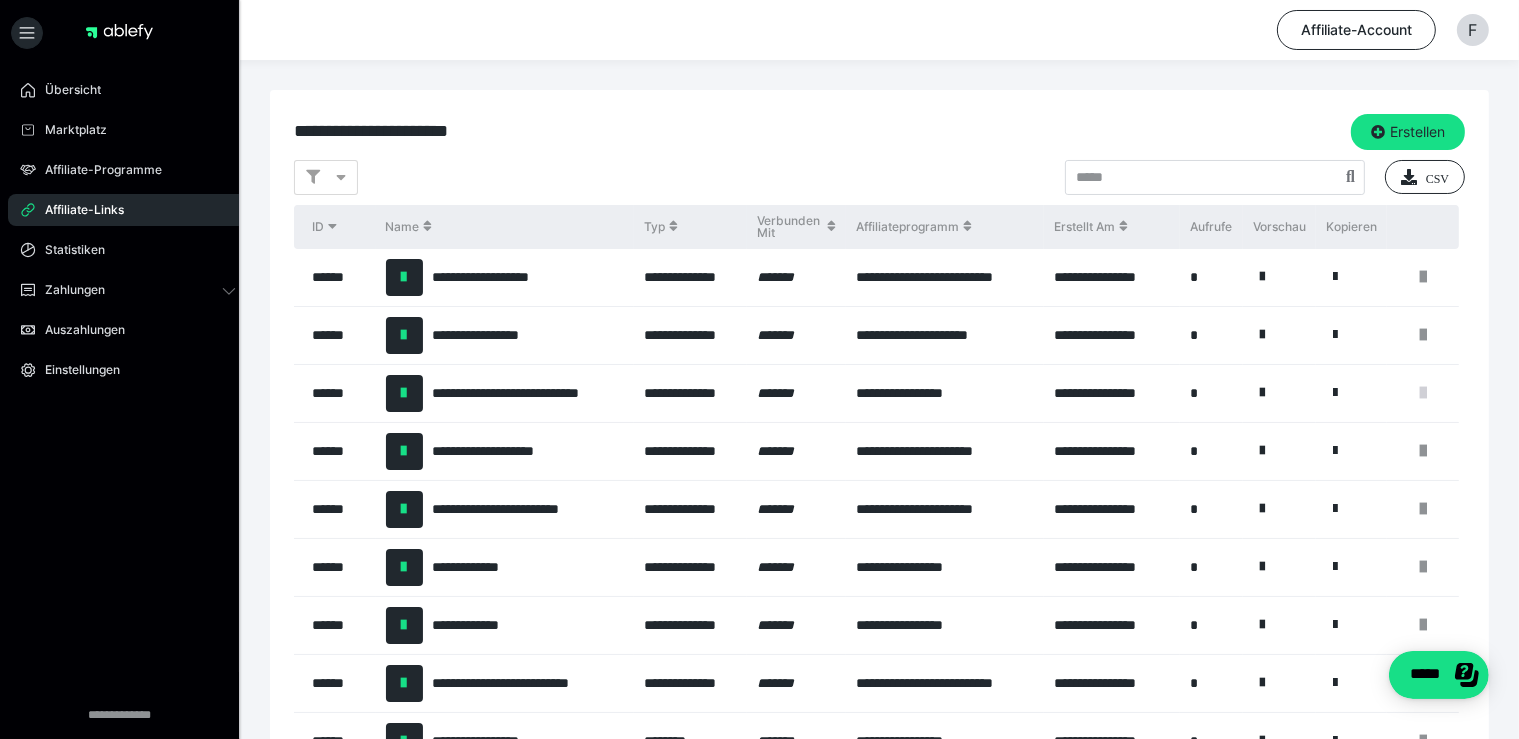 click at bounding box center [1423, 393] 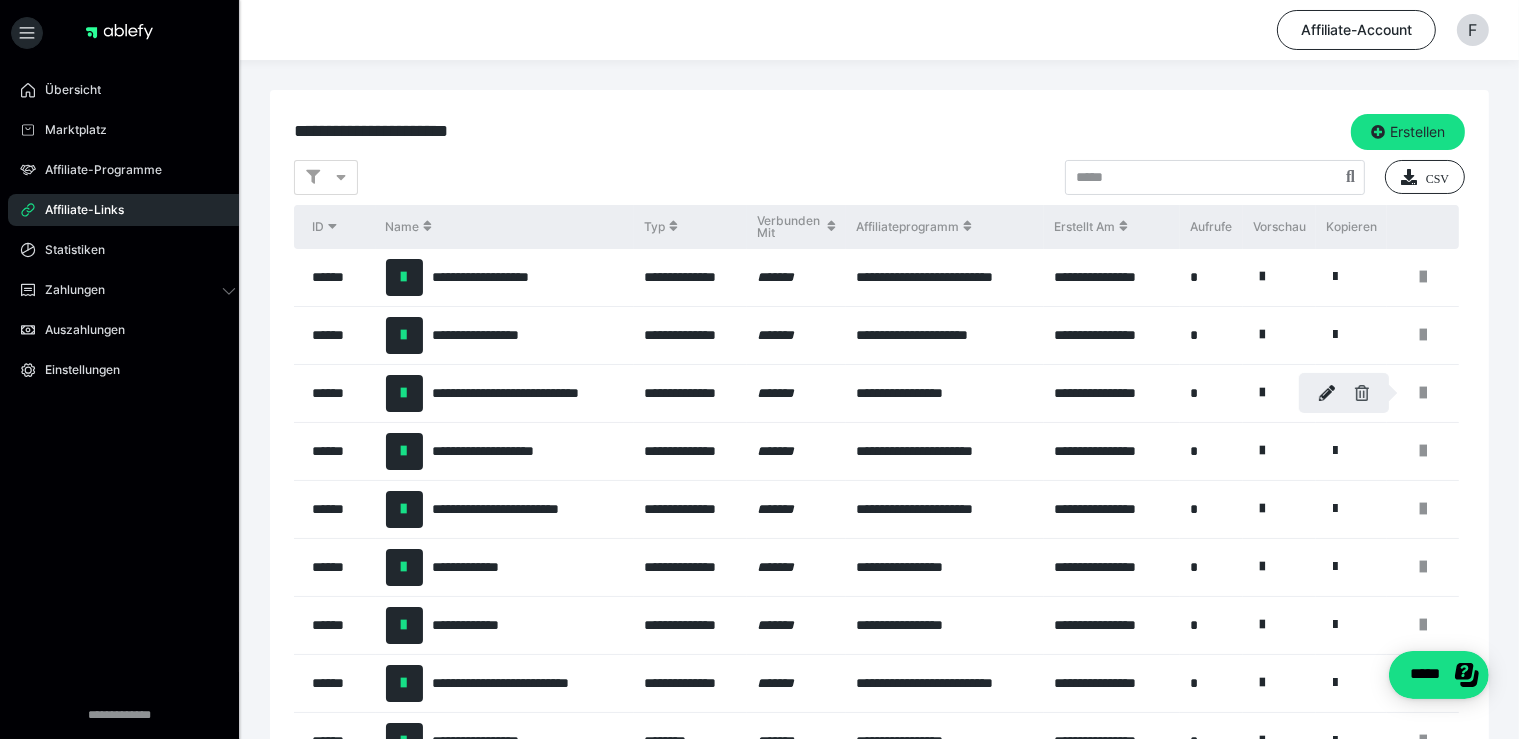 click at bounding box center (1362, 393) 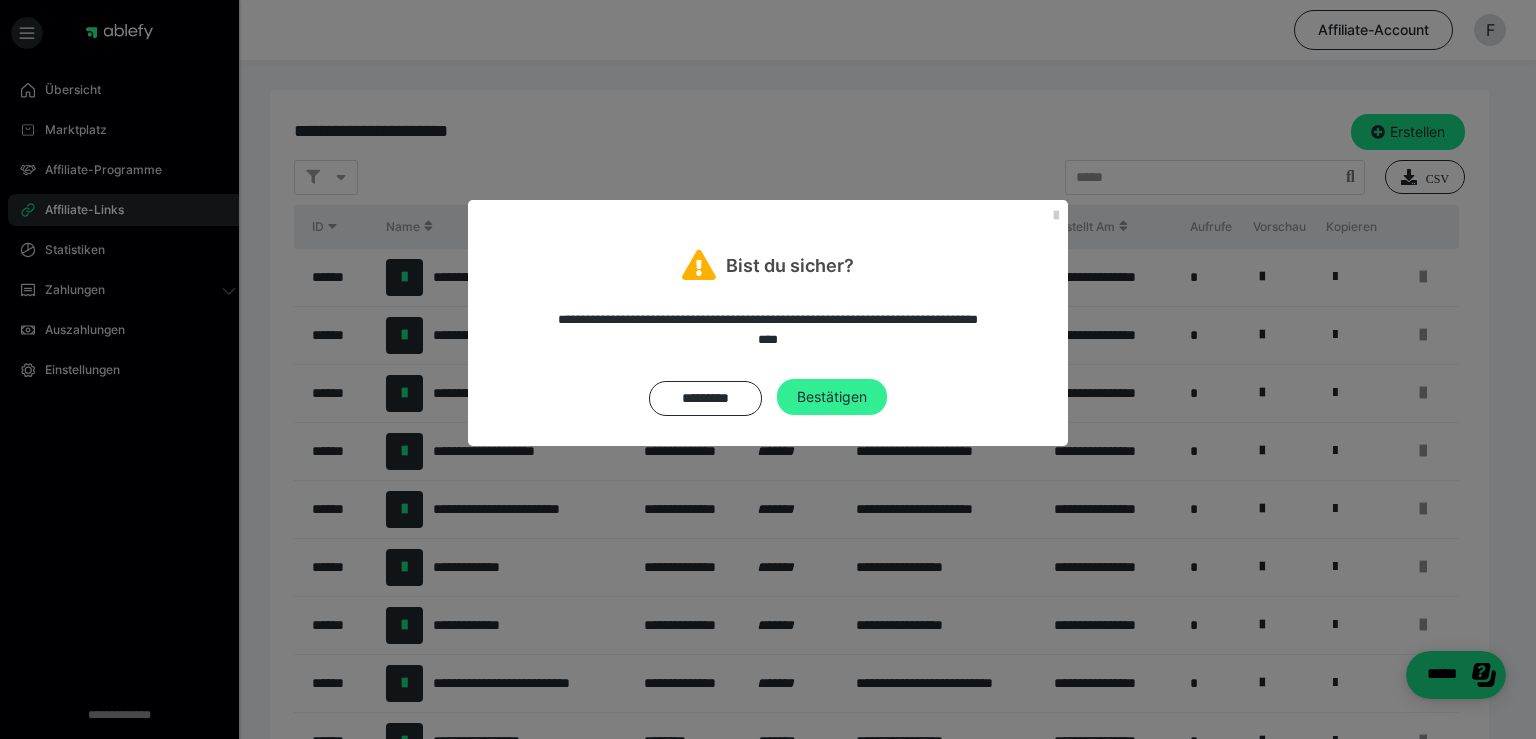 click on "Bestätigen" at bounding box center [832, 397] 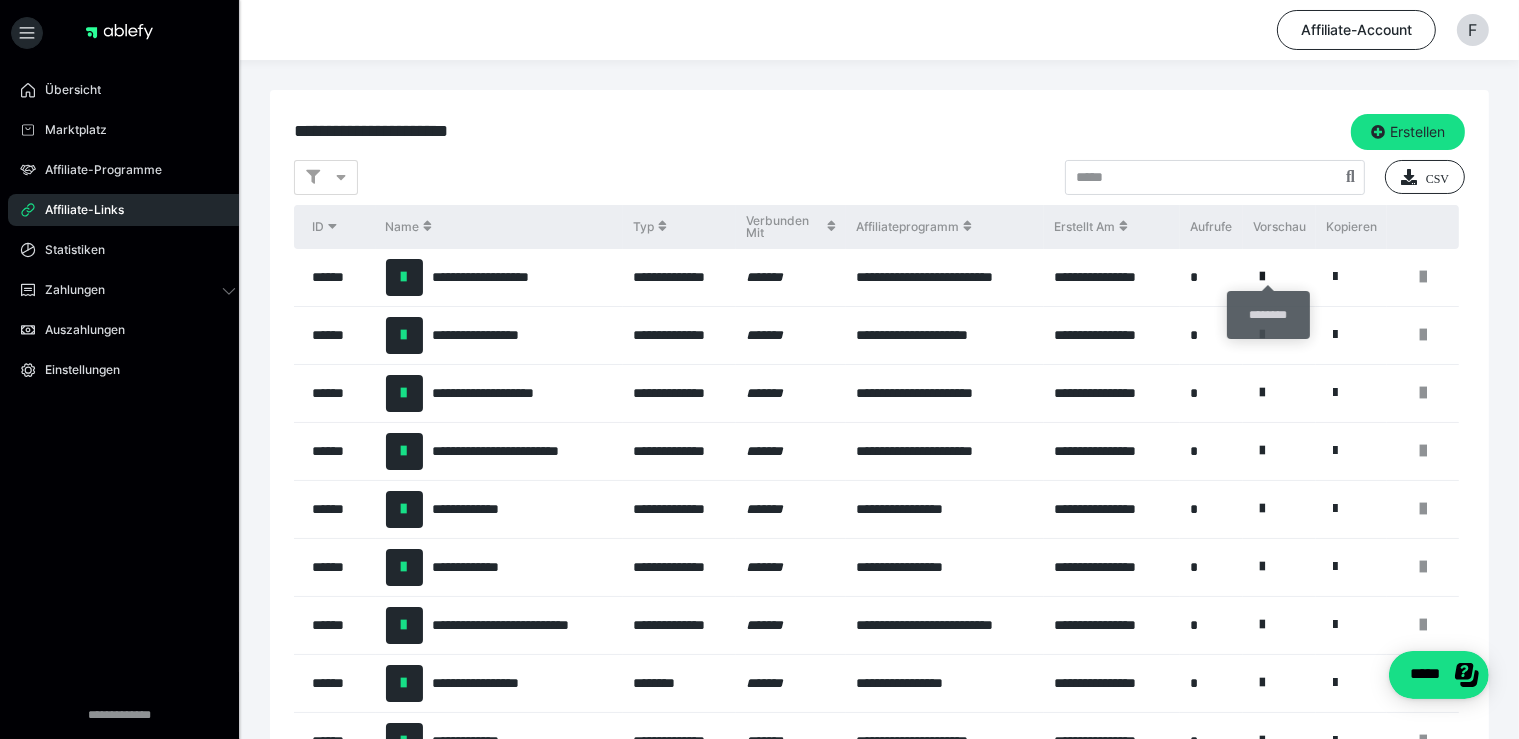 click at bounding box center (1262, 277) 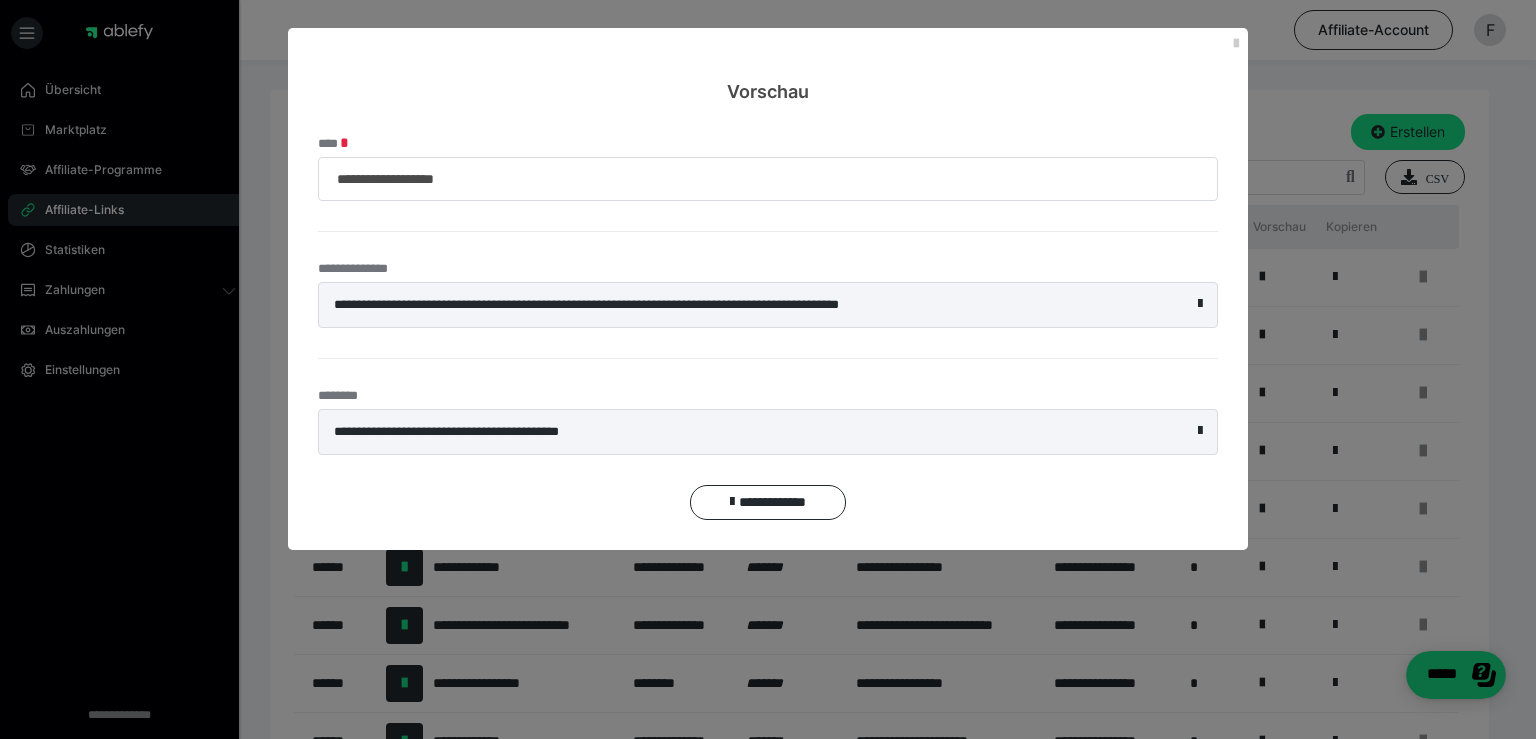 click on "**********" at bounding box center (723, 305) 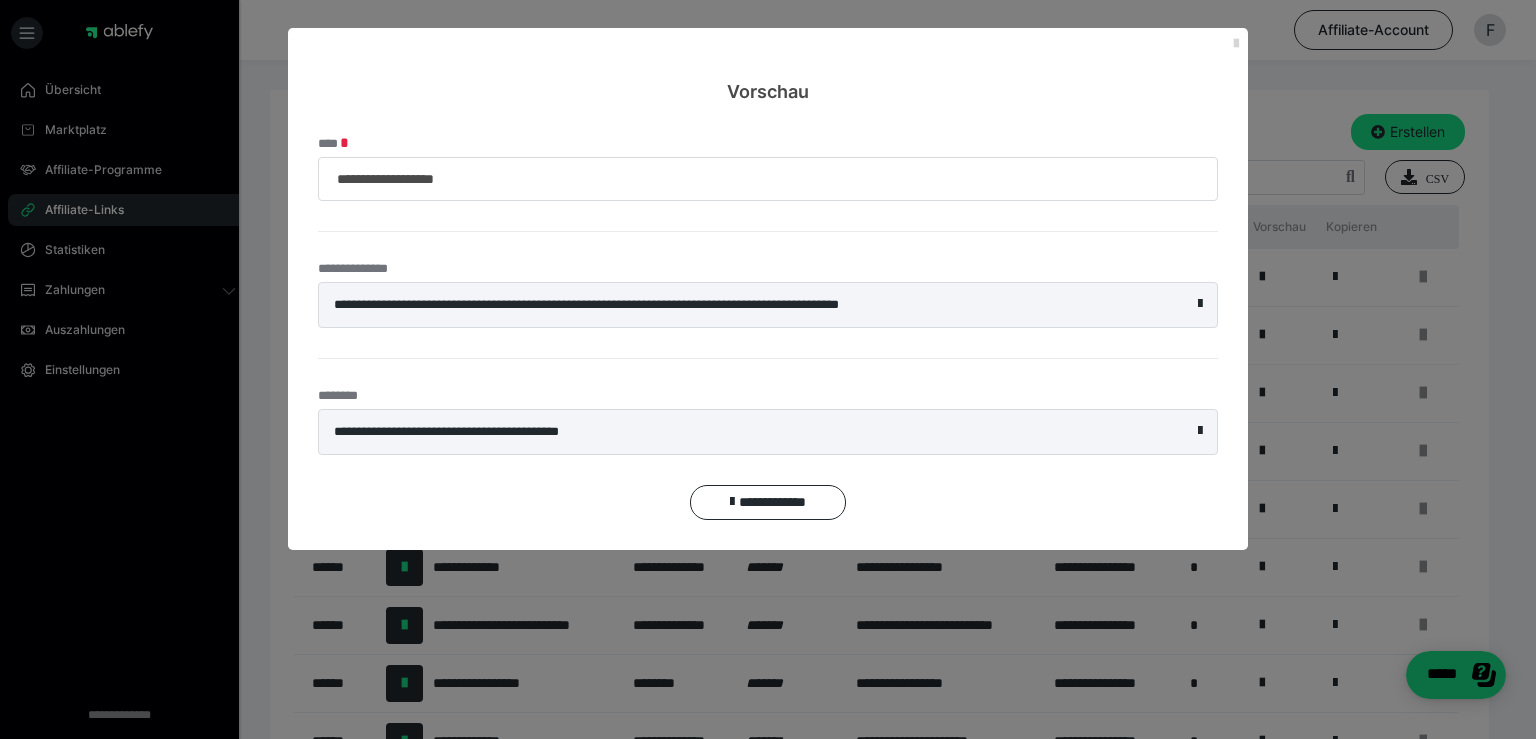 click at bounding box center [1236, 44] 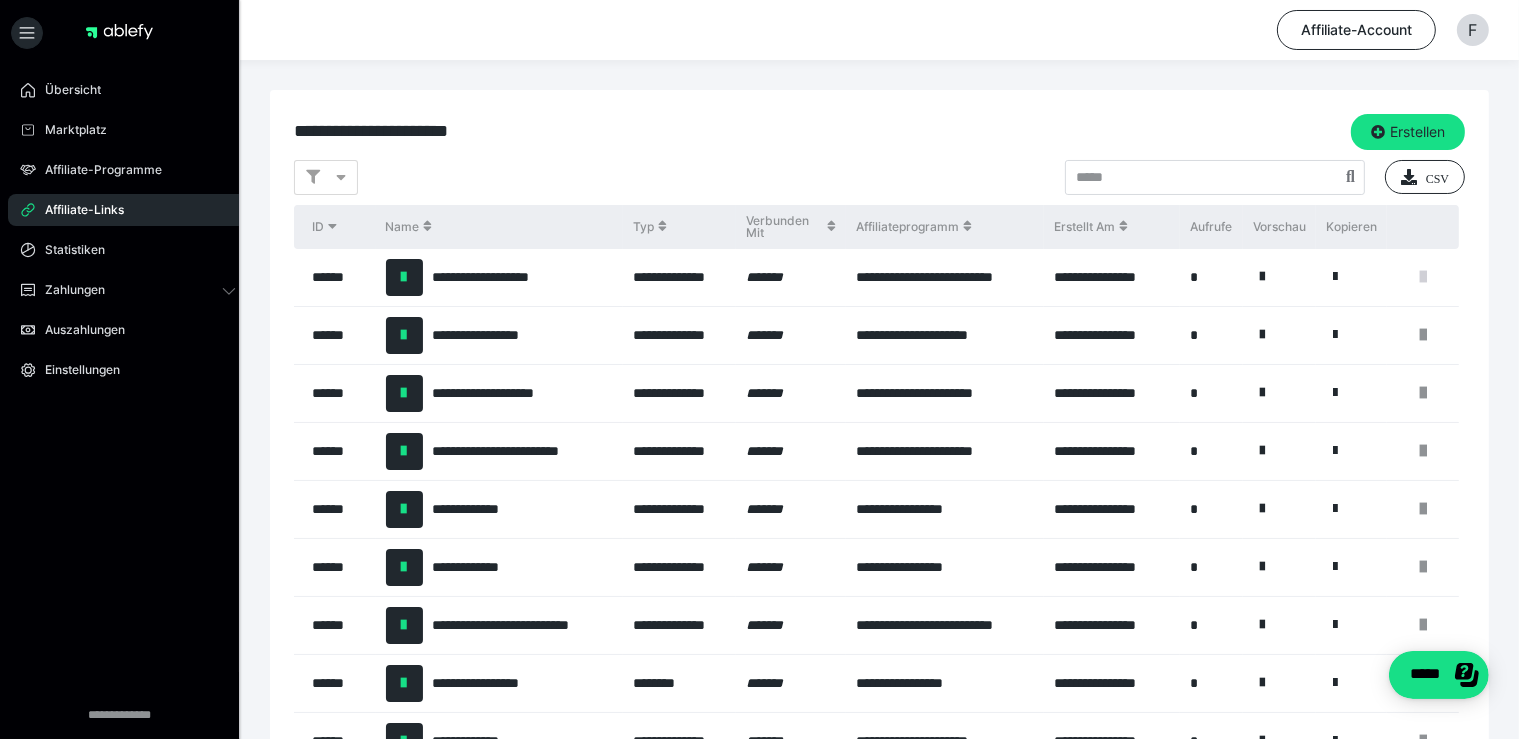 click at bounding box center [1423, 277] 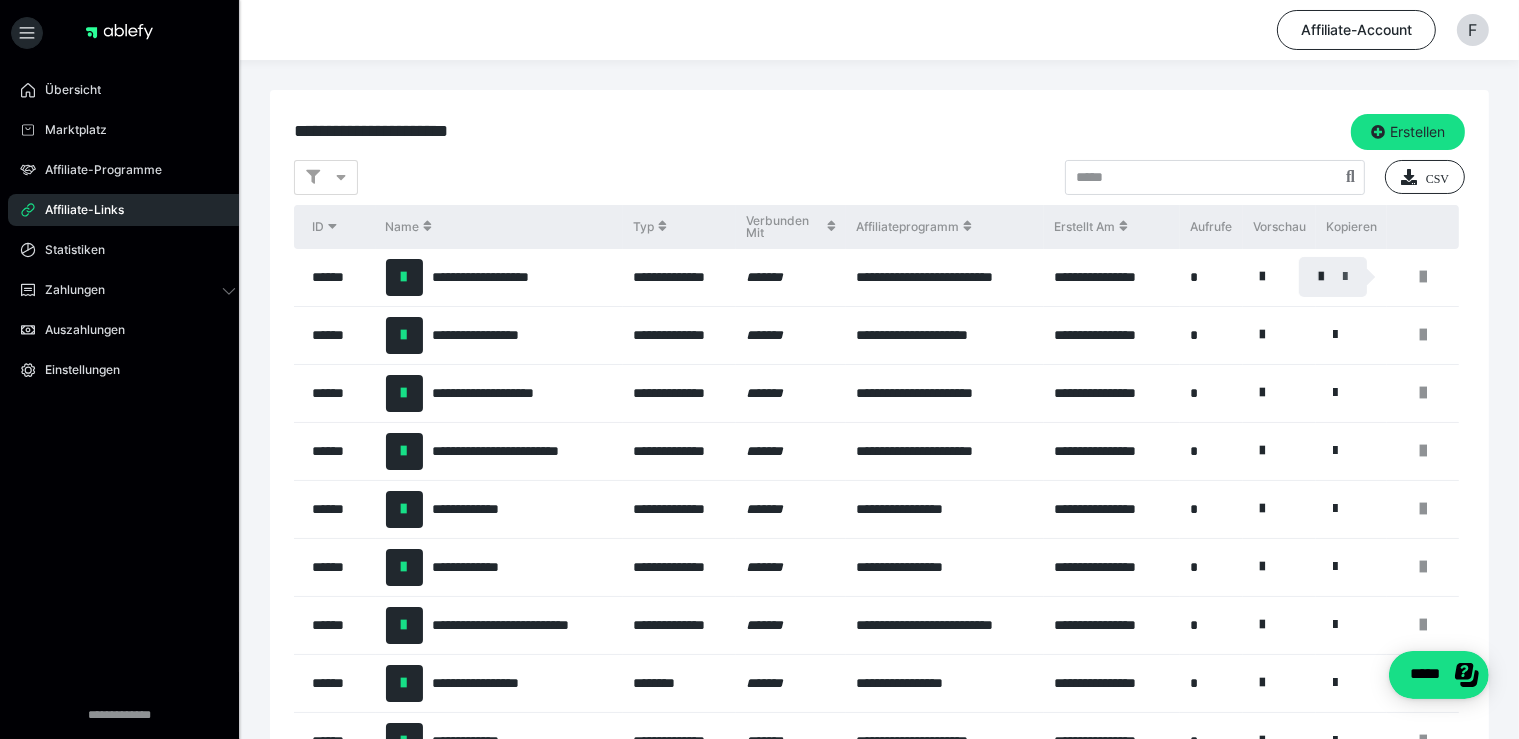 click at bounding box center [1345, 277] 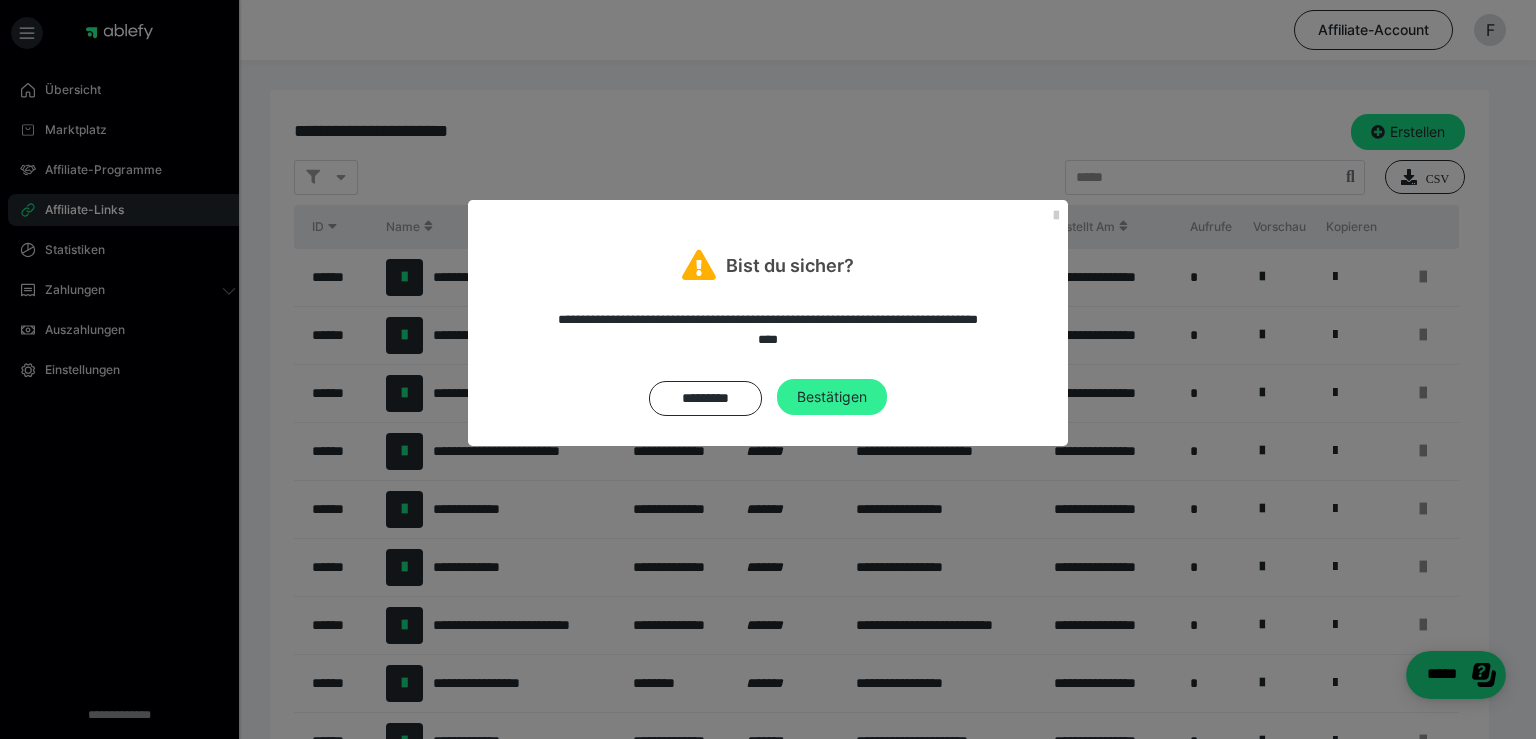 click on "Bestätigen" at bounding box center [832, 397] 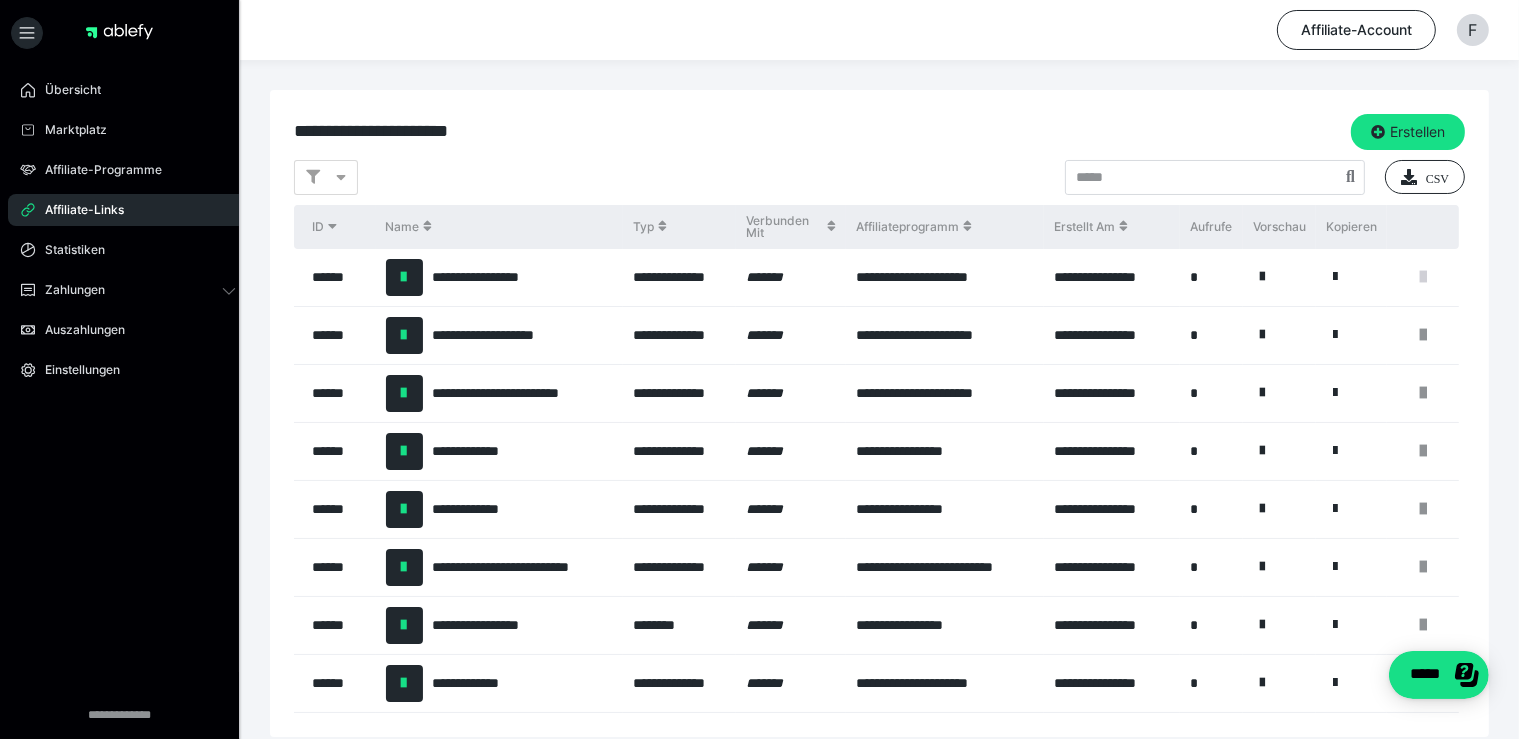 click at bounding box center (1423, 277) 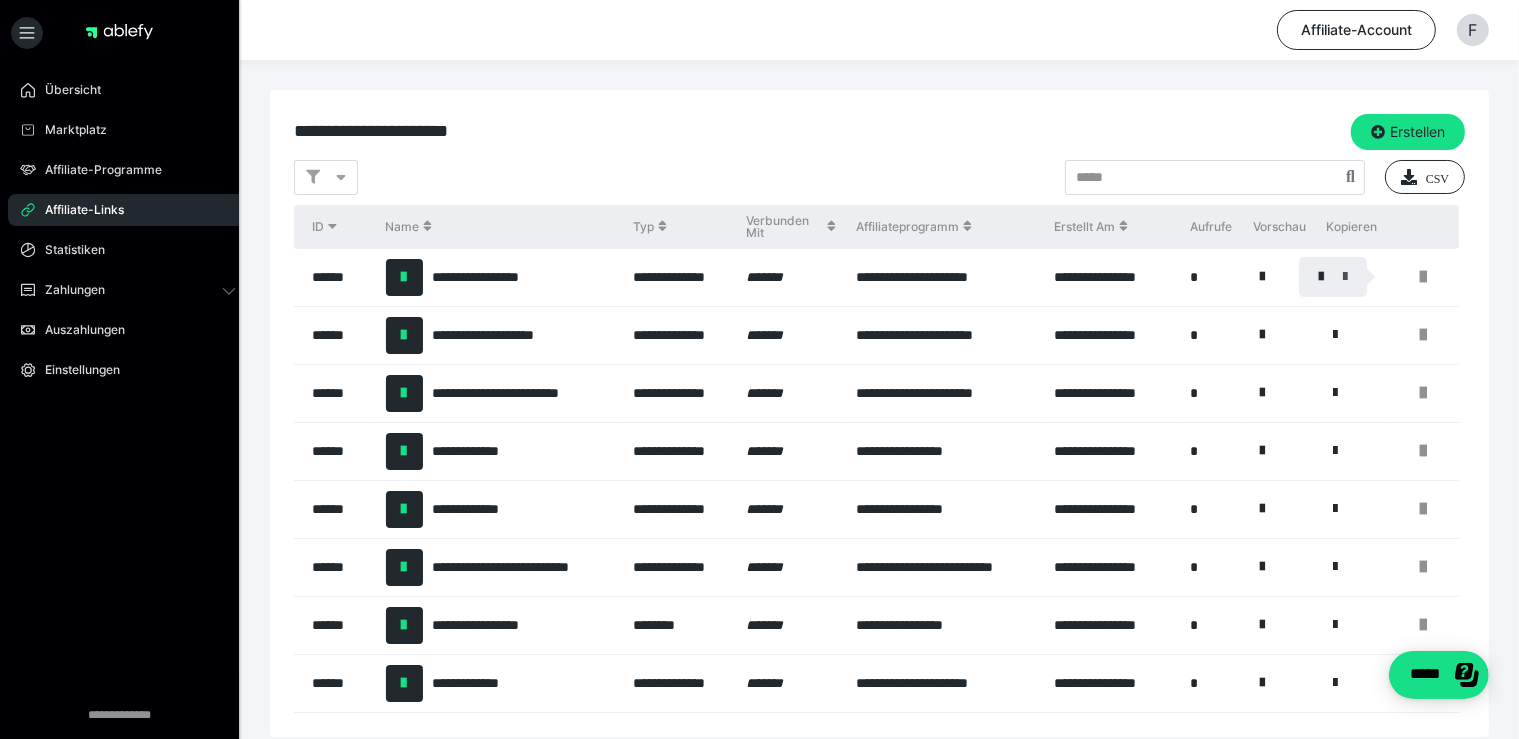 click at bounding box center [1345, 277] 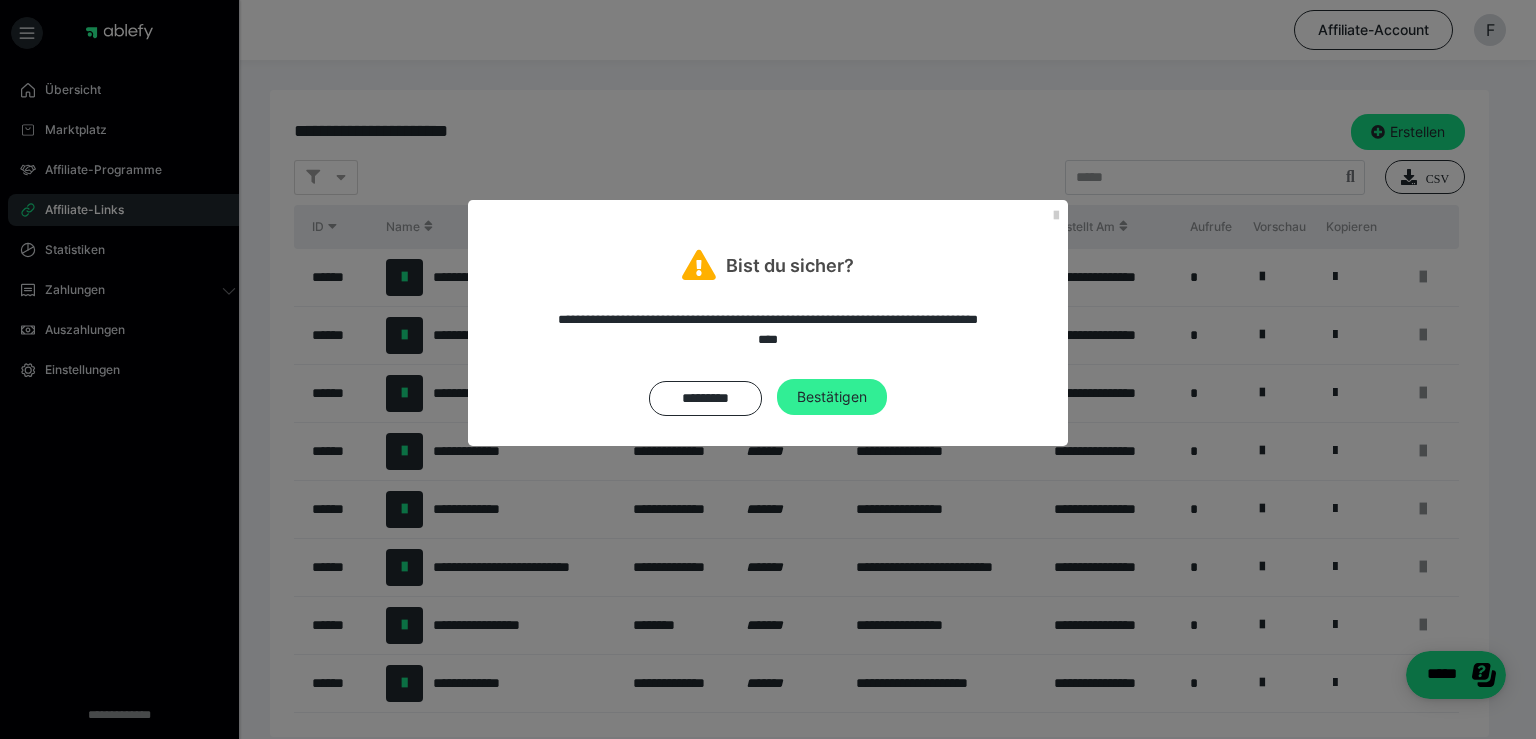 click on "Bestätigen" at bounding box center [832, 397] 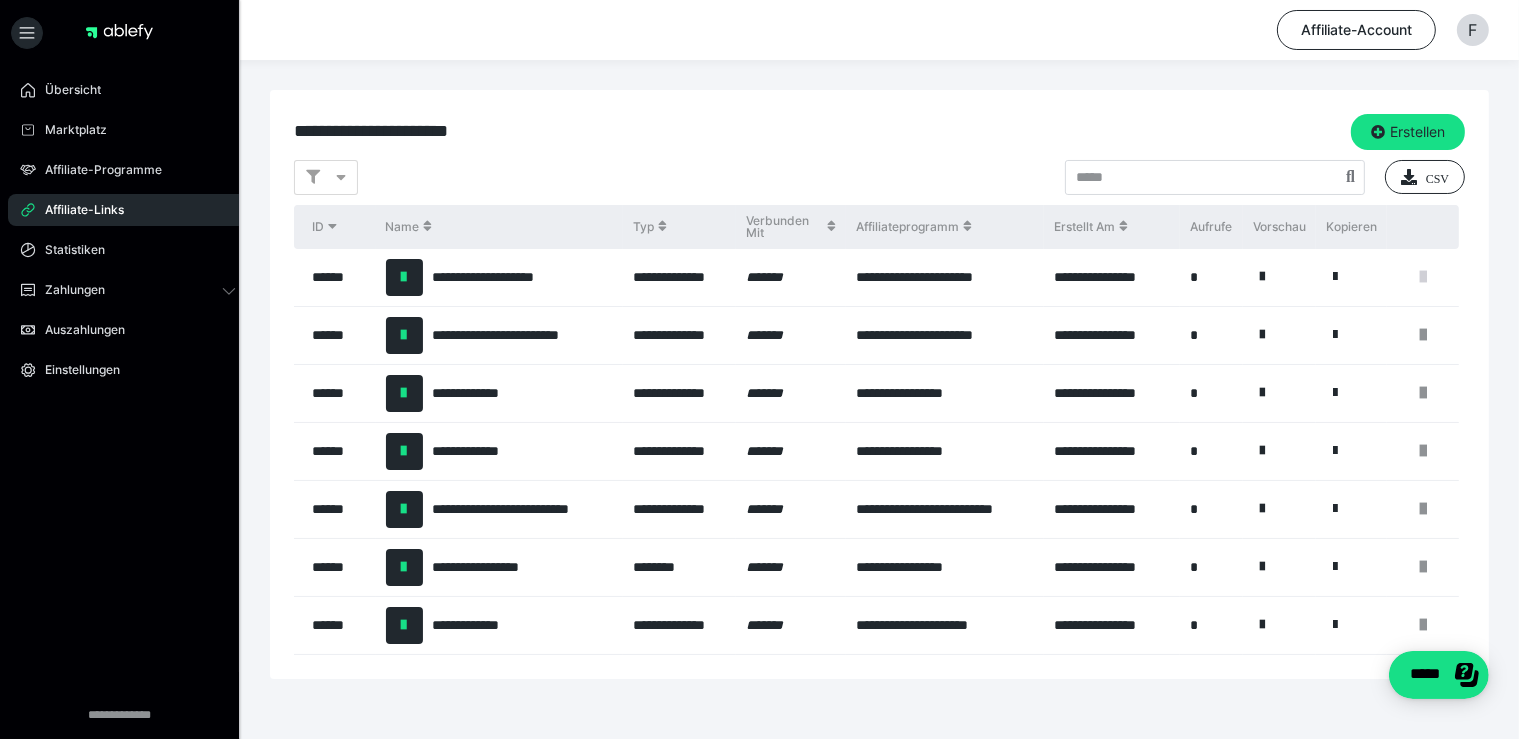 click at bounding box center (1423, 277) 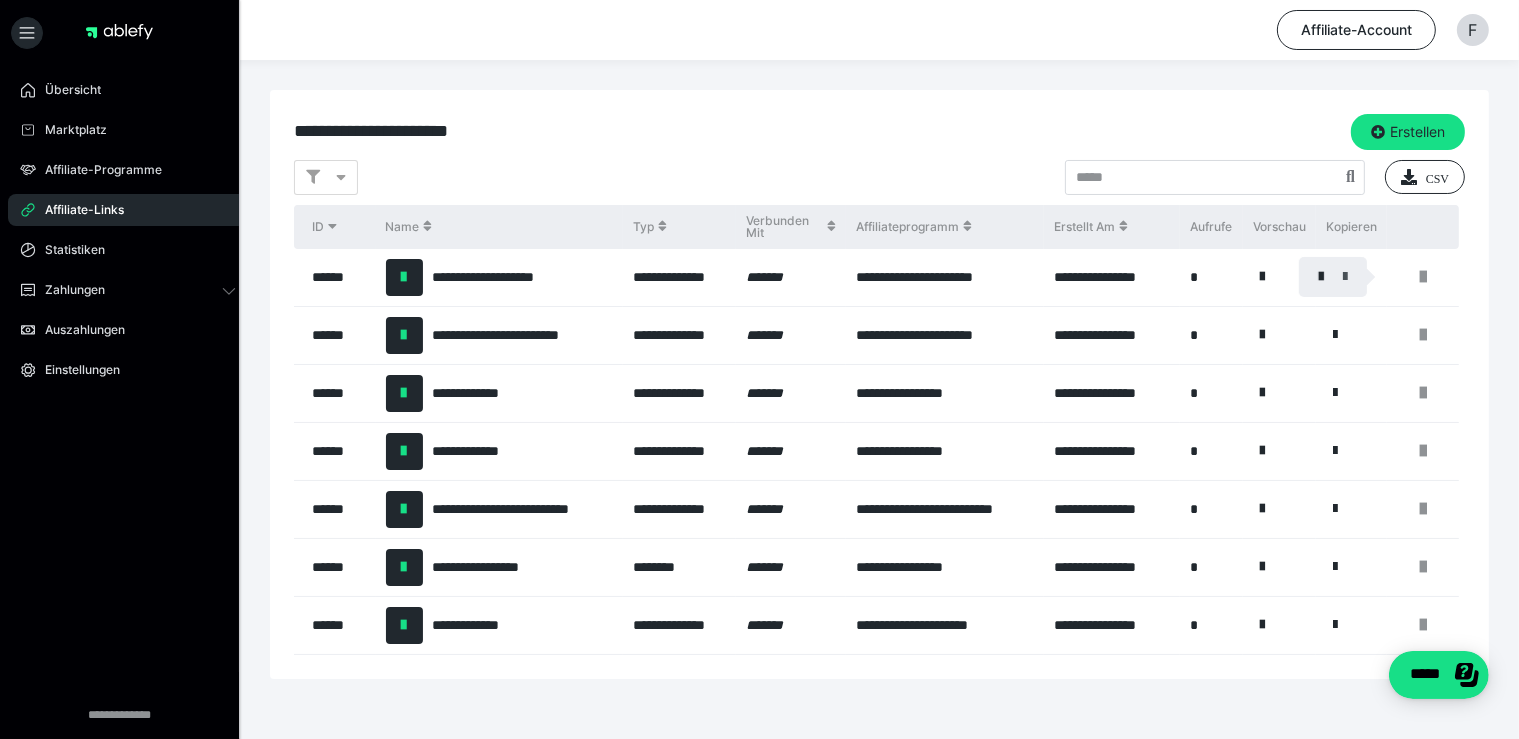 click at bounding box center [1345, 277] 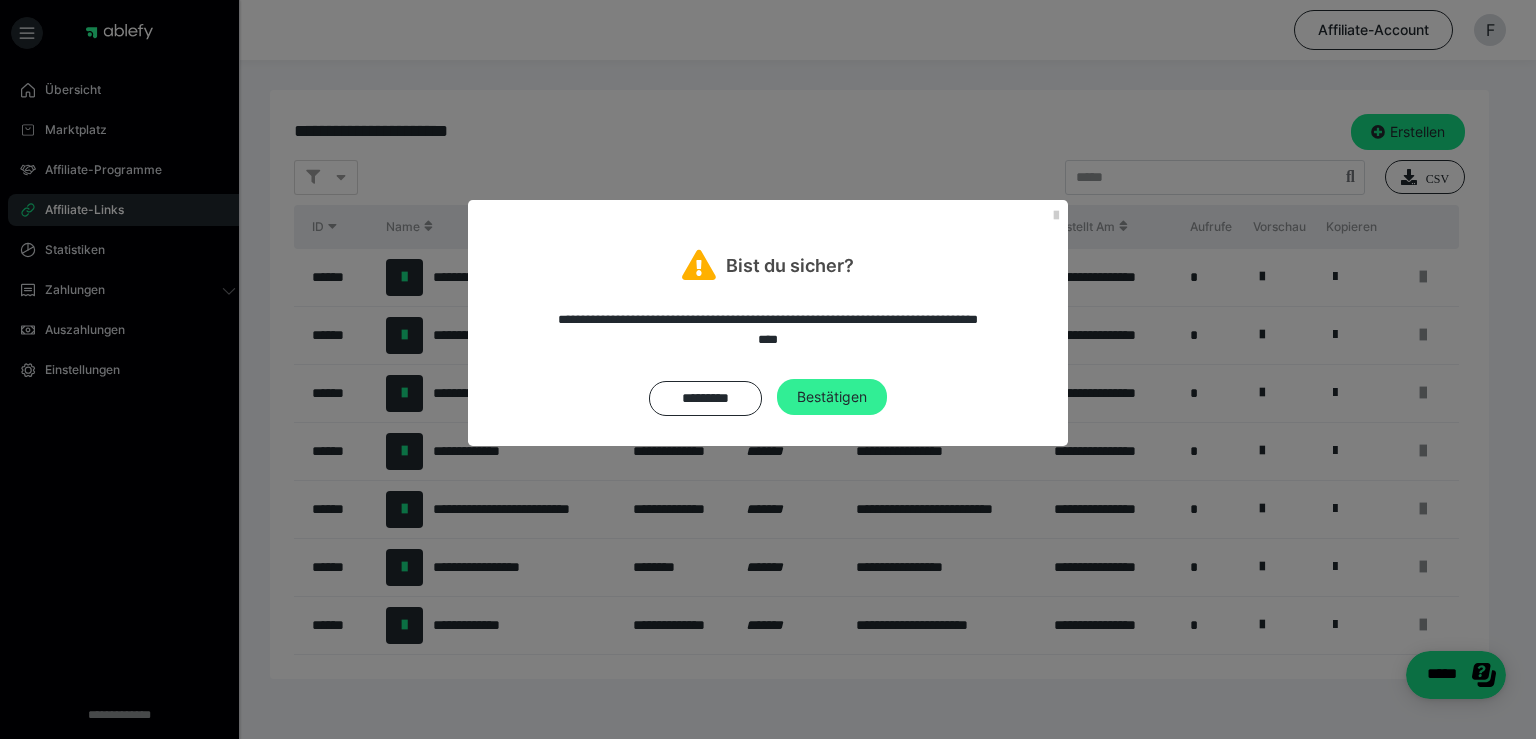 click on "Bestätigen" at bounding box center (832, 397) 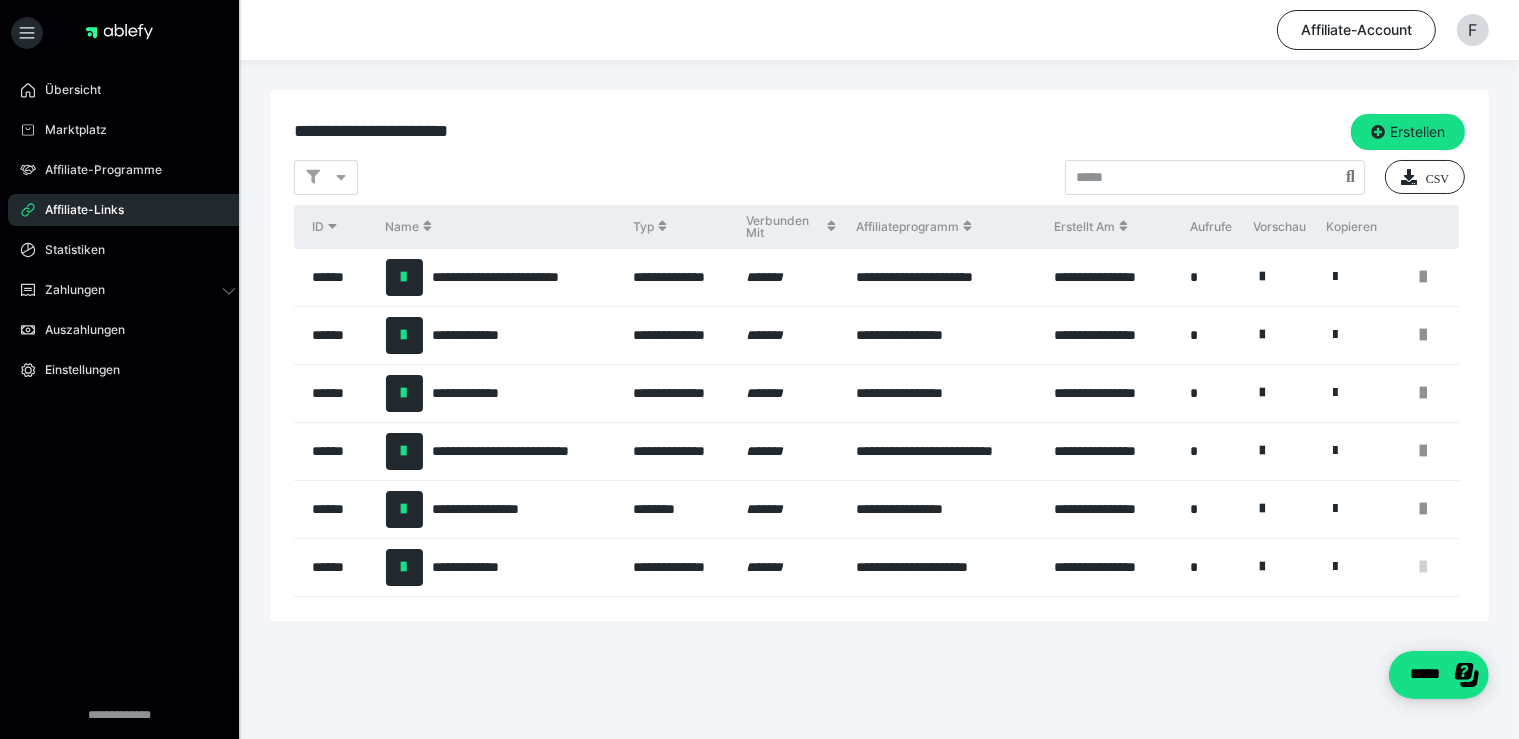 click at bounding box center [1423, 567] 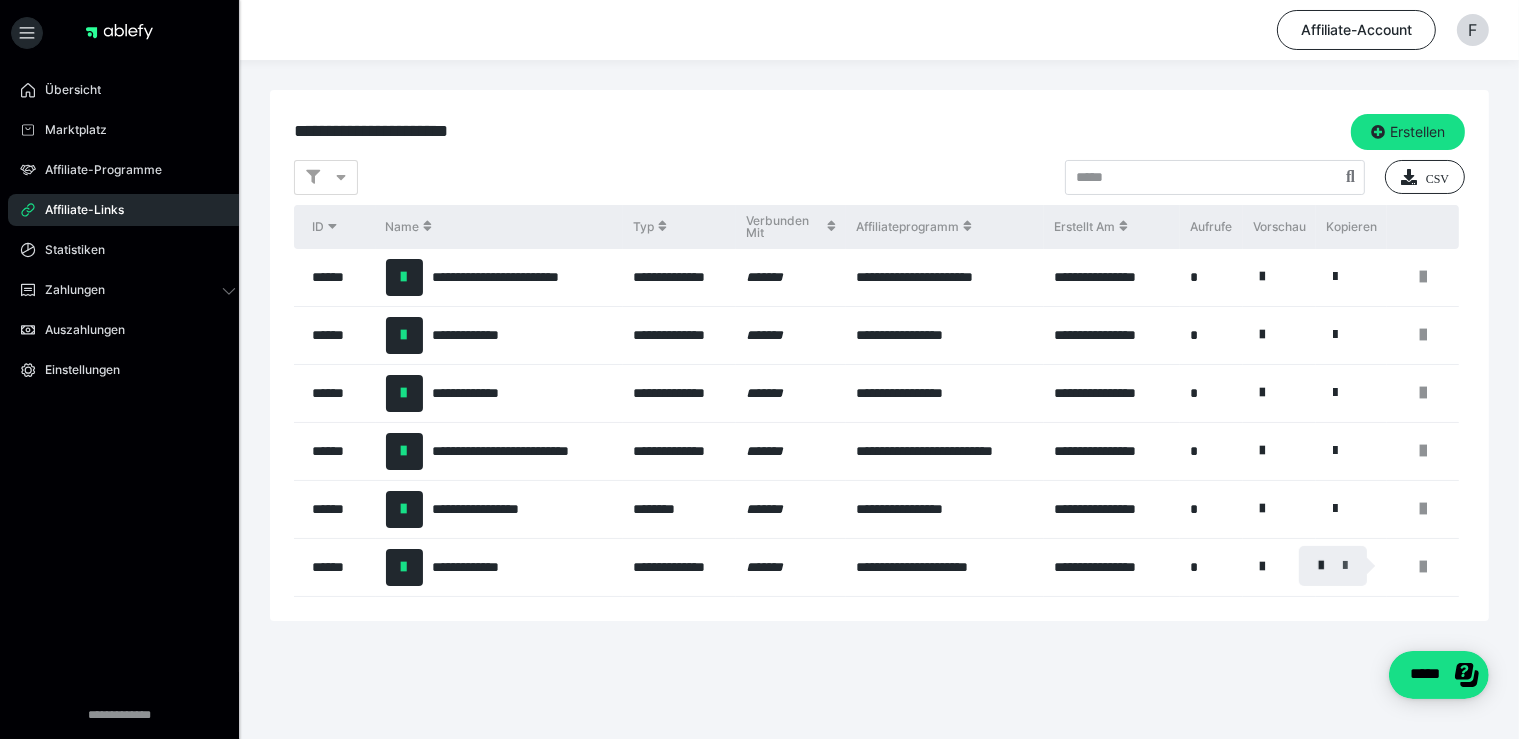 click at bounding box center (1345, 566) 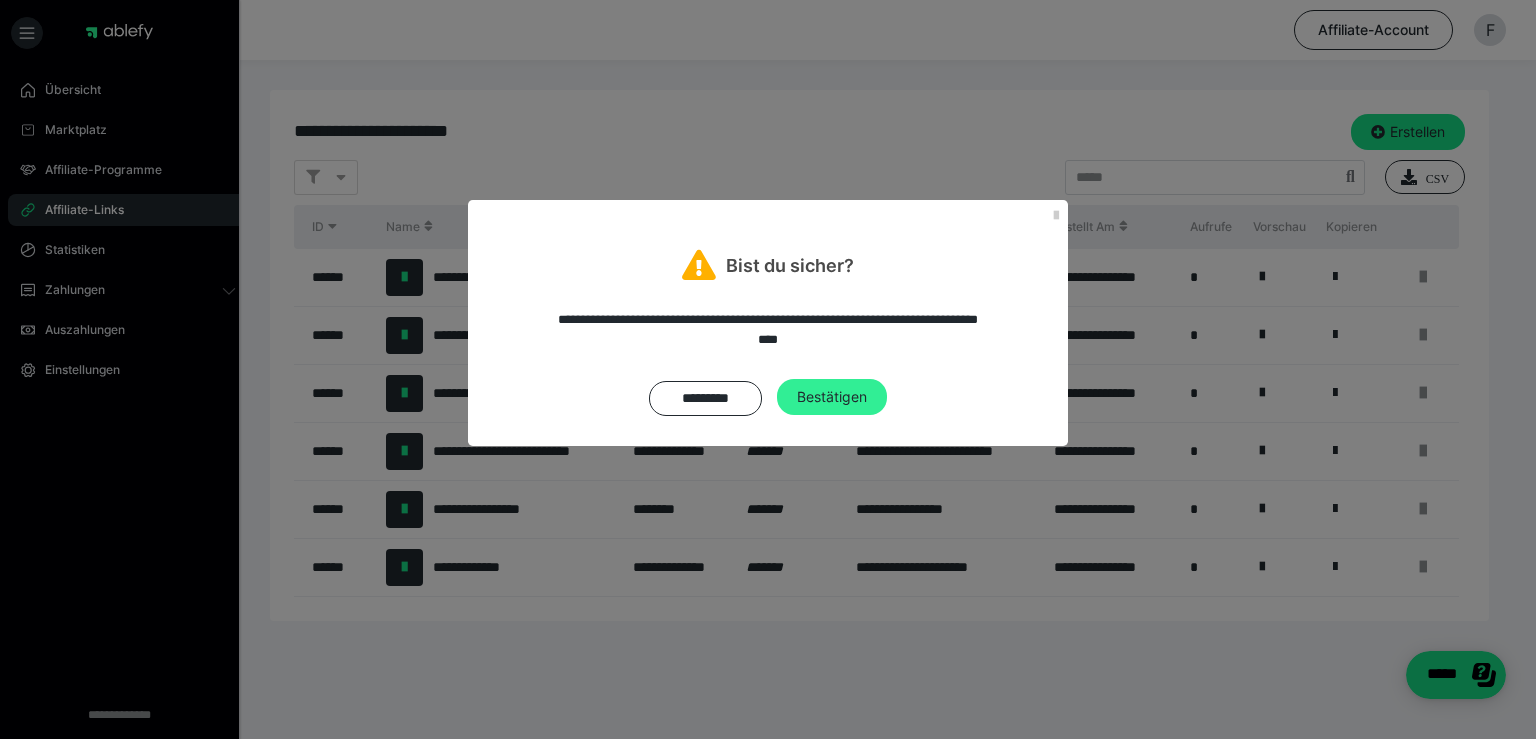 click on "Bestätigen" at bounding box center (832, 397) 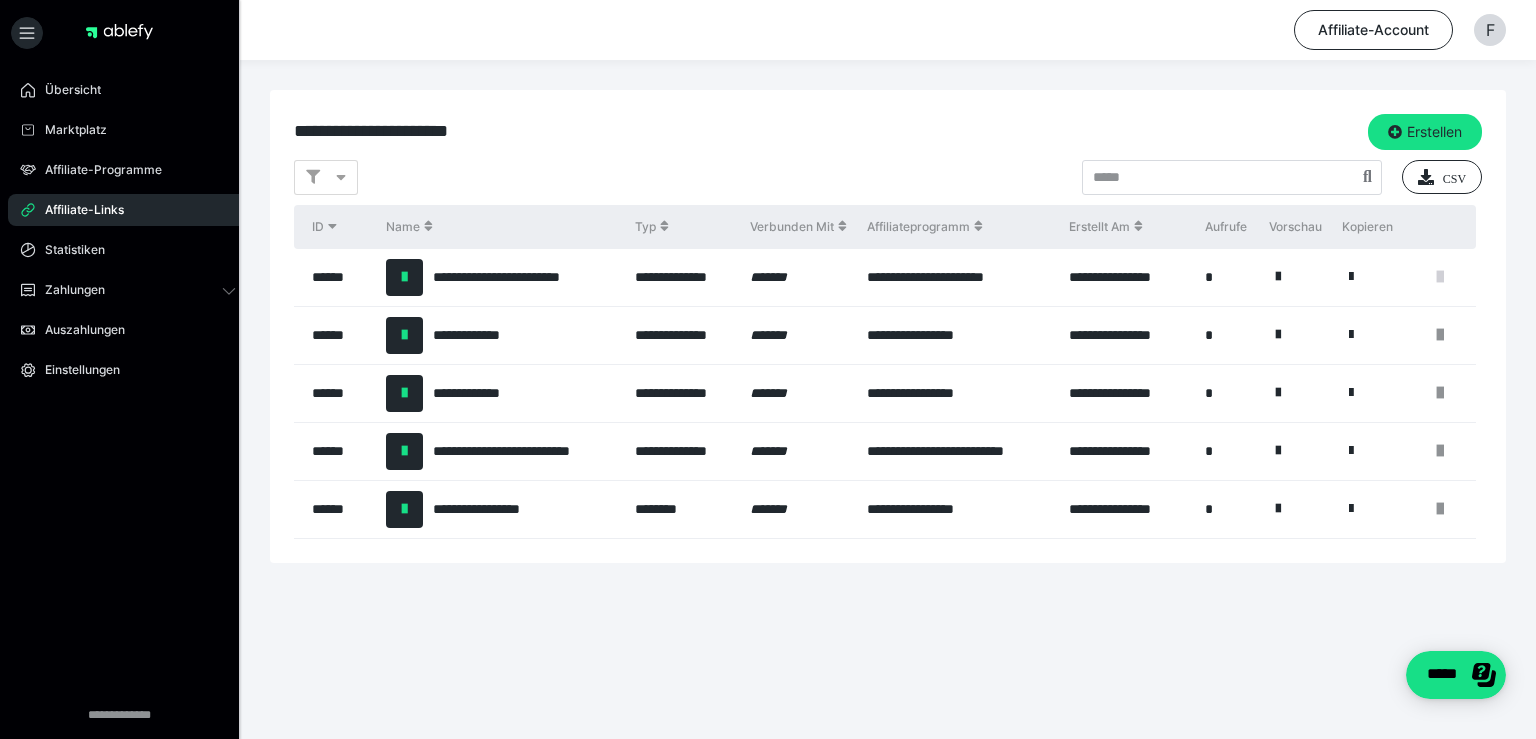 click at bounding box center (1440, 277) 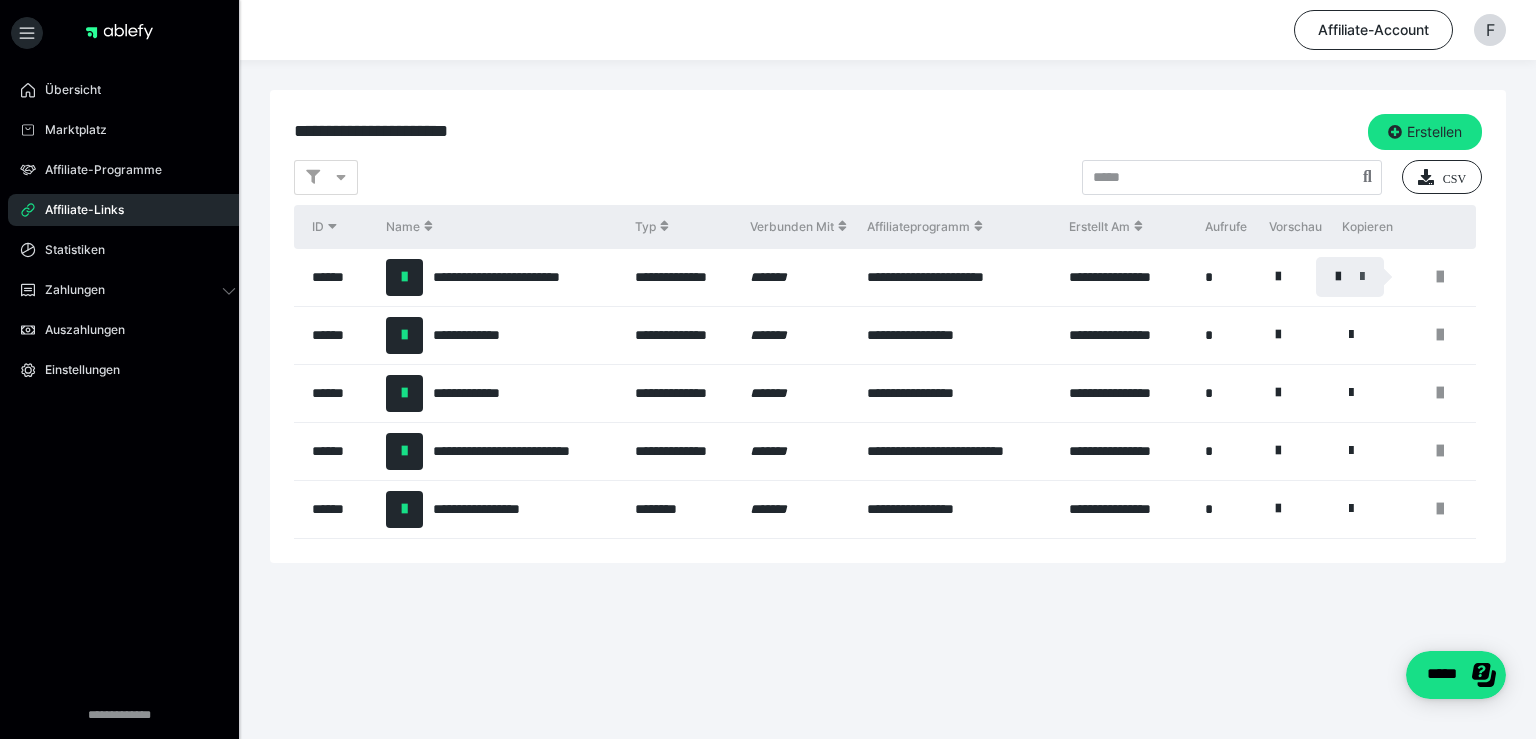 click at bounding box center (1362, 277) 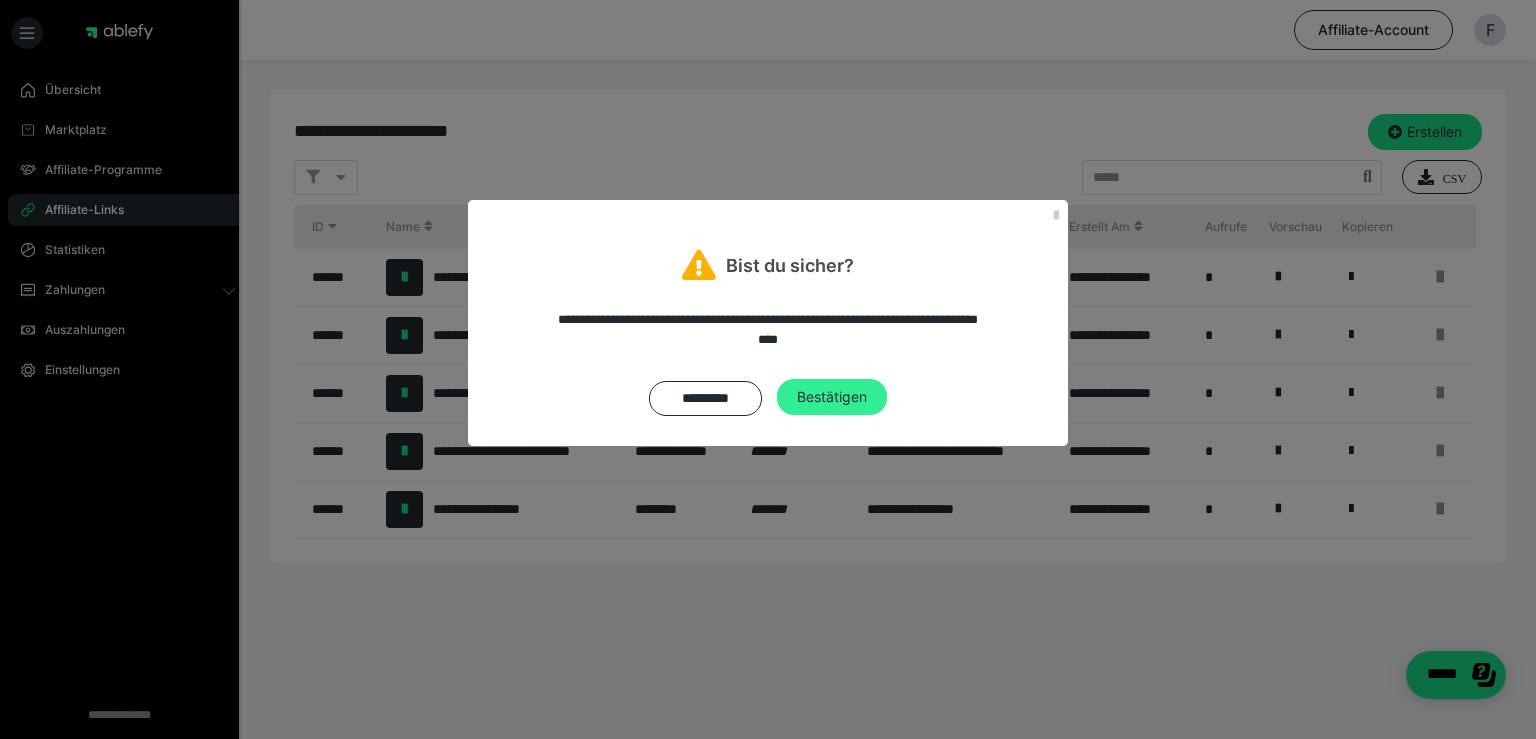 click on "Bestätigen" at bounding box center [832, 397] 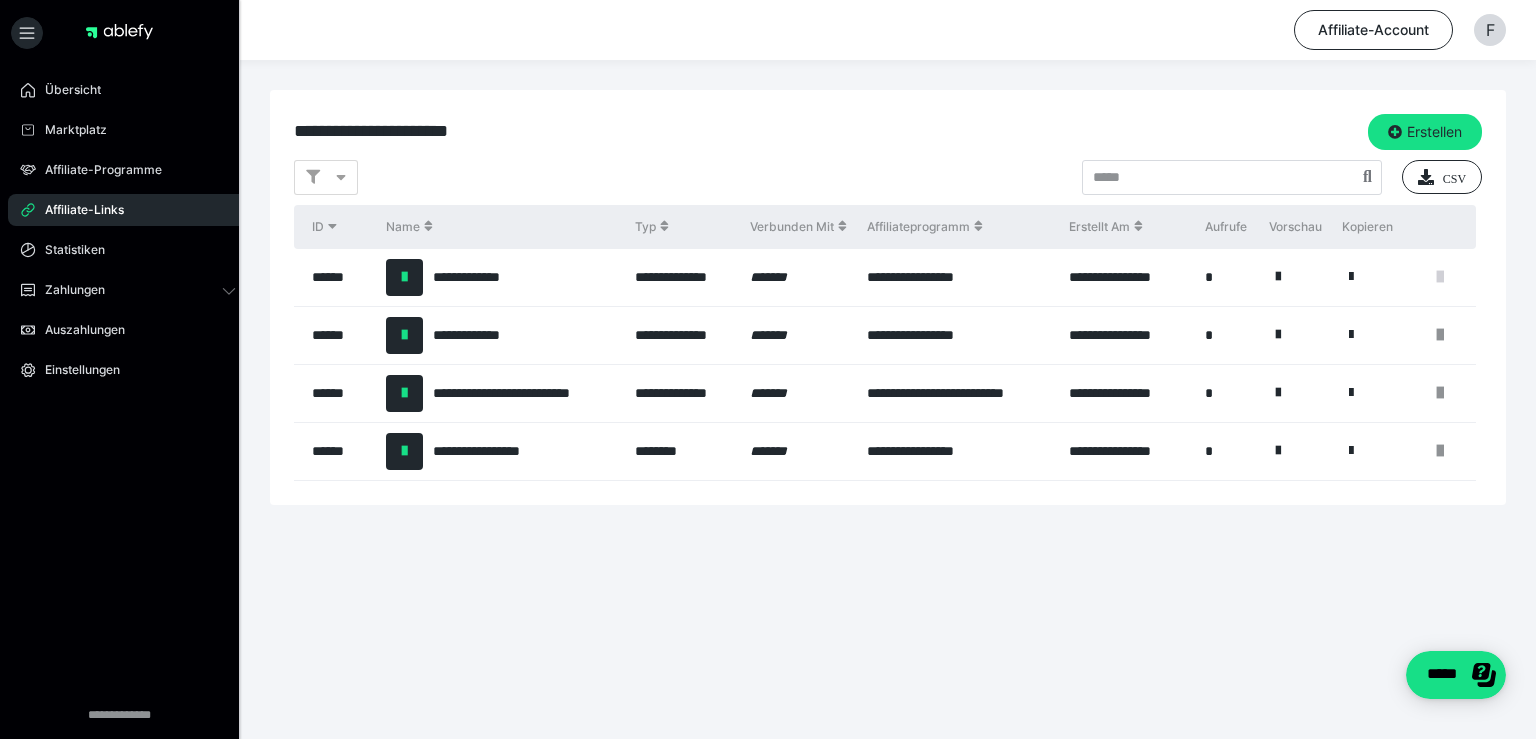 click at bounding box center (1440, 277) 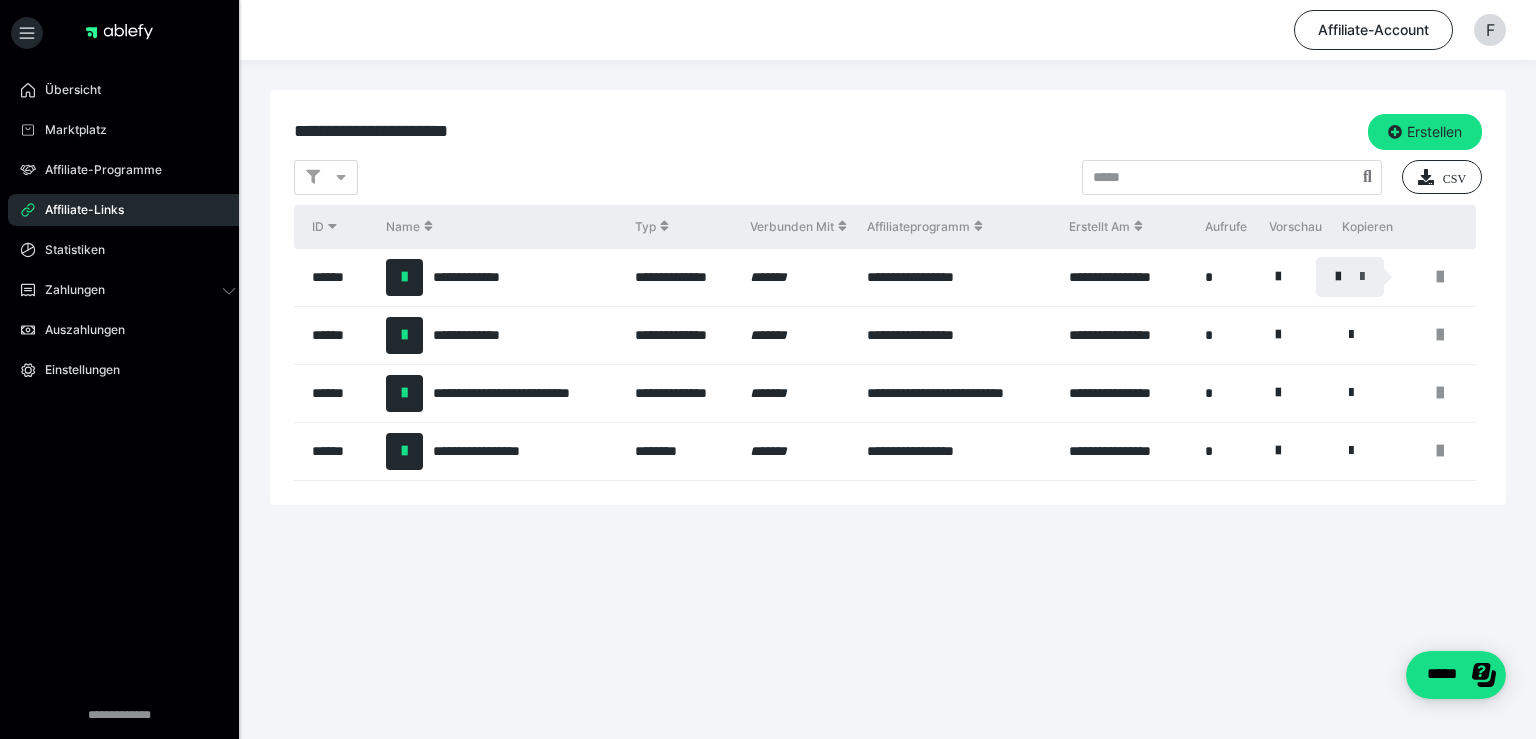 click at bounding box center (1362, 277) 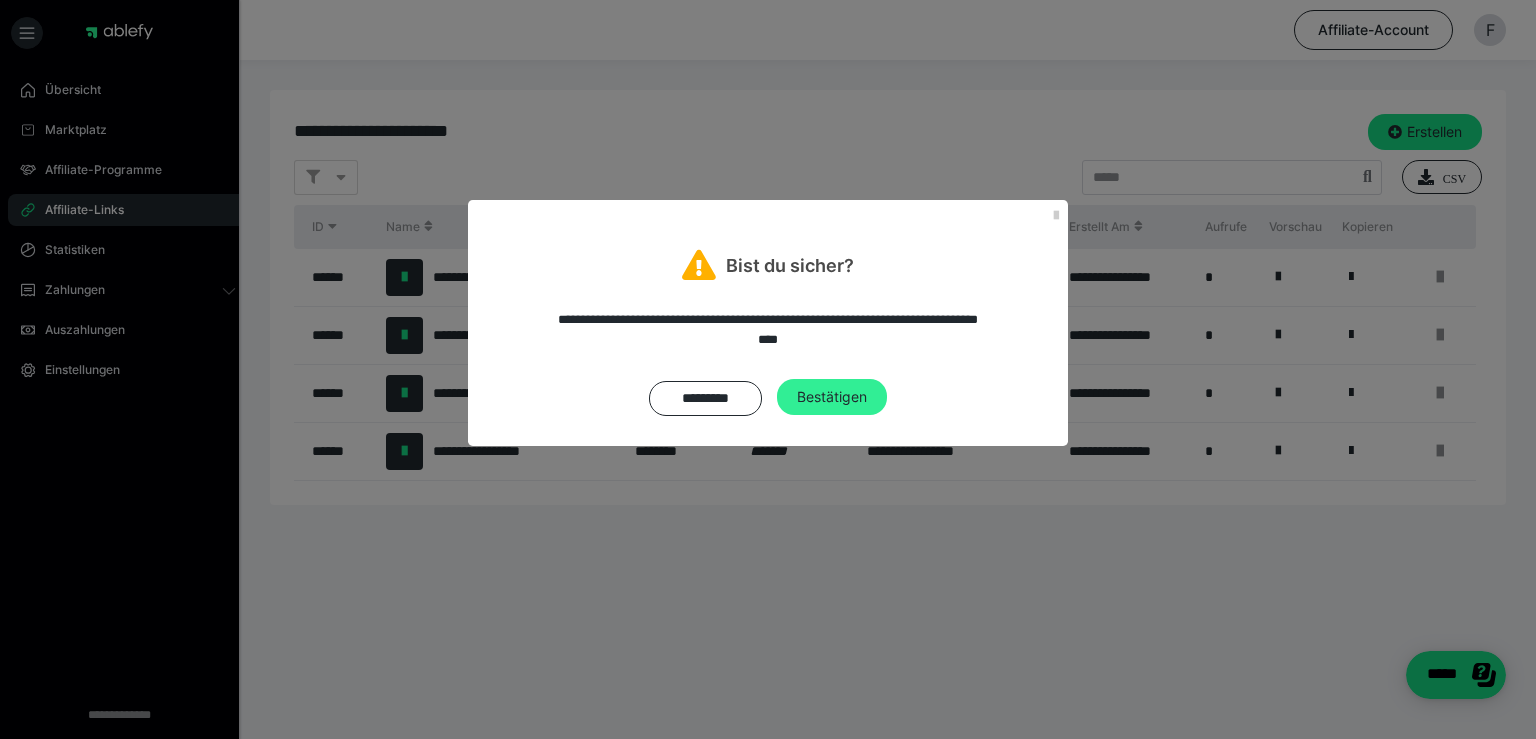 click on "Bestätigen" at bounding box center [832, 397] 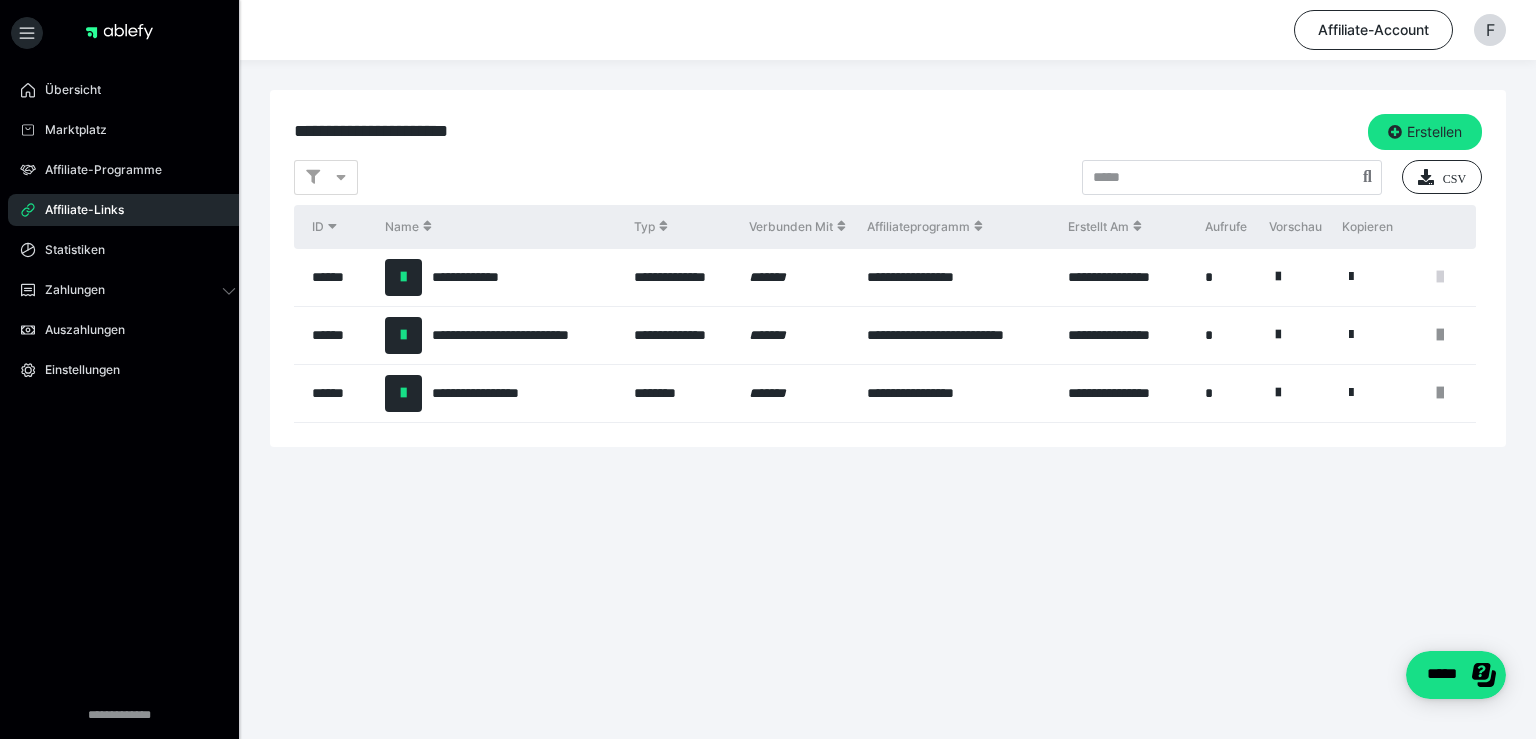 click at bounding box center (1440, 277) 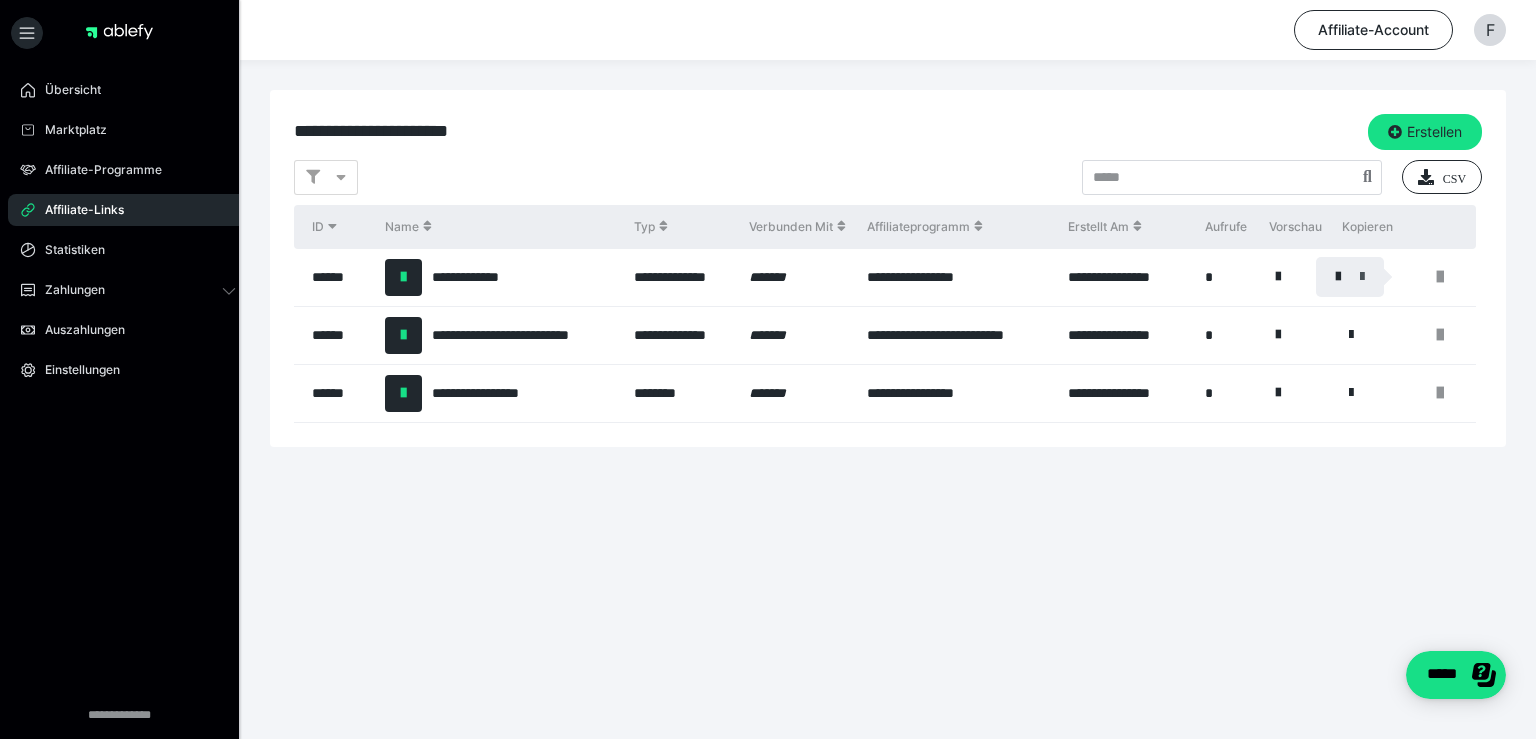 click at bounding box center [1362, 277] 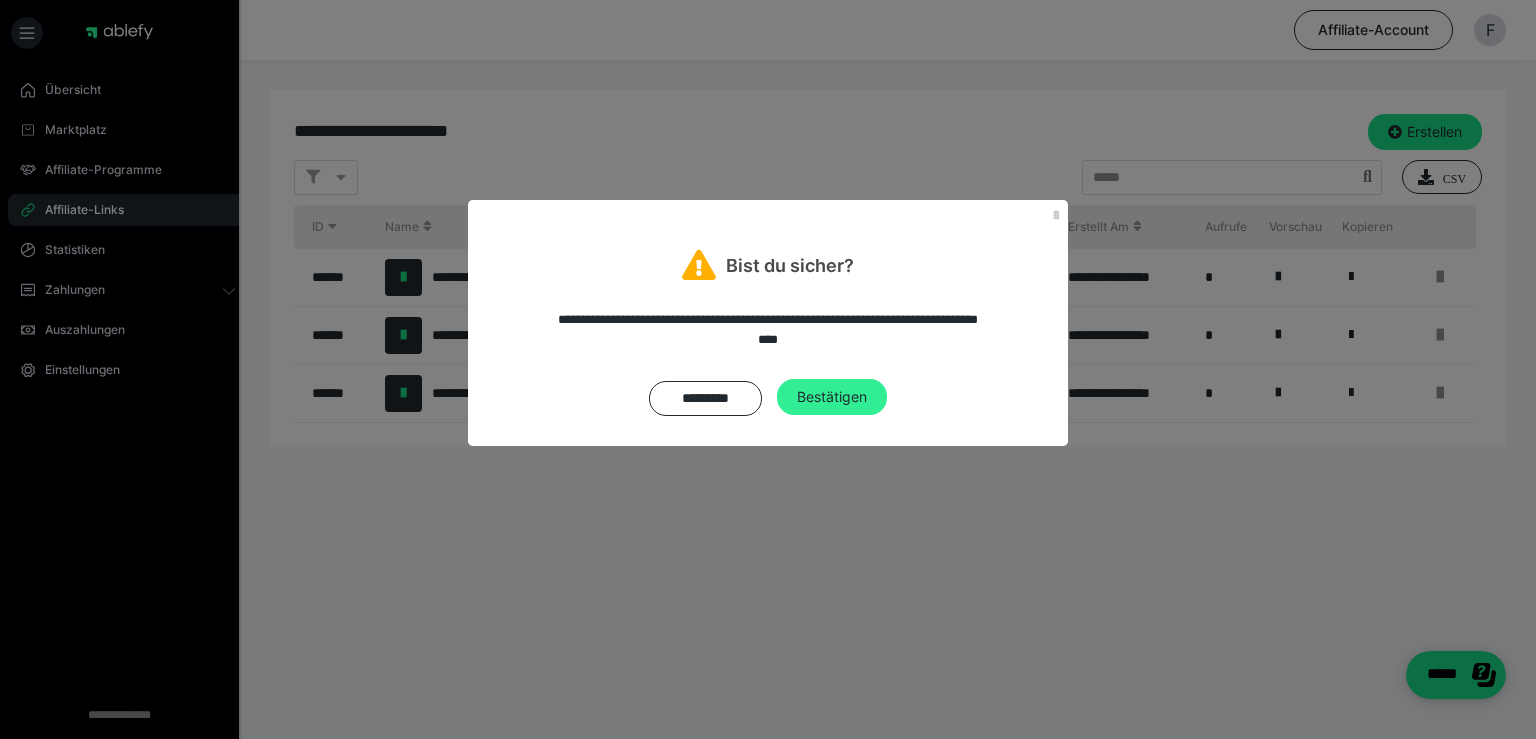 click on "Bestätigen" at bounding box center (832, 397) 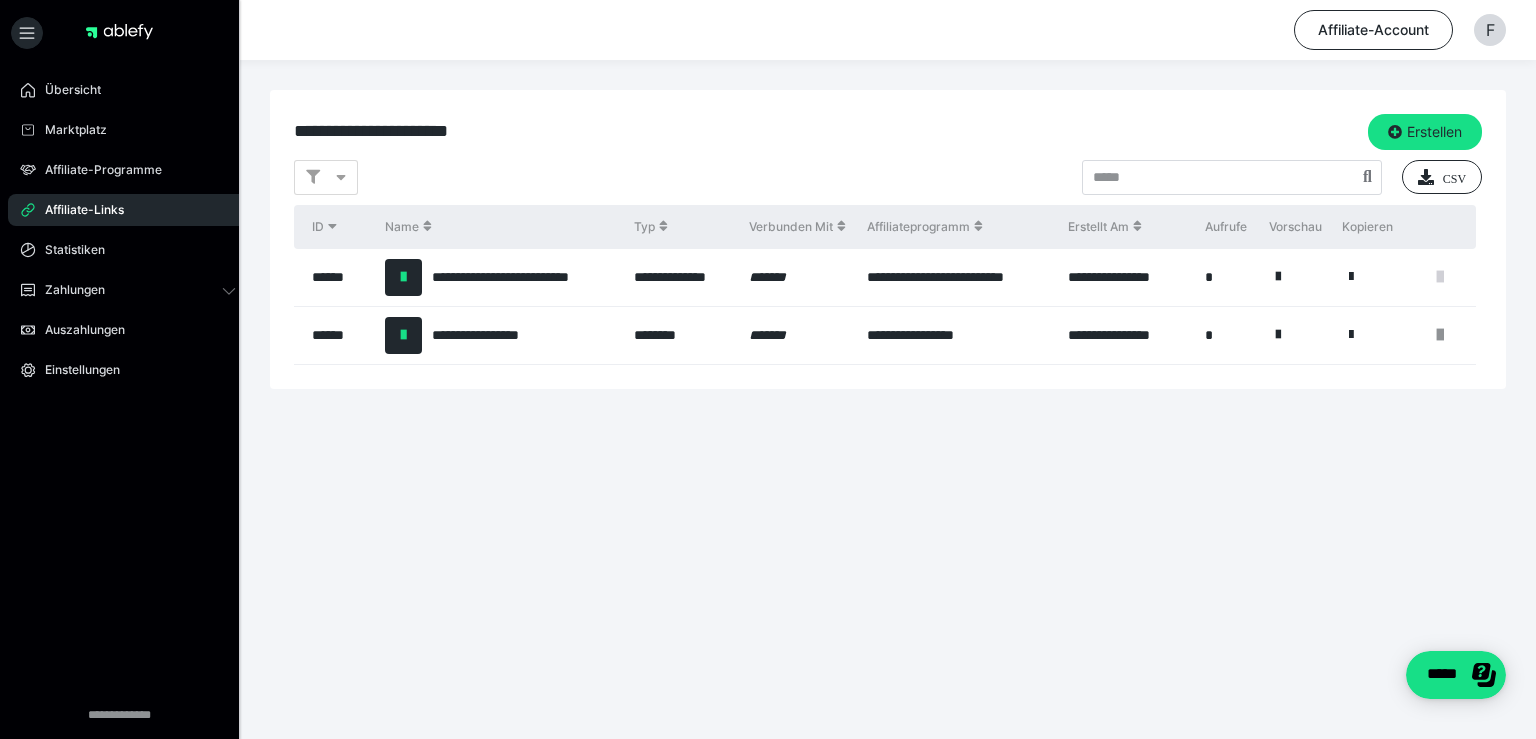 click at bounding box center (1440, 277) 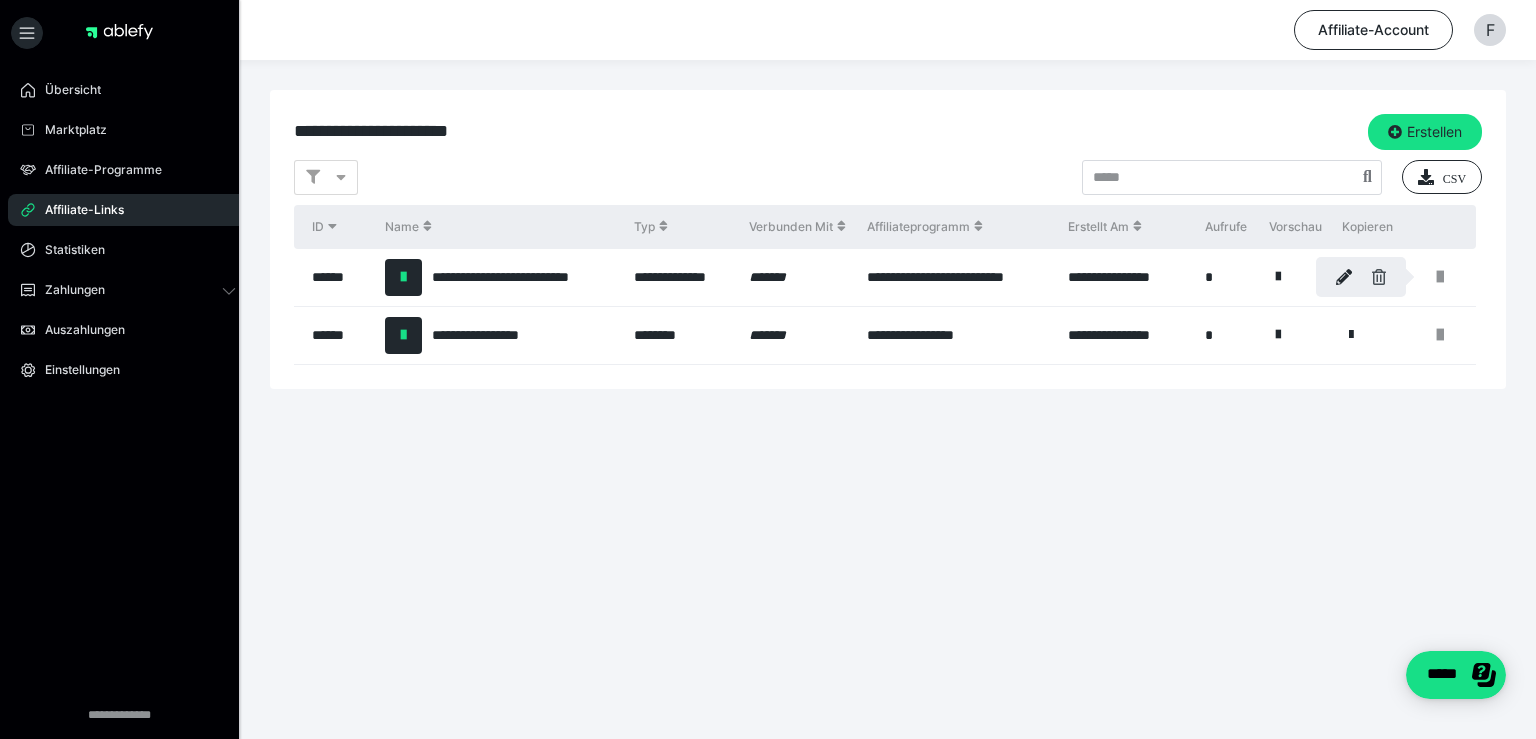 click at bounding box center (1379, 277) 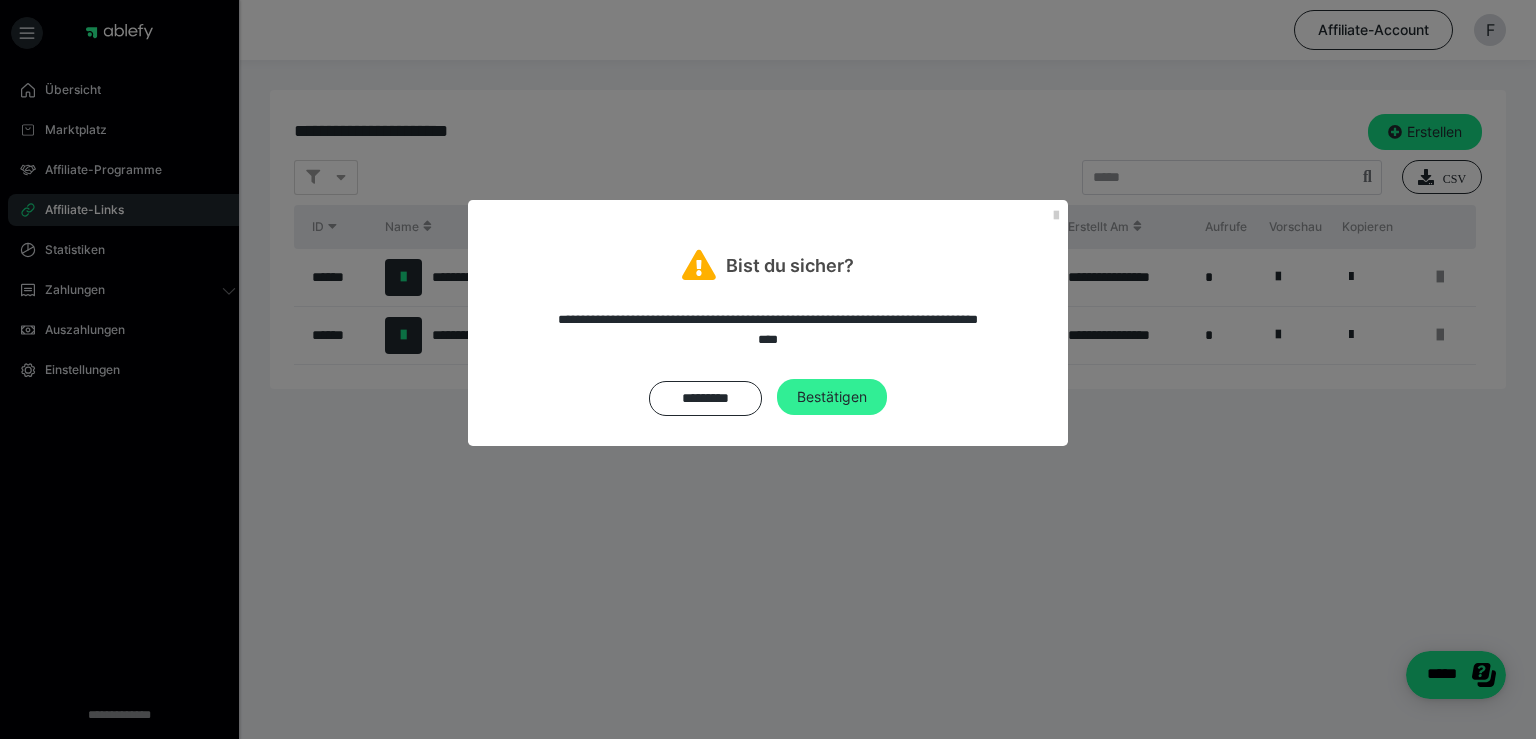 click on "Bestätigen" at bounding box center (832, 397) 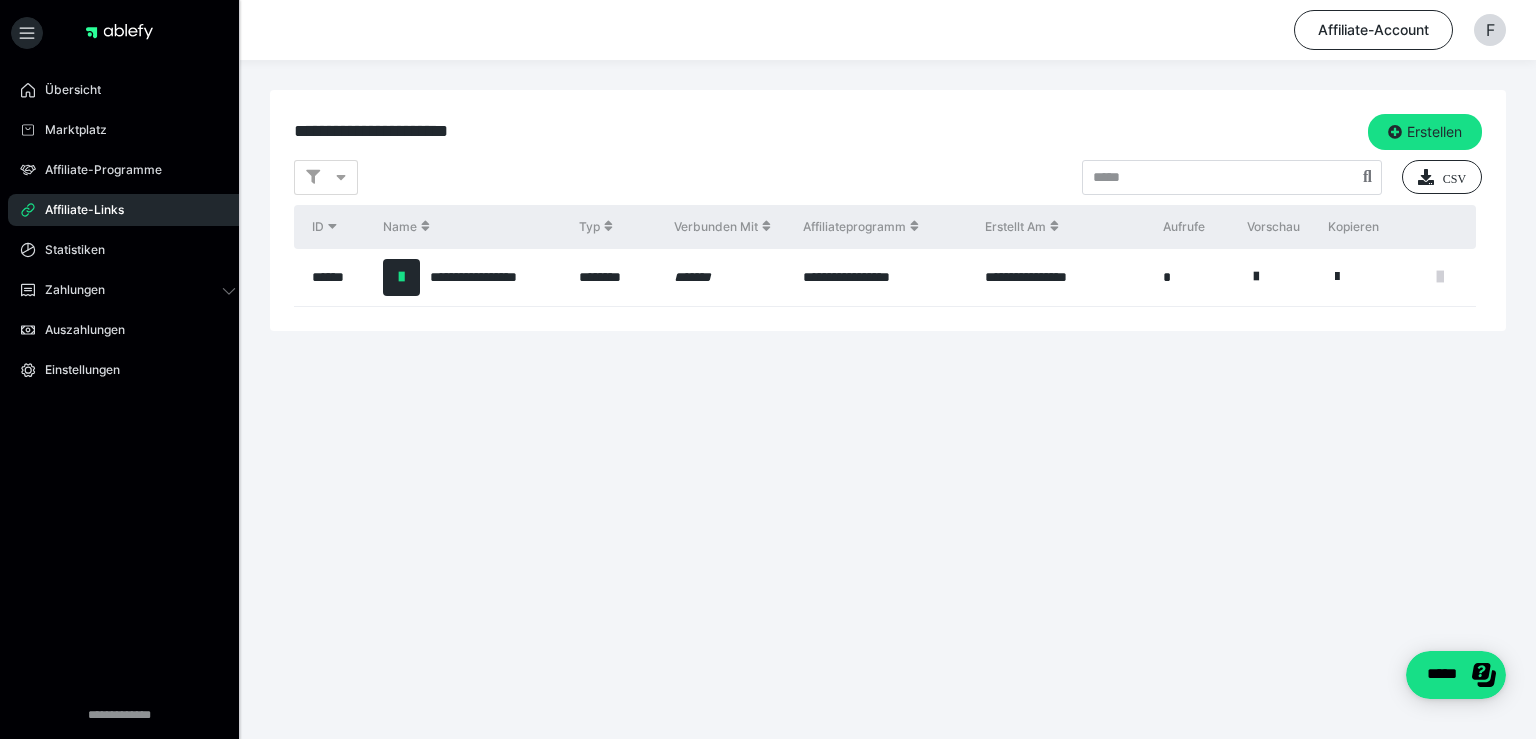 click at bounding box center (1440, 277) 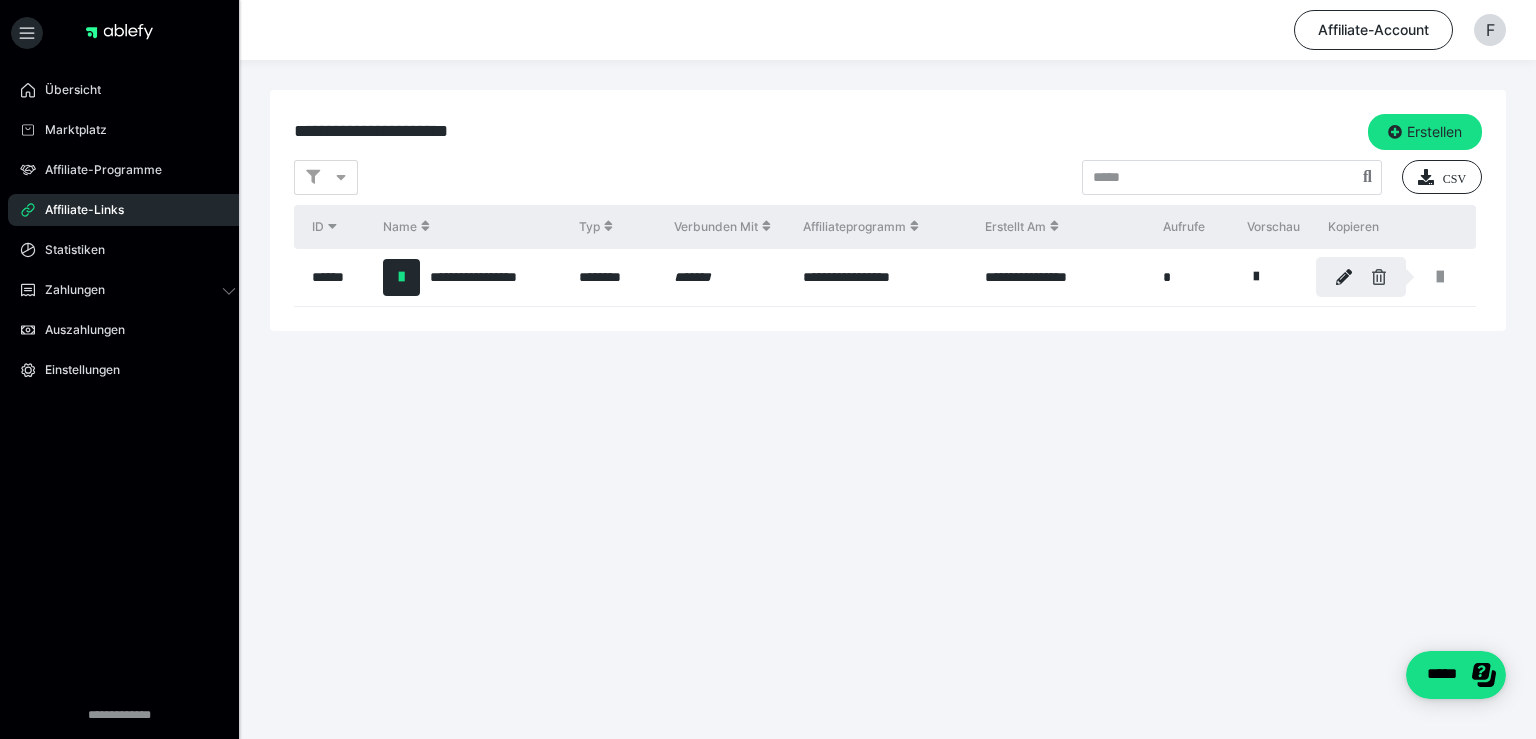 click at bounding box center (1379, 277) 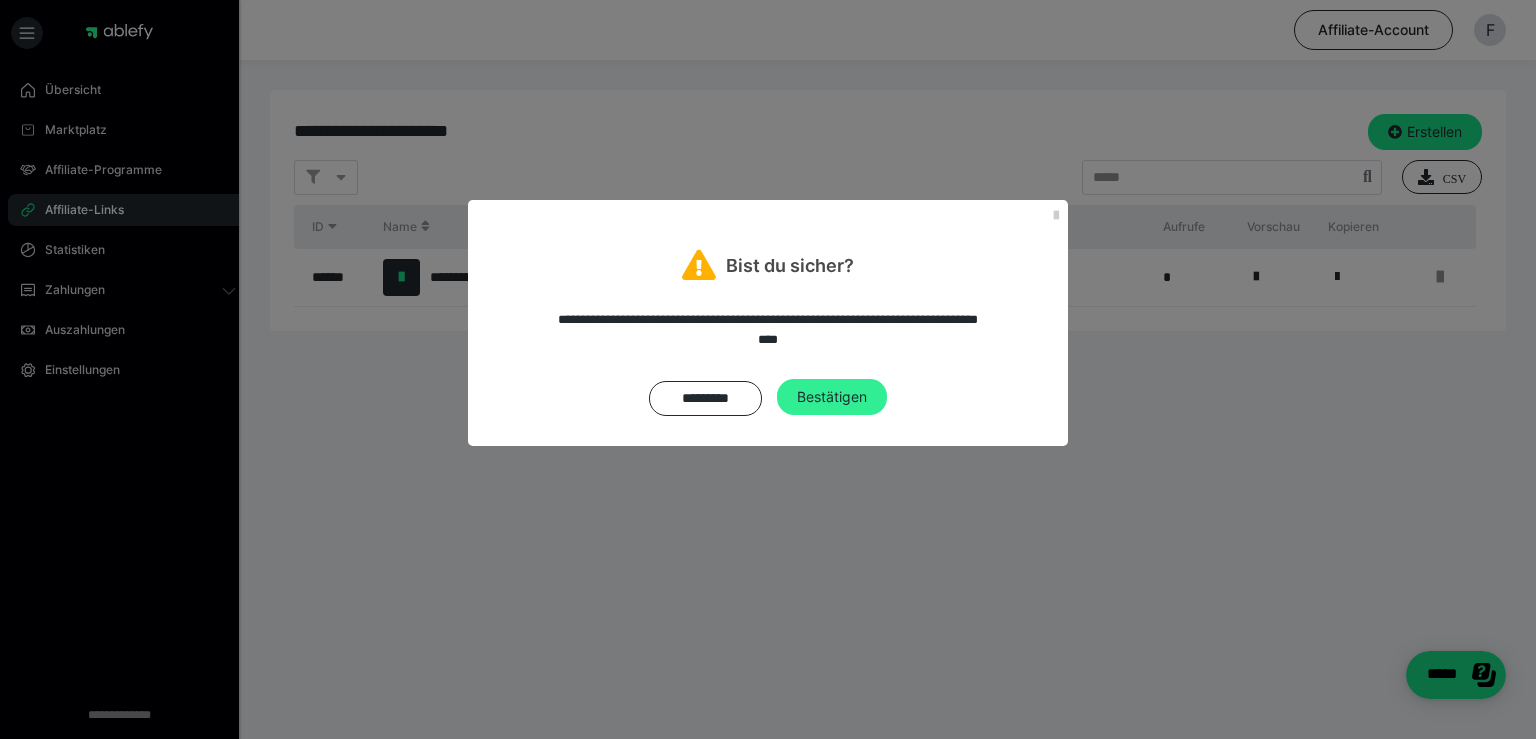 click on "Bestätigen" at bounding box center [832, 397] 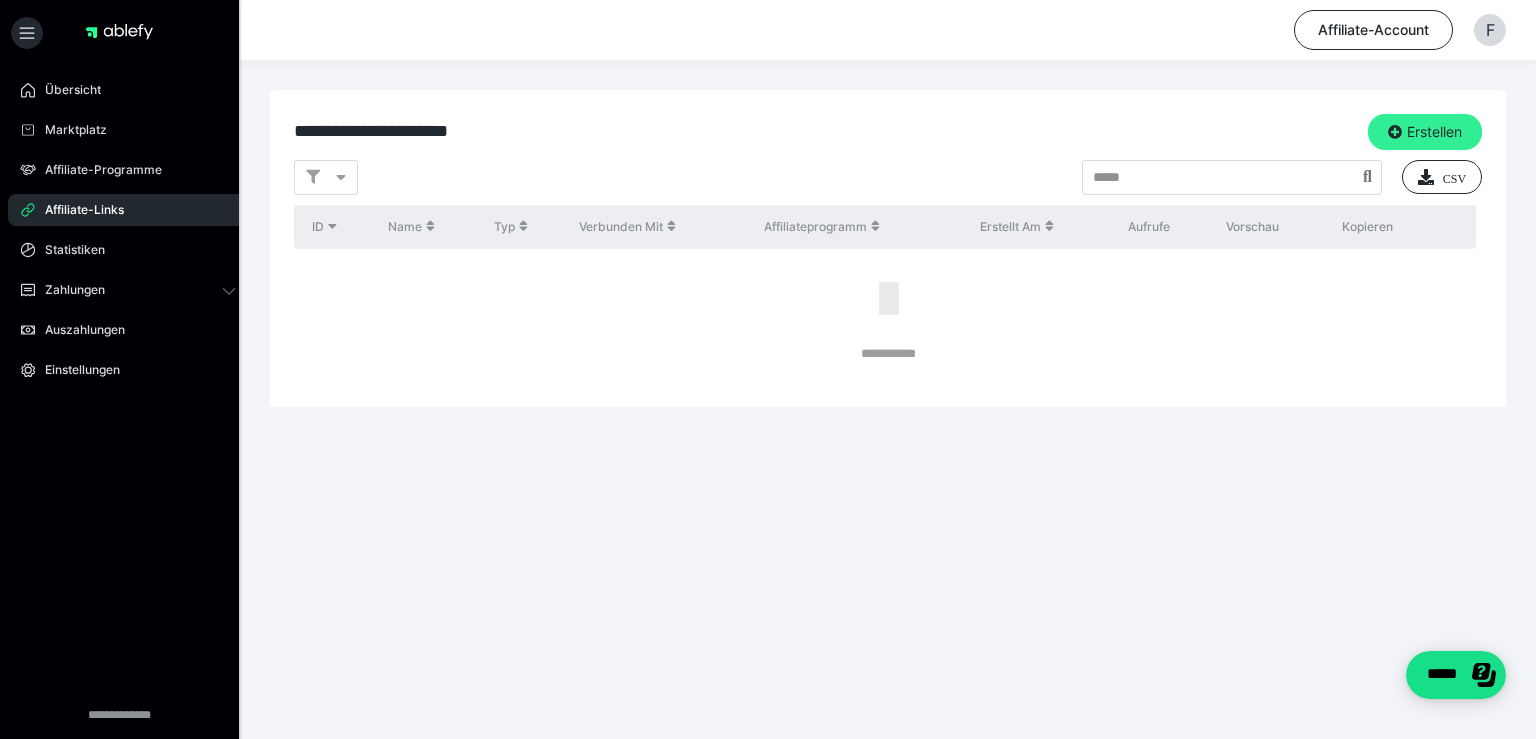 click on "Erstellen" at bounding box center (1425, 132) 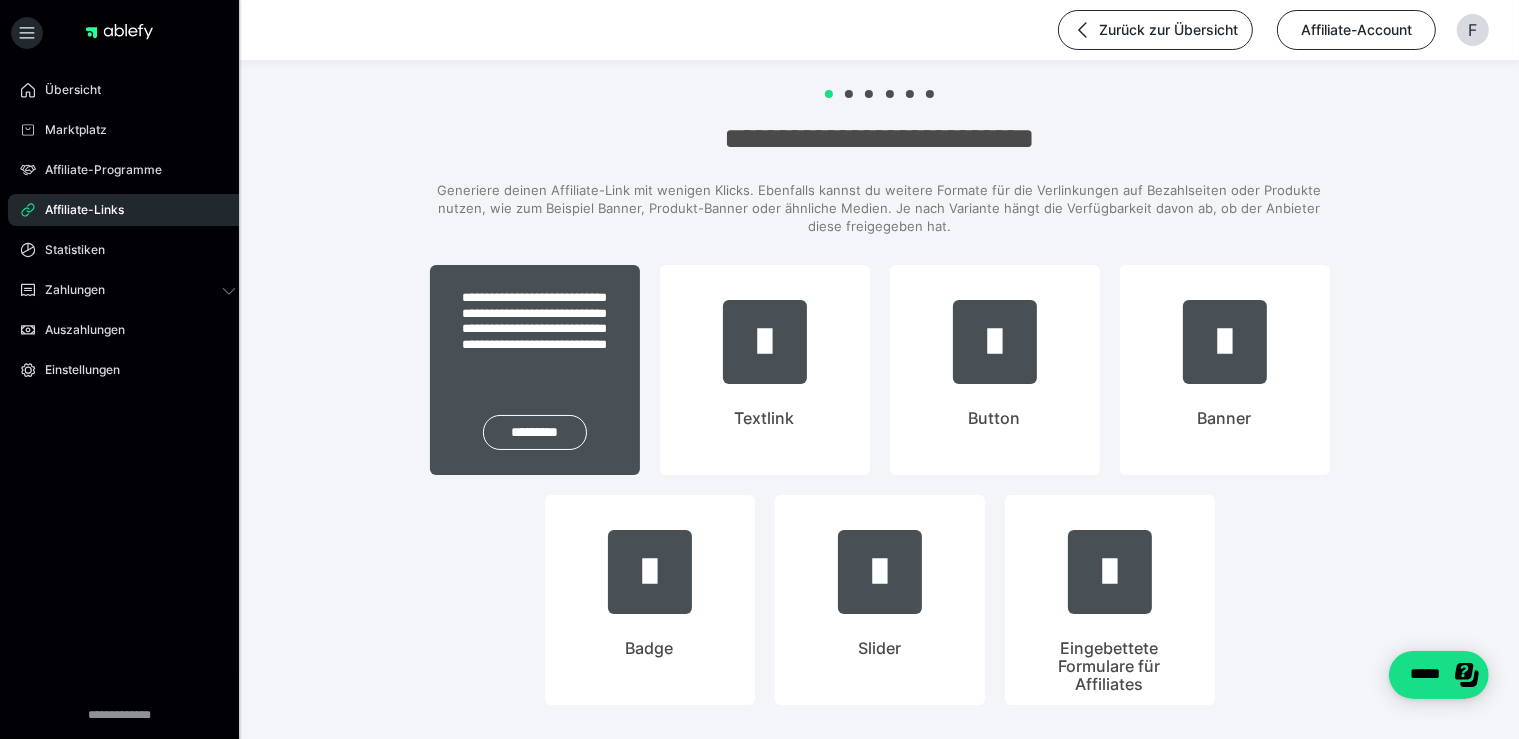 click on "**********" at bounding box center [535, 370] 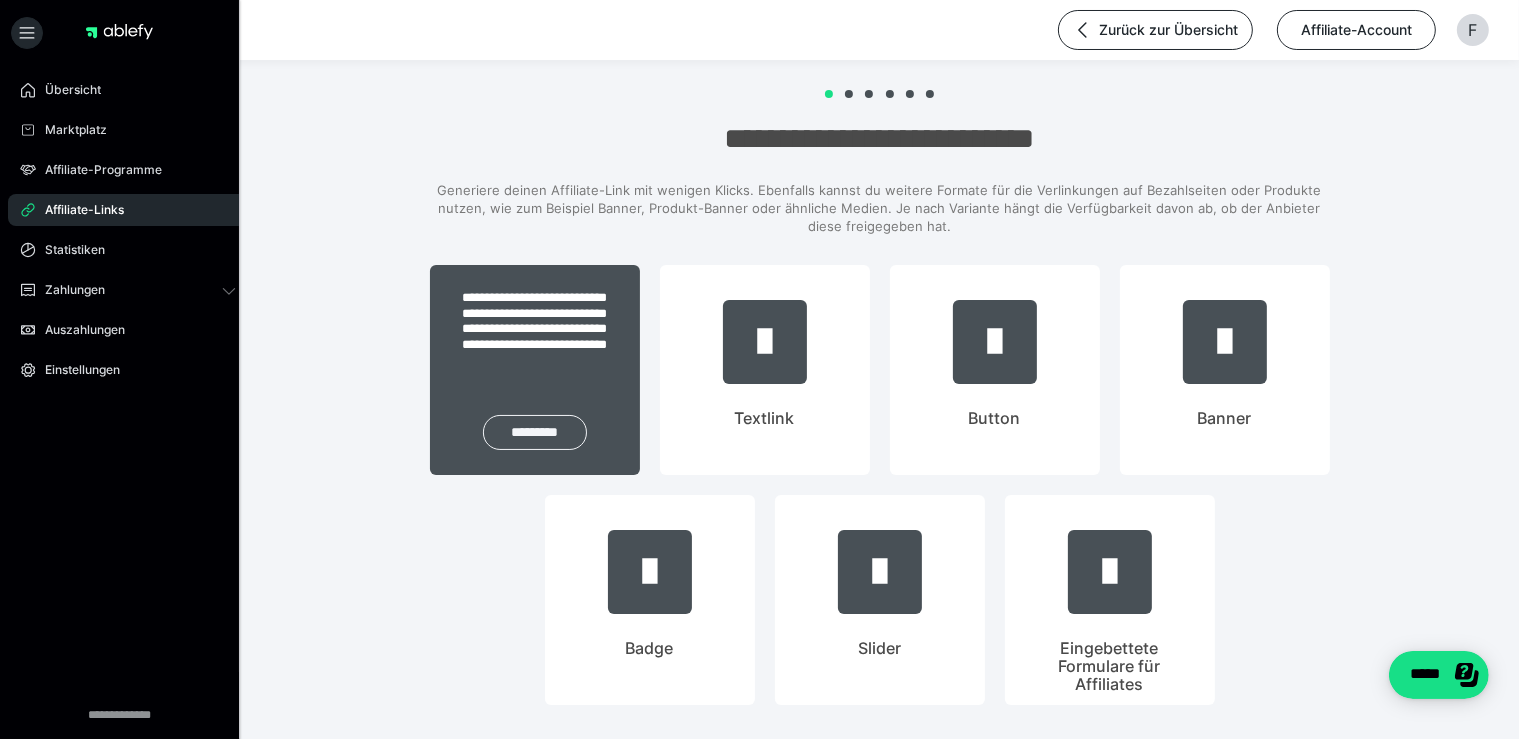 click on "*********" at bounding box center (535, 432) 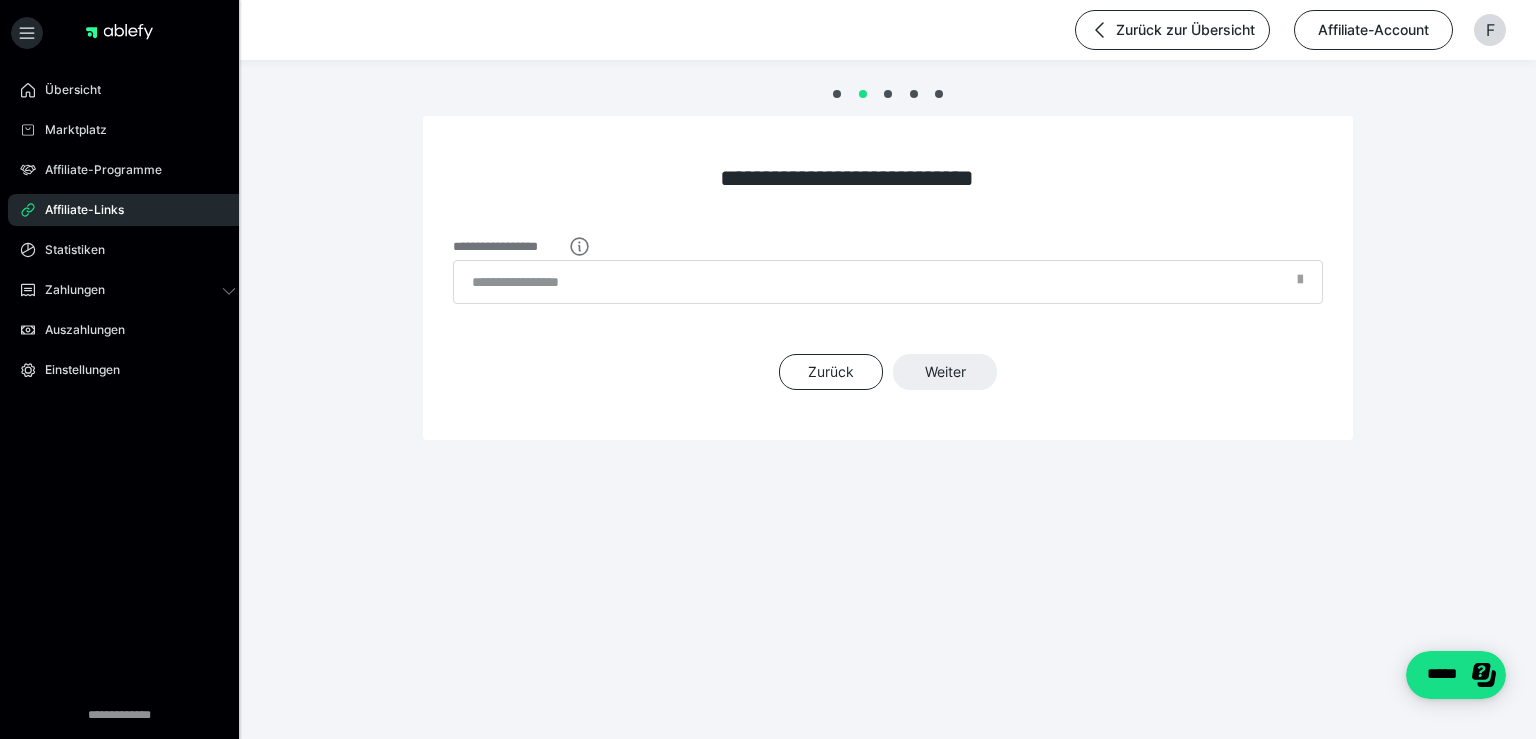 click at bounding box center [1300, 285] 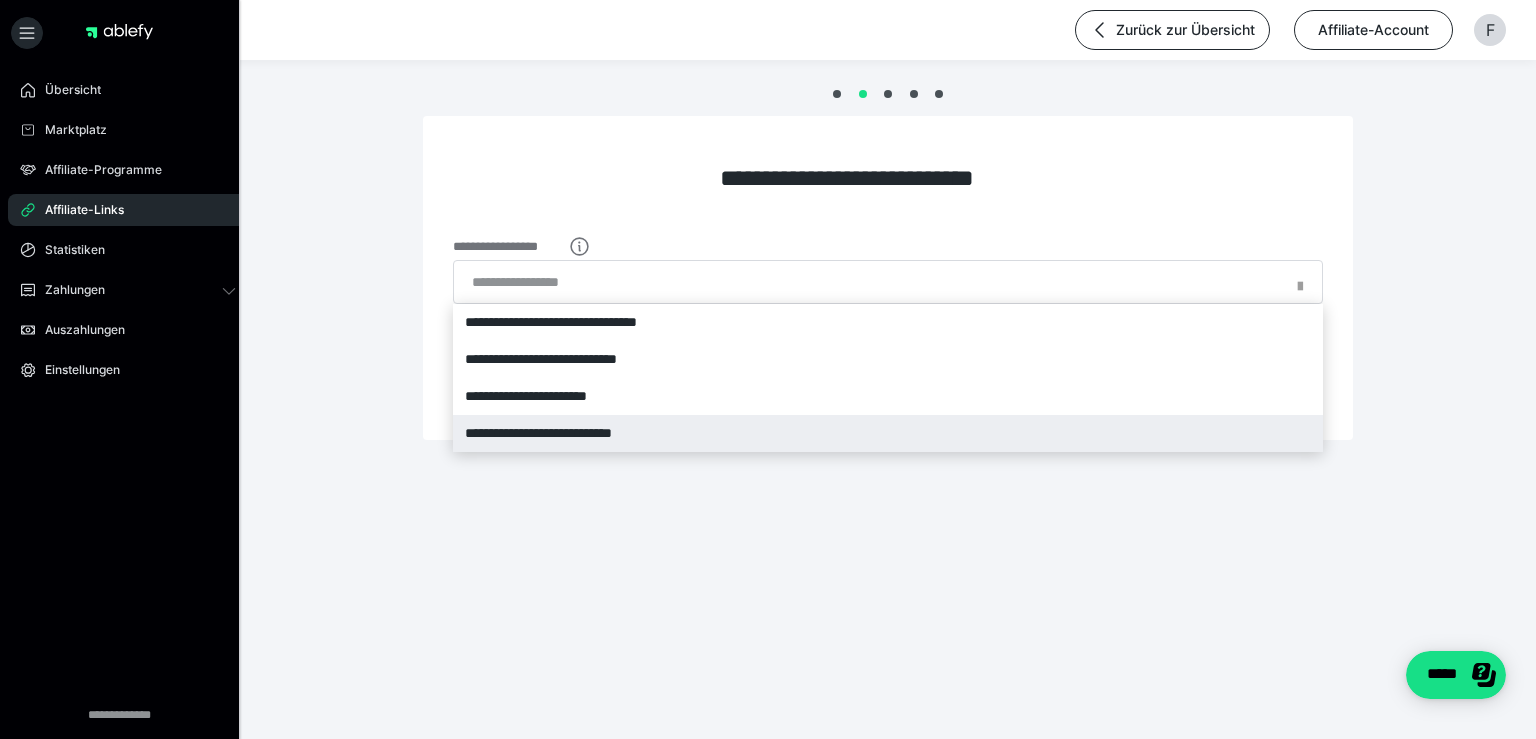 click on "**********" at bounding box center (888, 433) 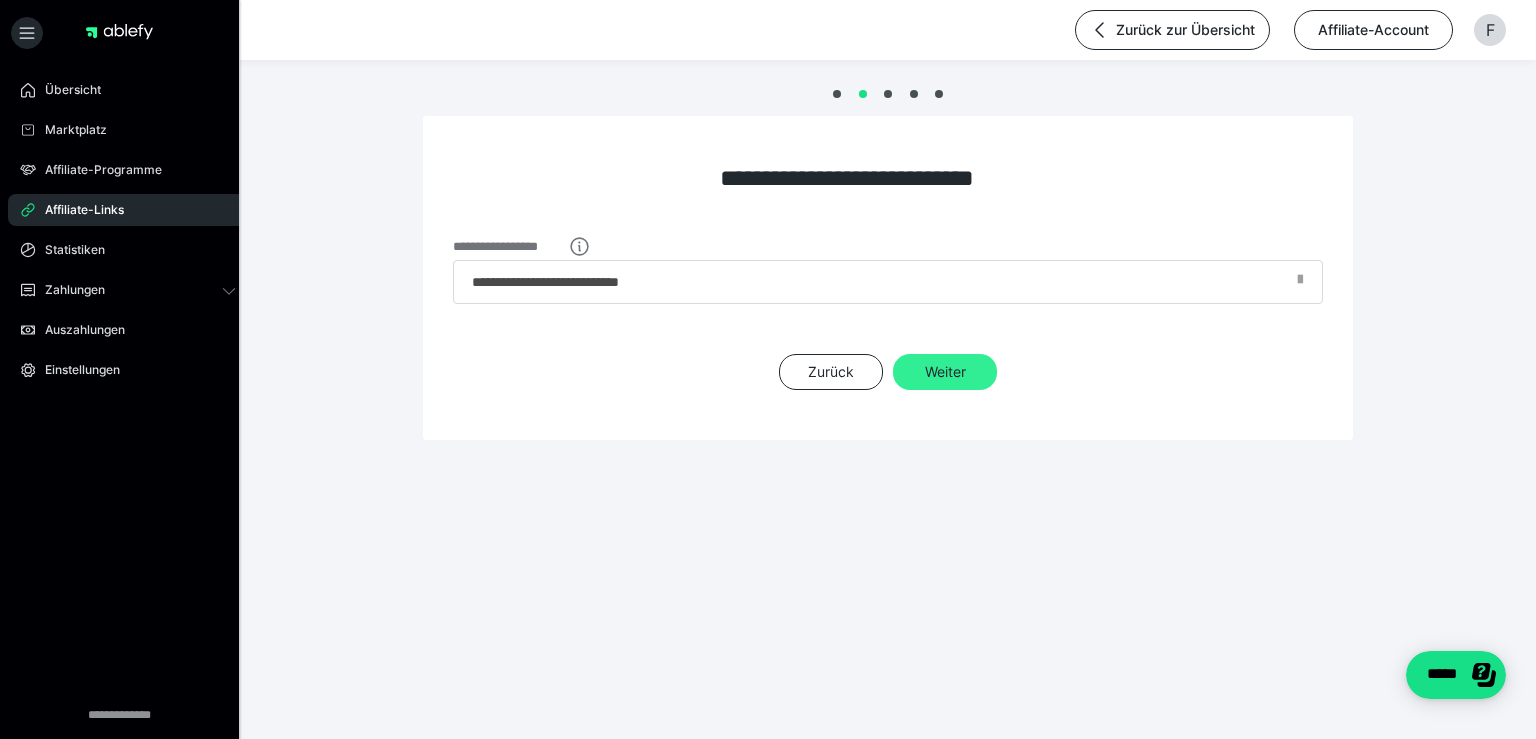 click on "Weiter" at bounding box center (945, 372) 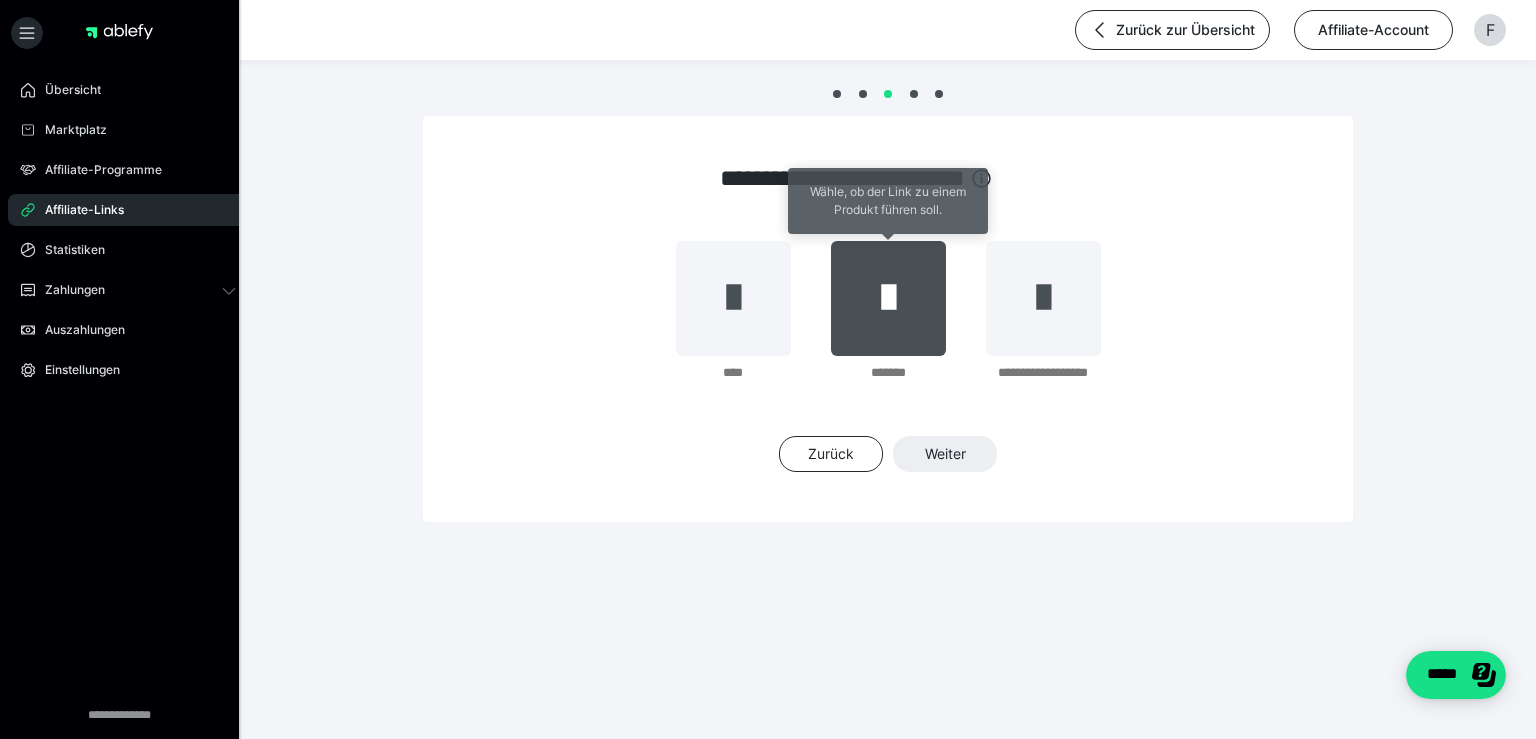 click at bounding box center [888, 298] 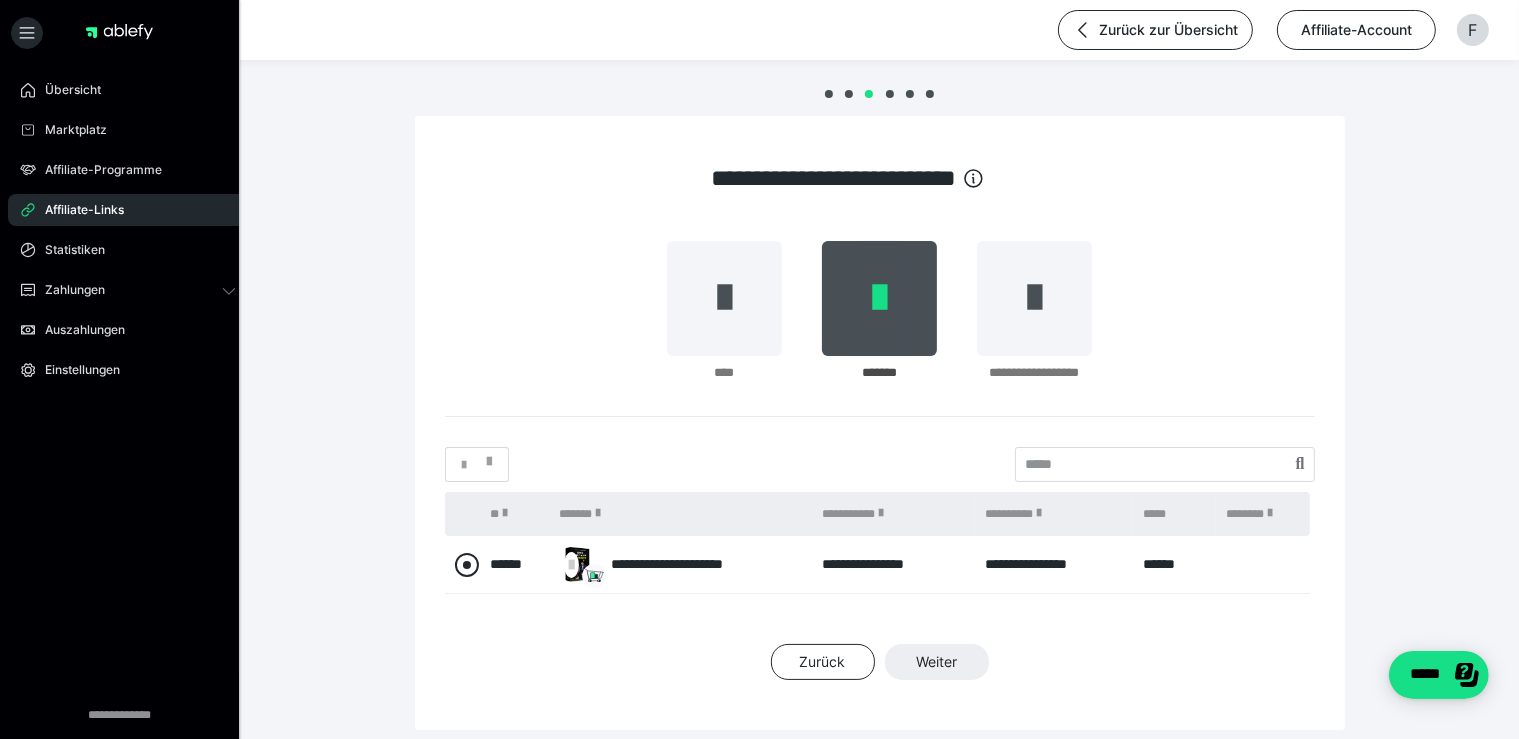 click at bounding box center [467, 565] 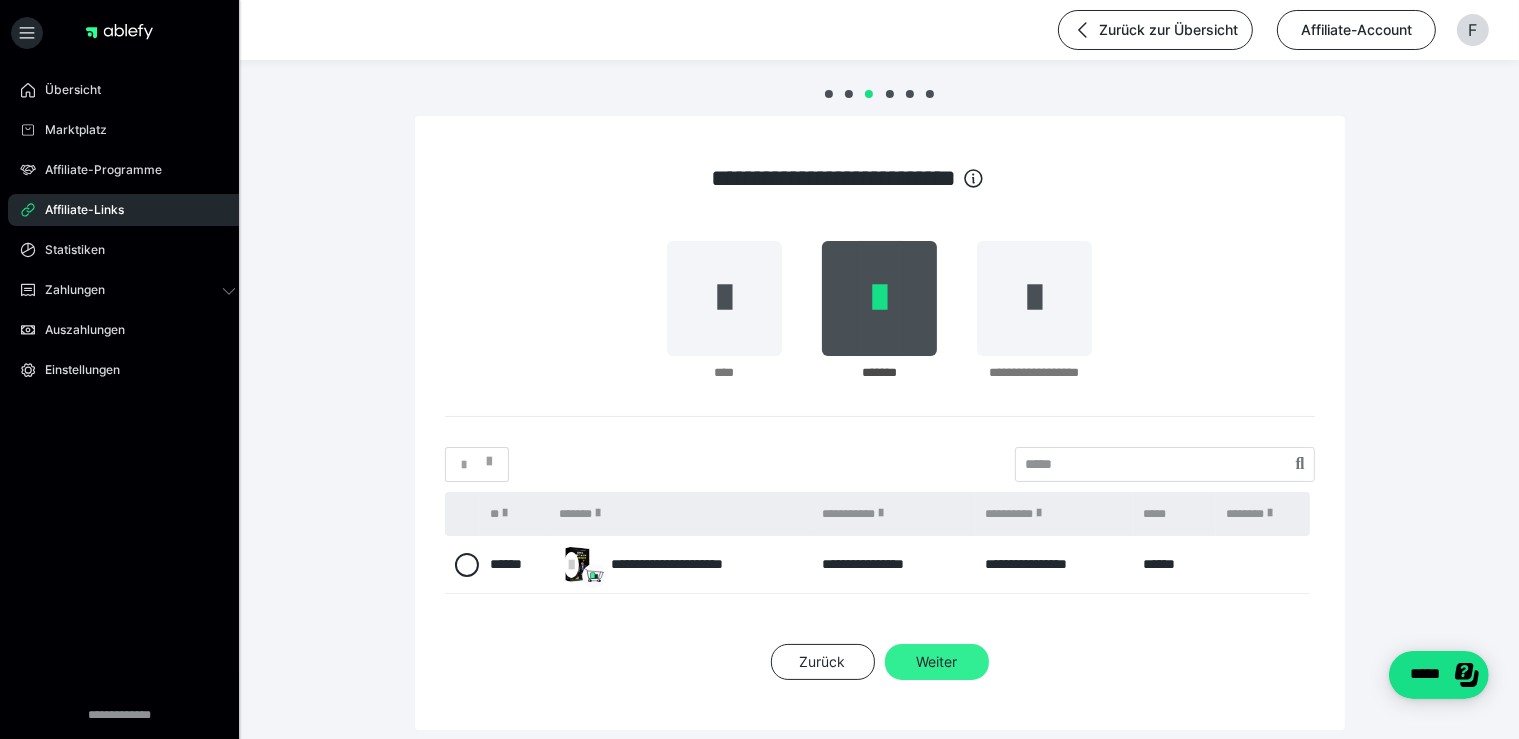 click on "Weiter" at bounding box center (937, 662) 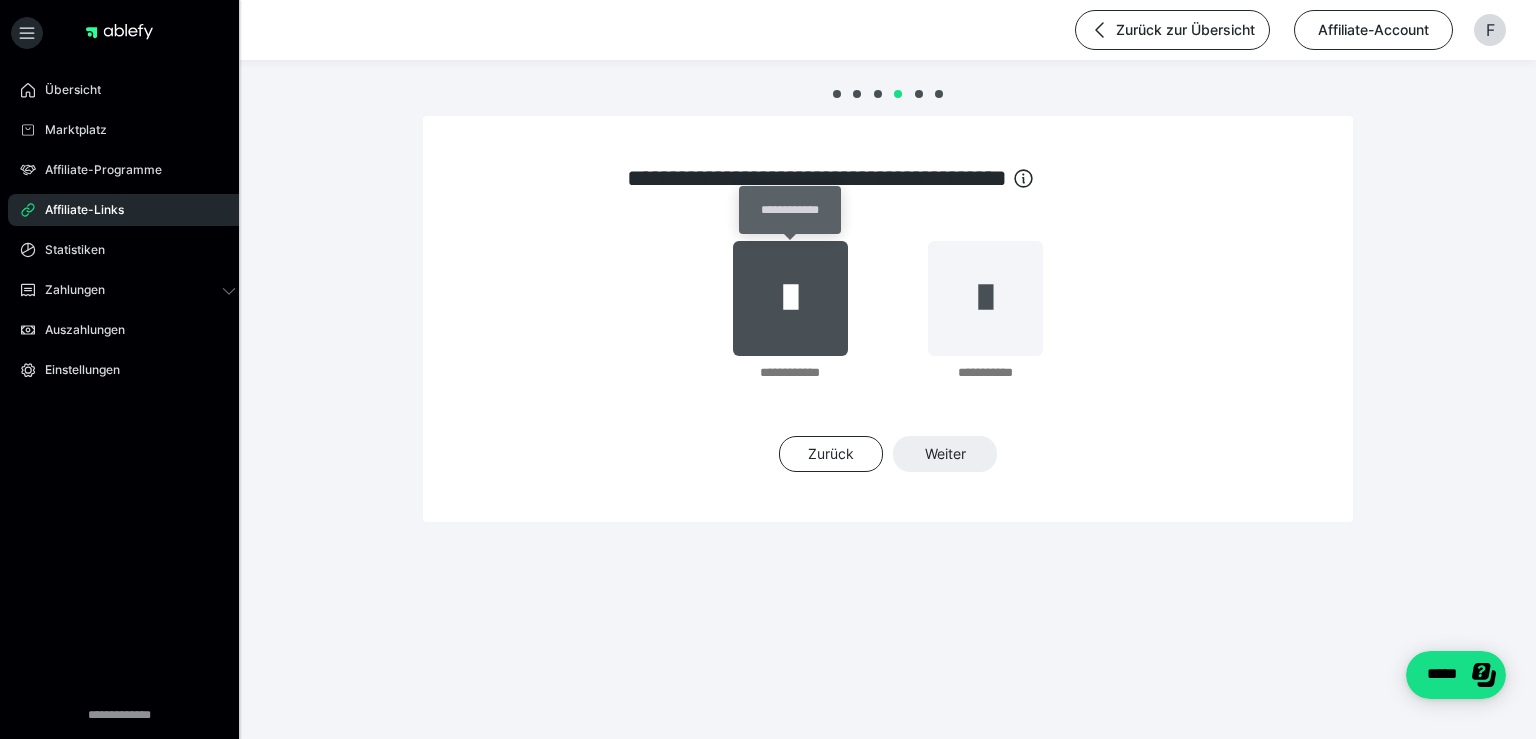 click at bounding box center [790, 298] 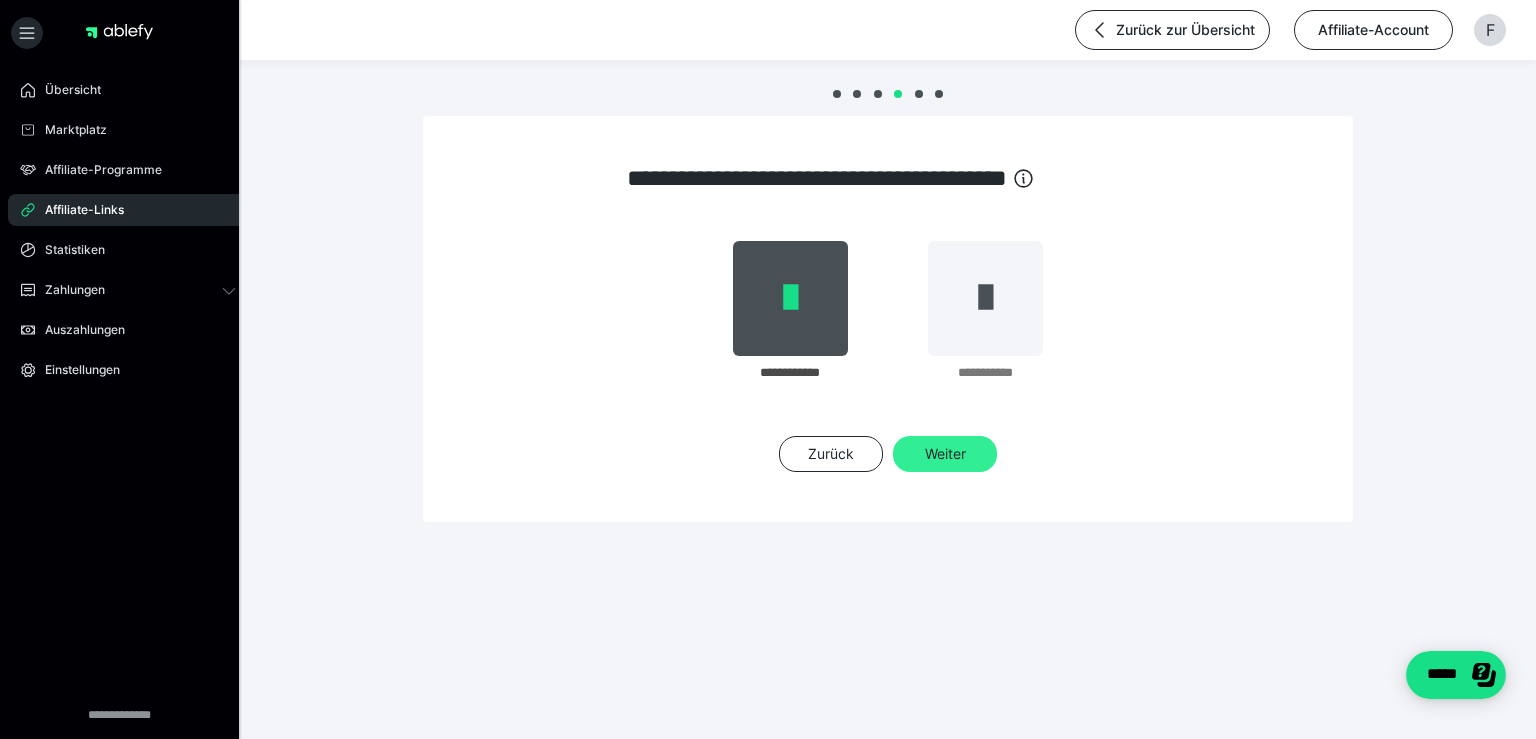 click on "Weiter" at bounding box center [945, 454] 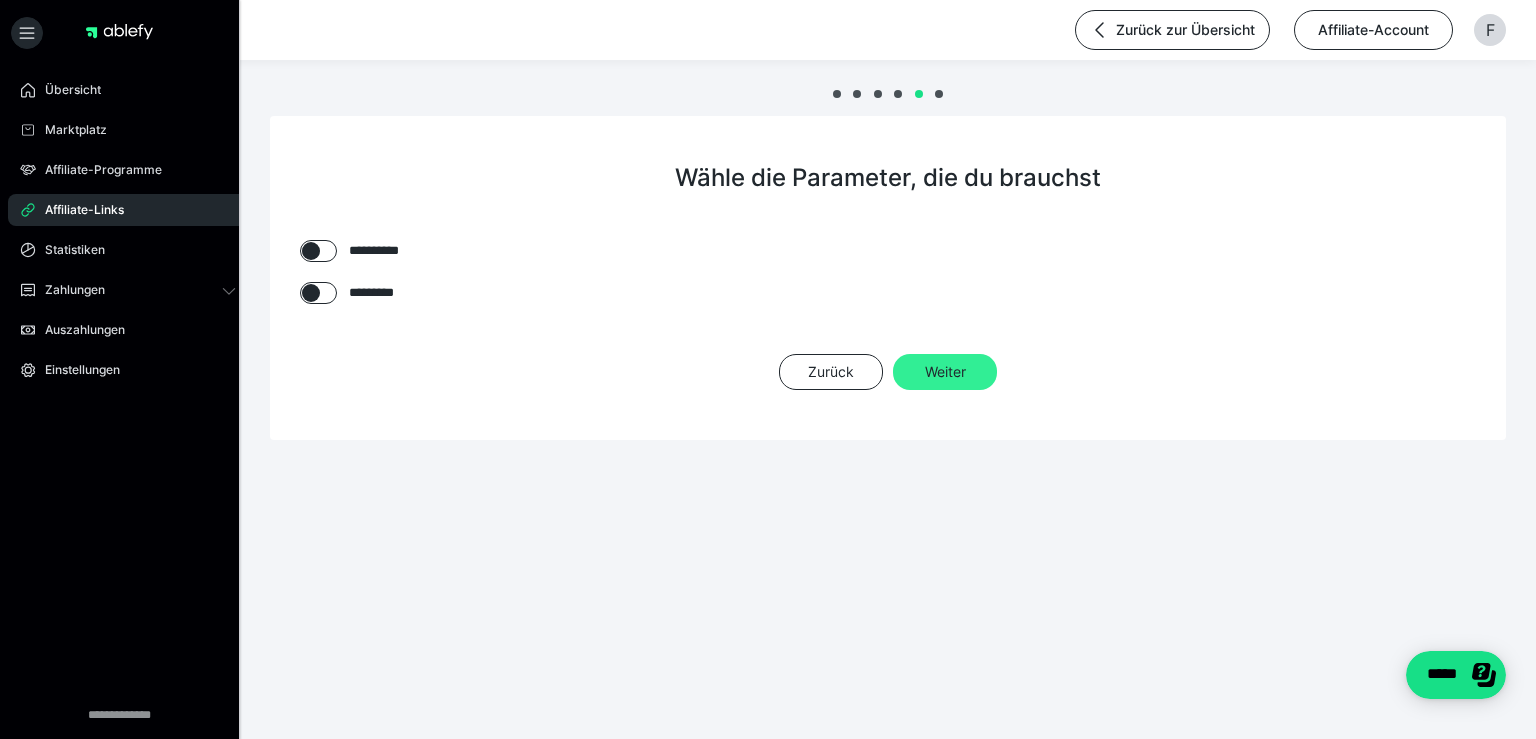 click on "Weiter" at bounding box center (945, 372) 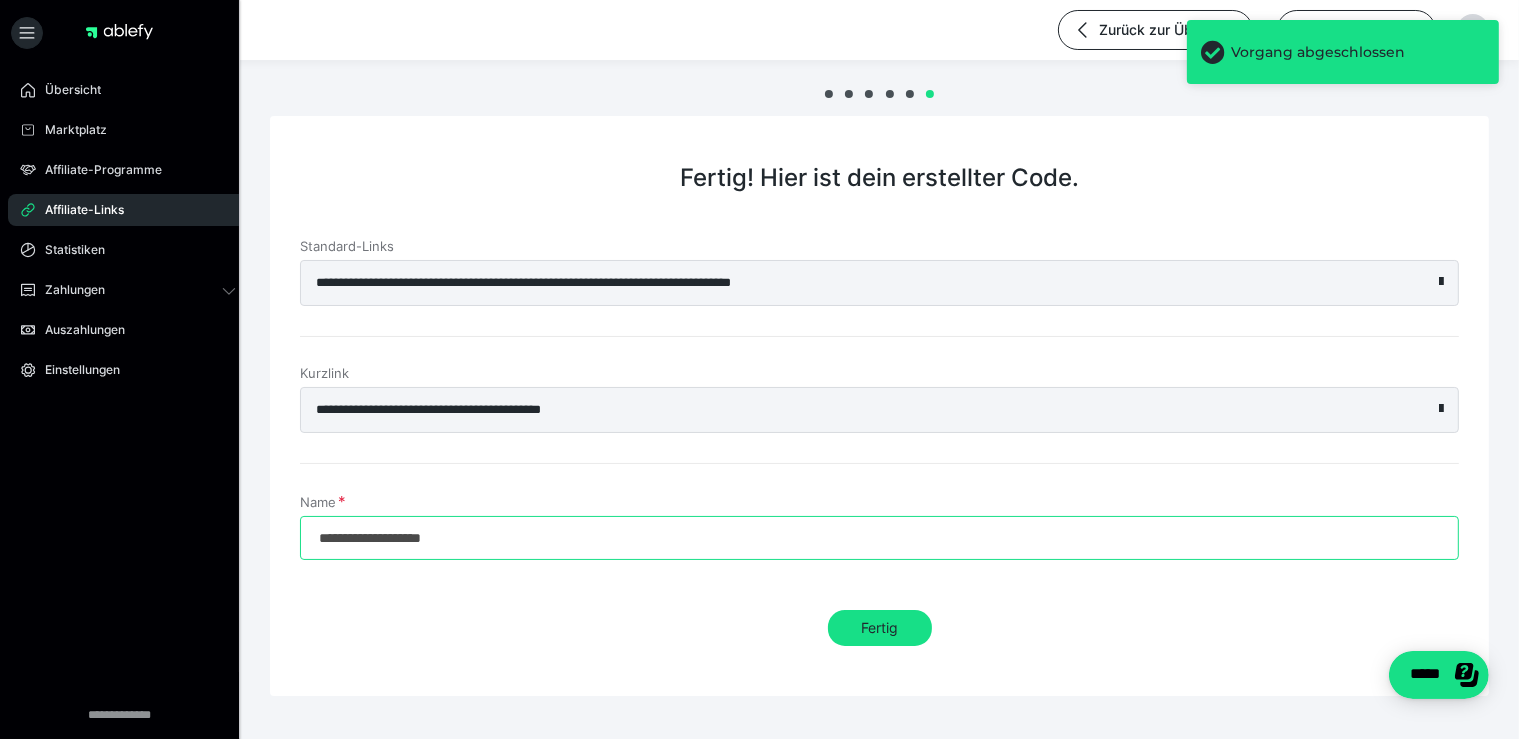 click on "**********" at bounding box center (879, 538) 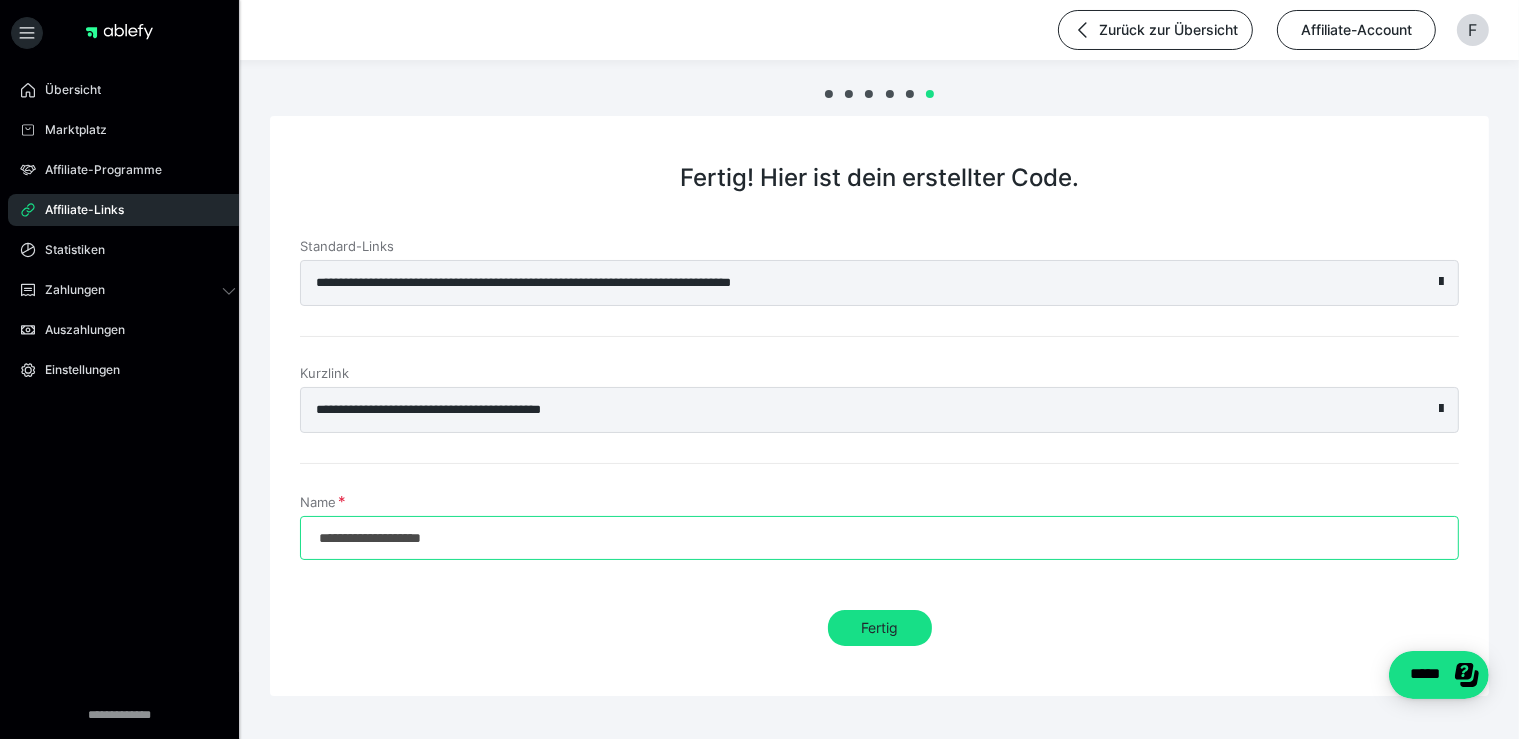 click on "**********" at bounding box center (879, 538) 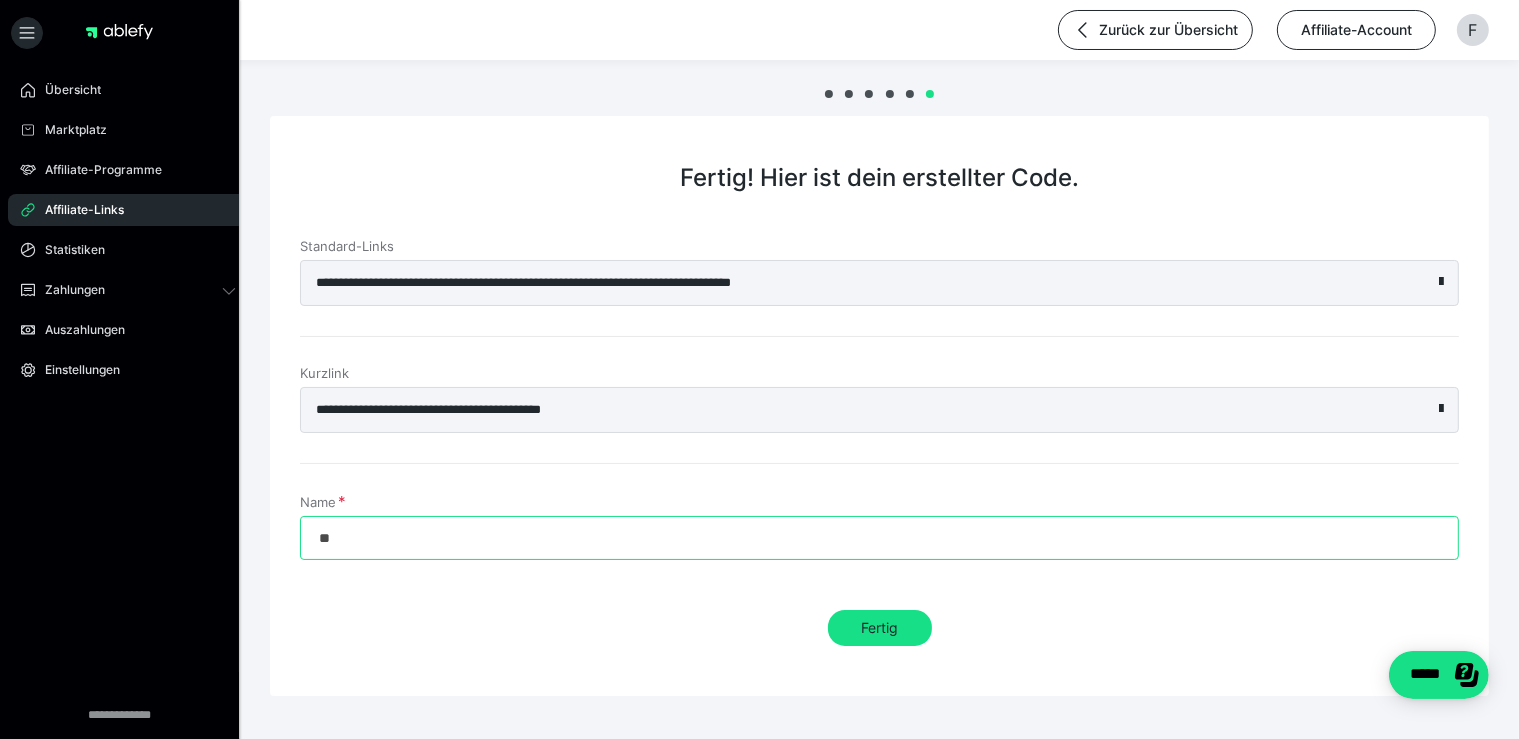 type on "*" 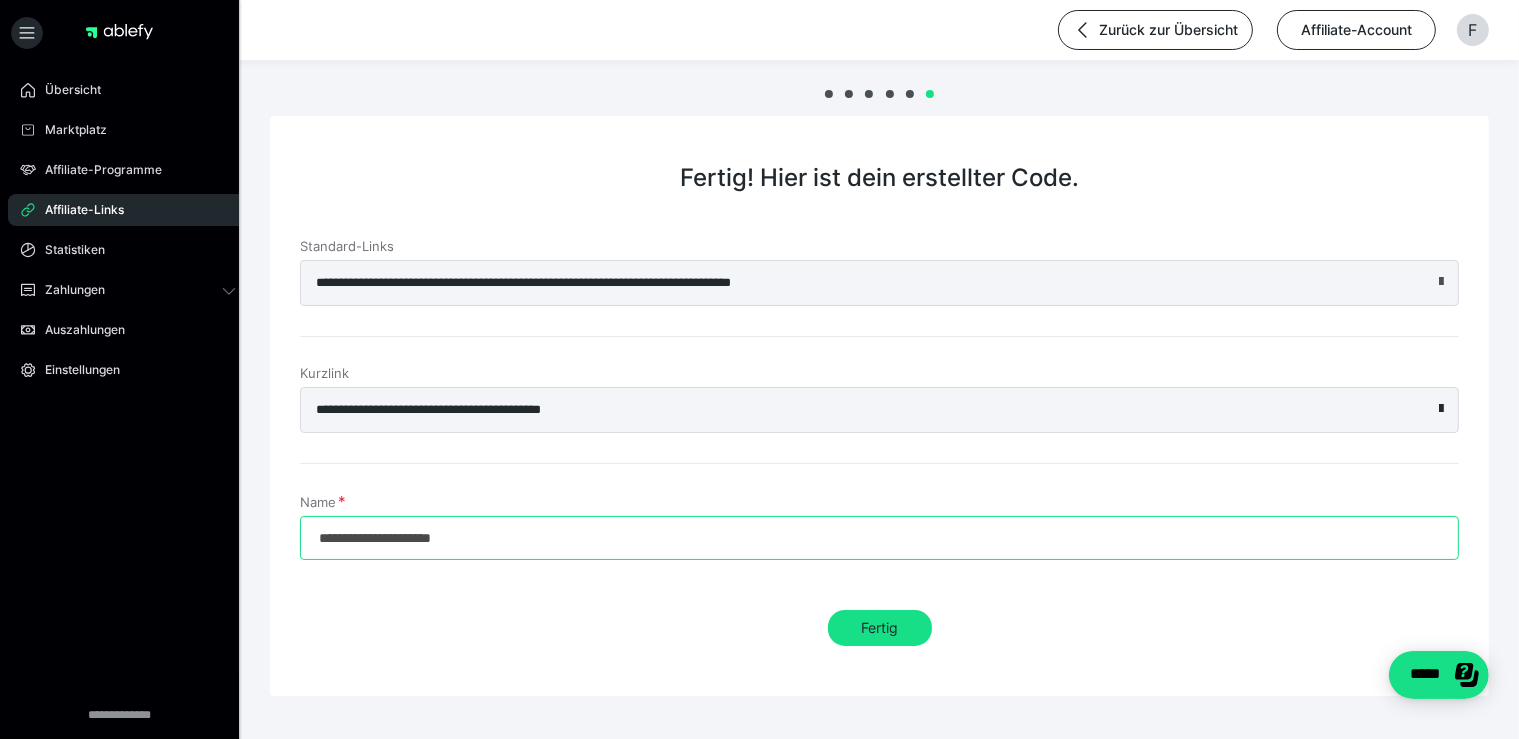 type on "**********" 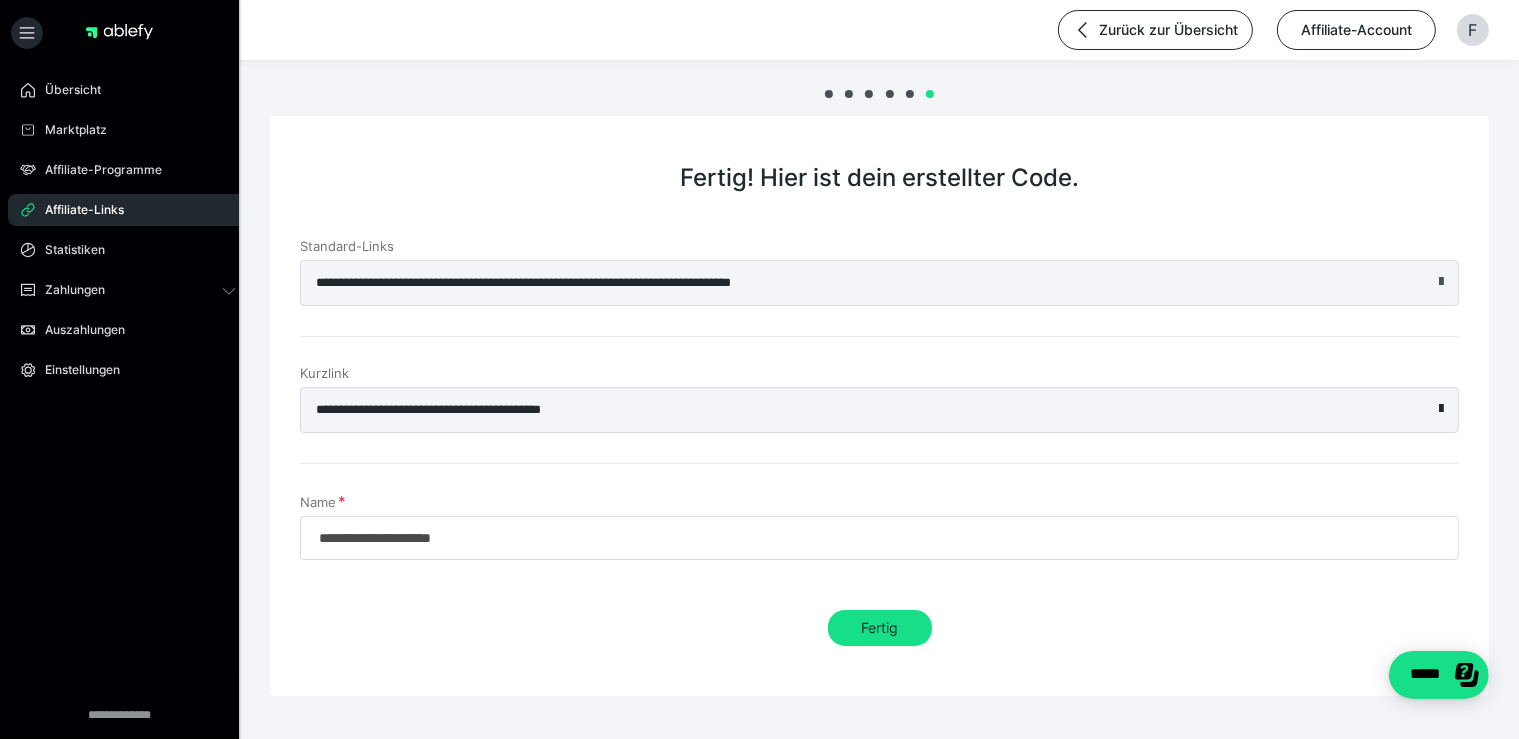 click at bounding box center [1441, 282] 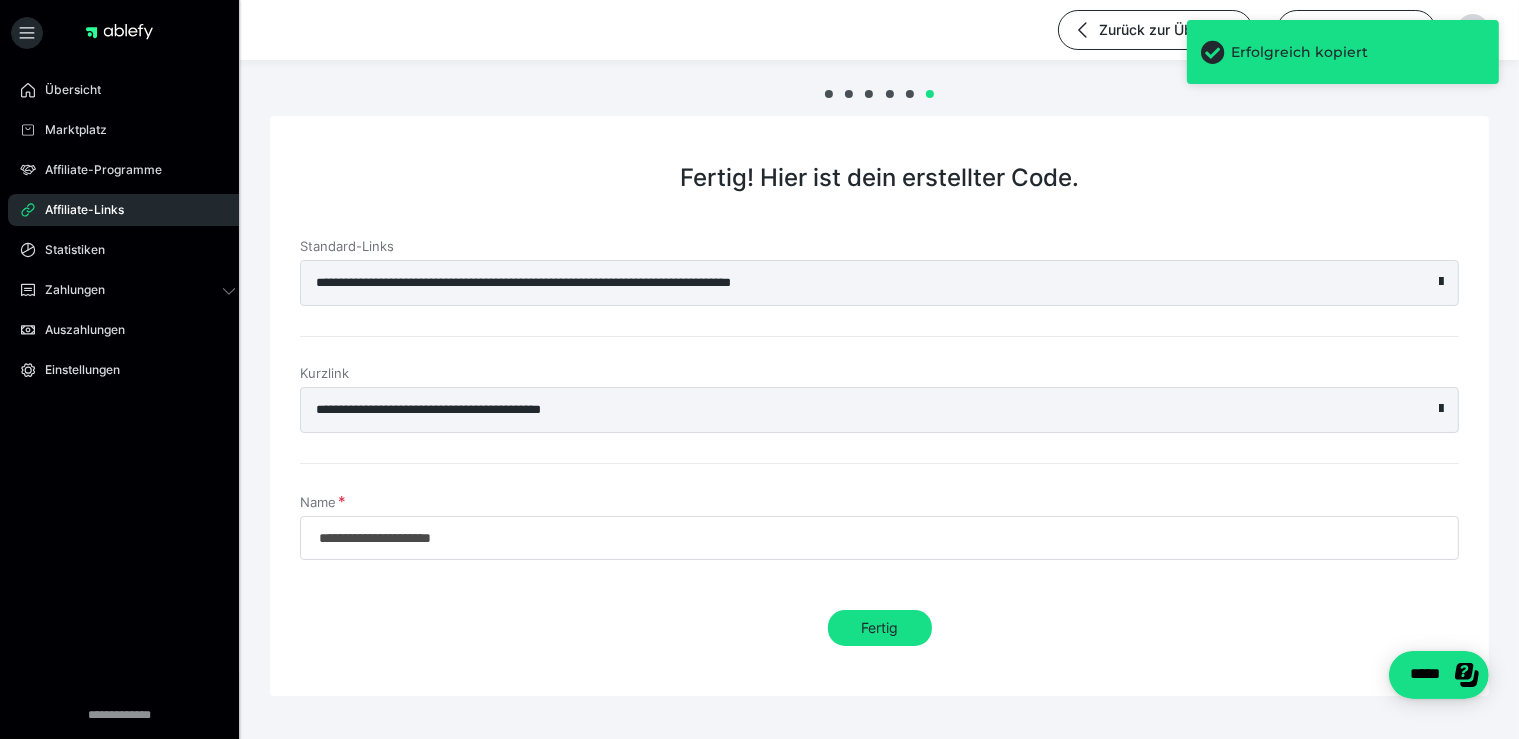 click on "**********" at bounding box center (834, 283) 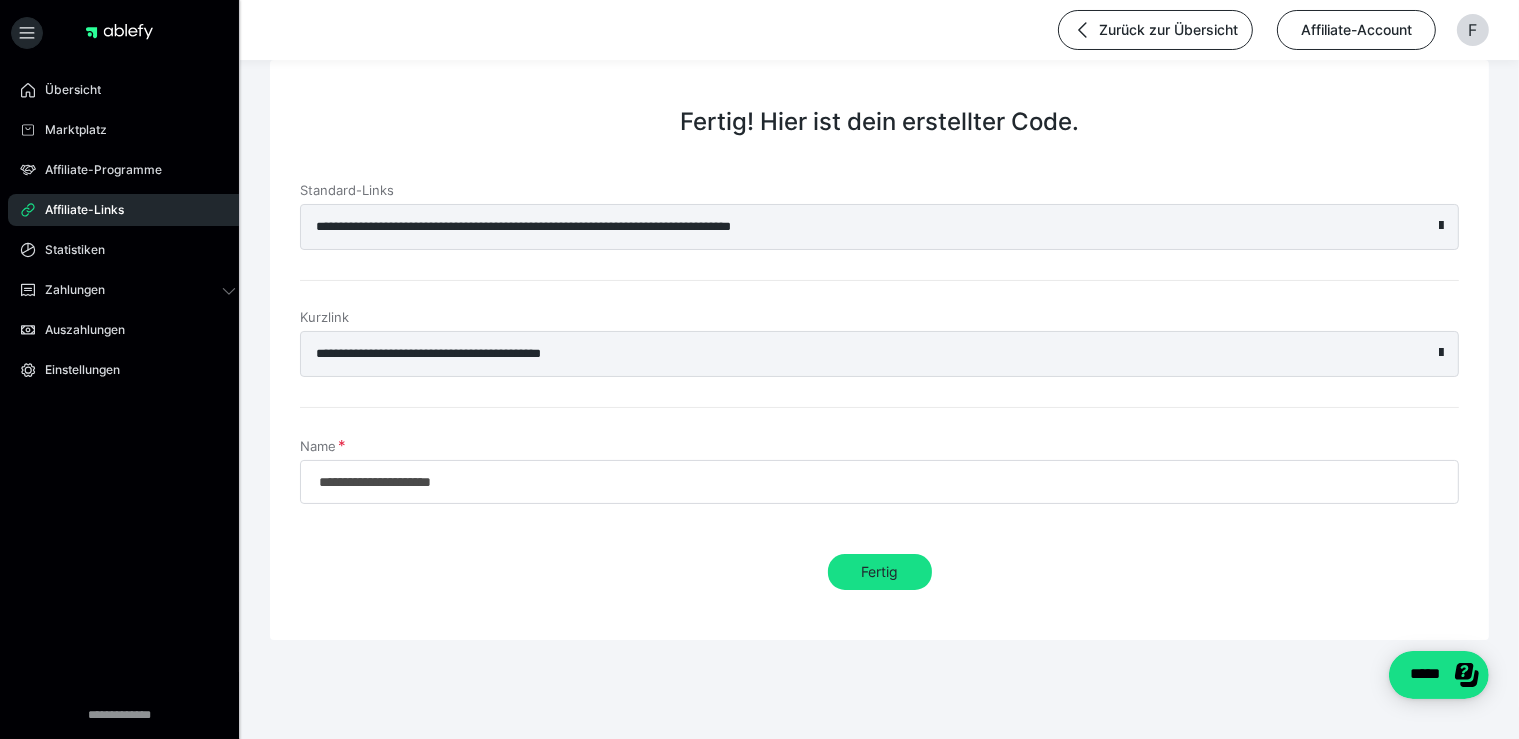 scroll, scrollTop: 0, scrollLeft: 0, axis: both 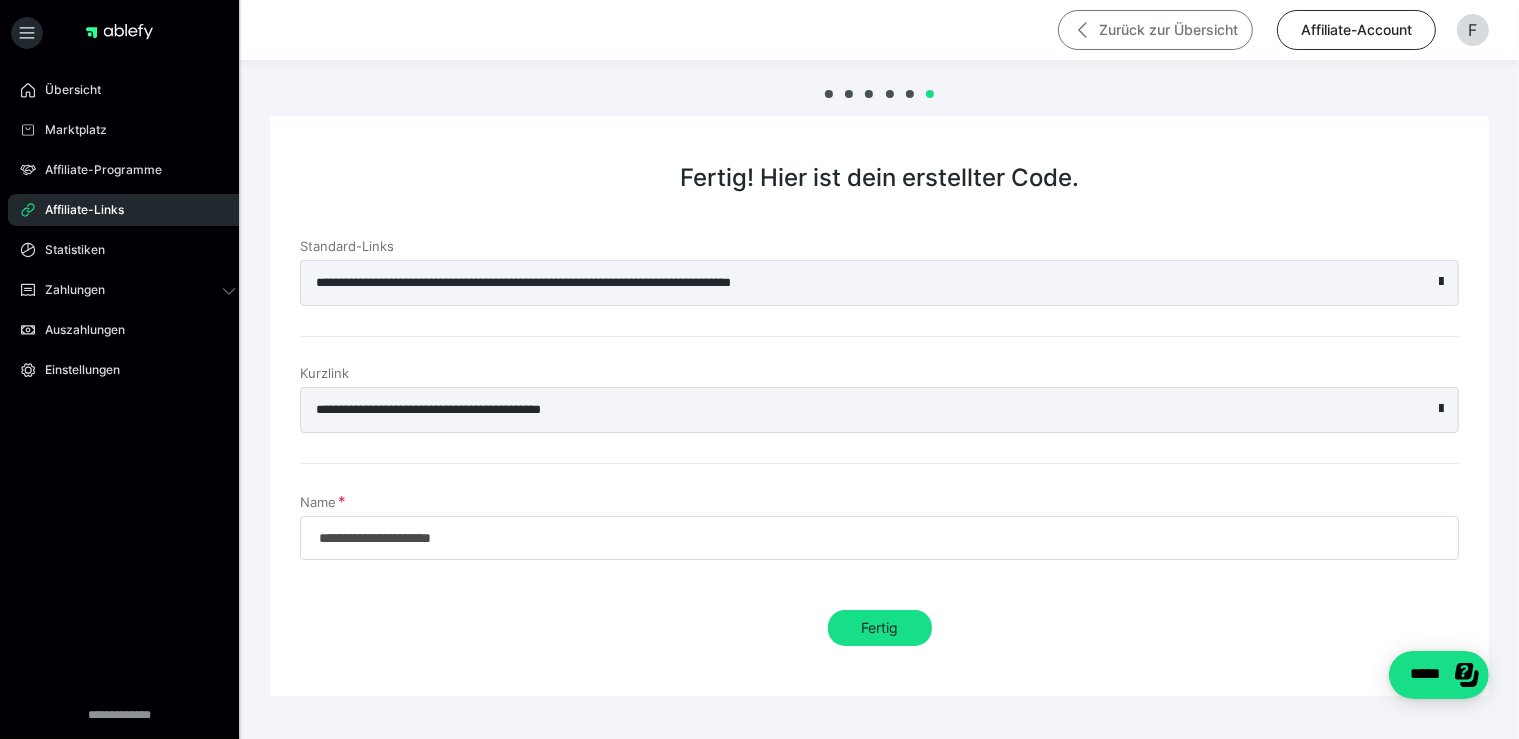 click 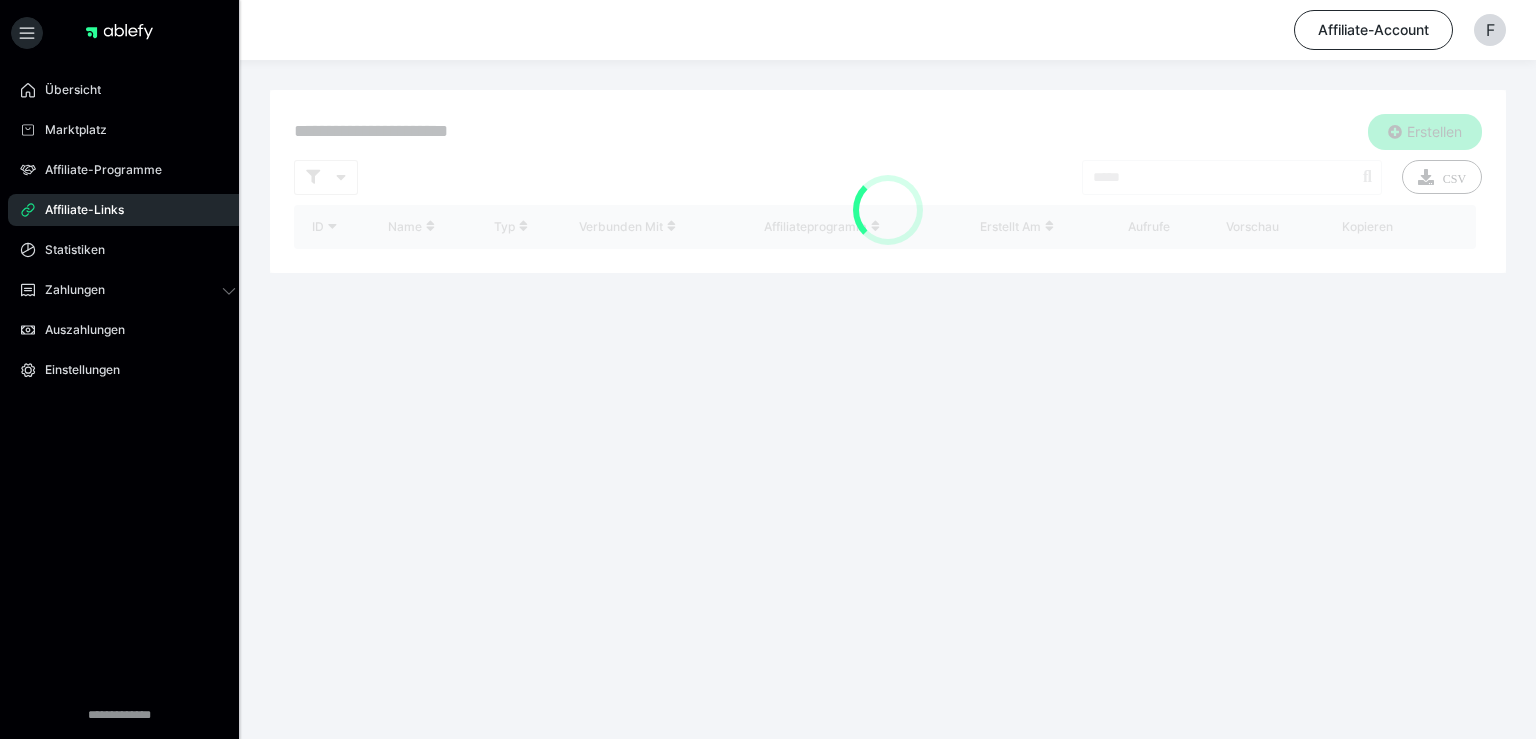scroll, scrollTop: 0, scrollLeft: 0, axis: both 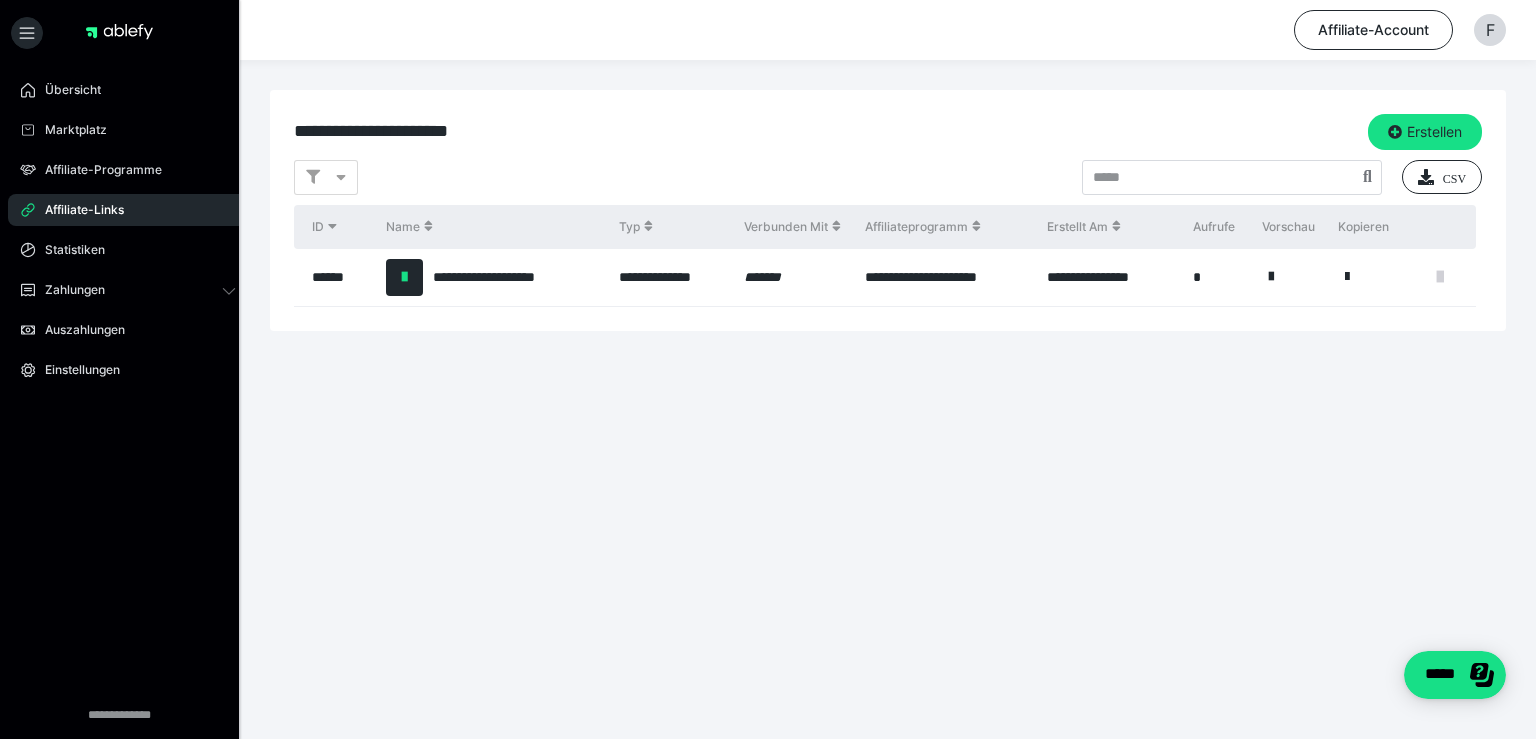 click at bounding box center (1440, 277) 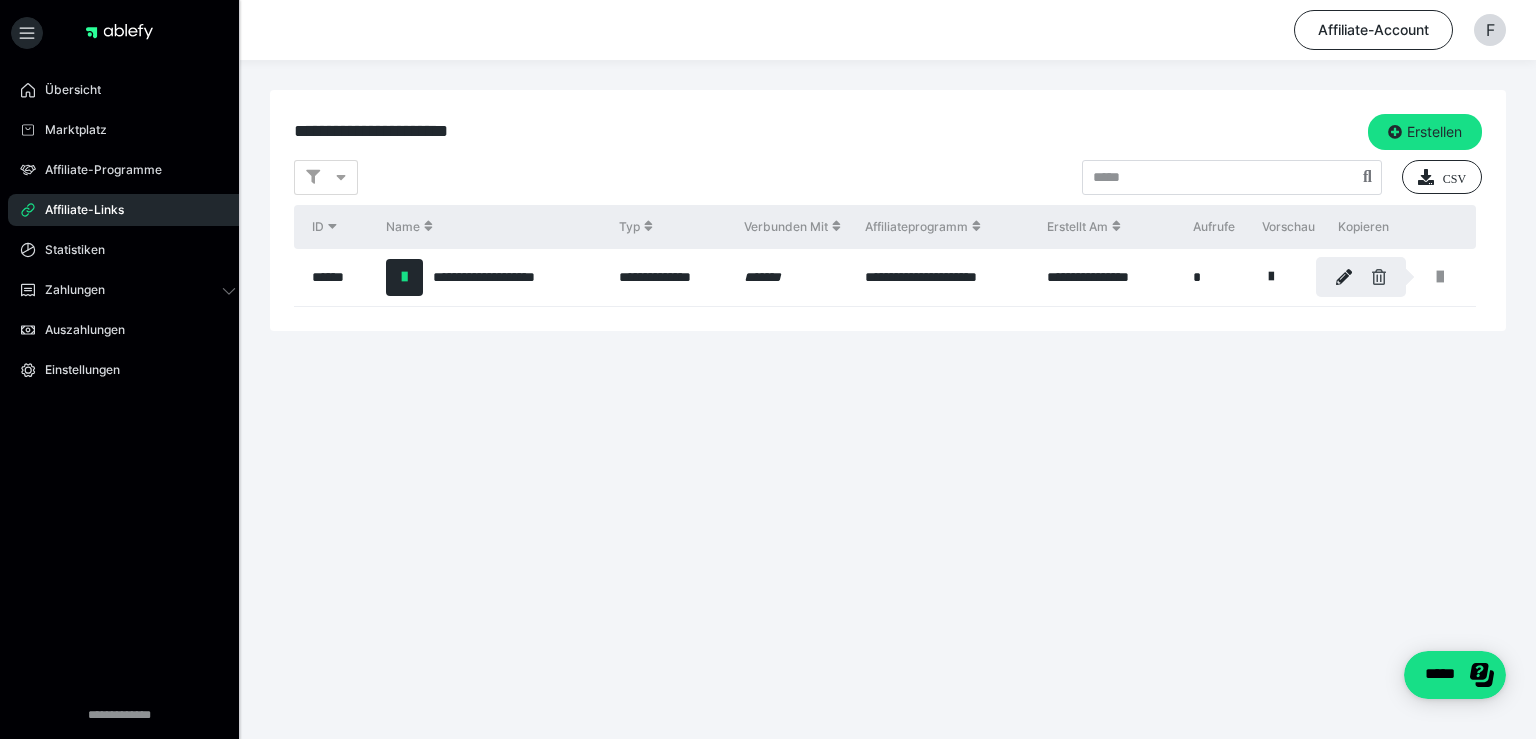 click at bounding box center (1379, 277) 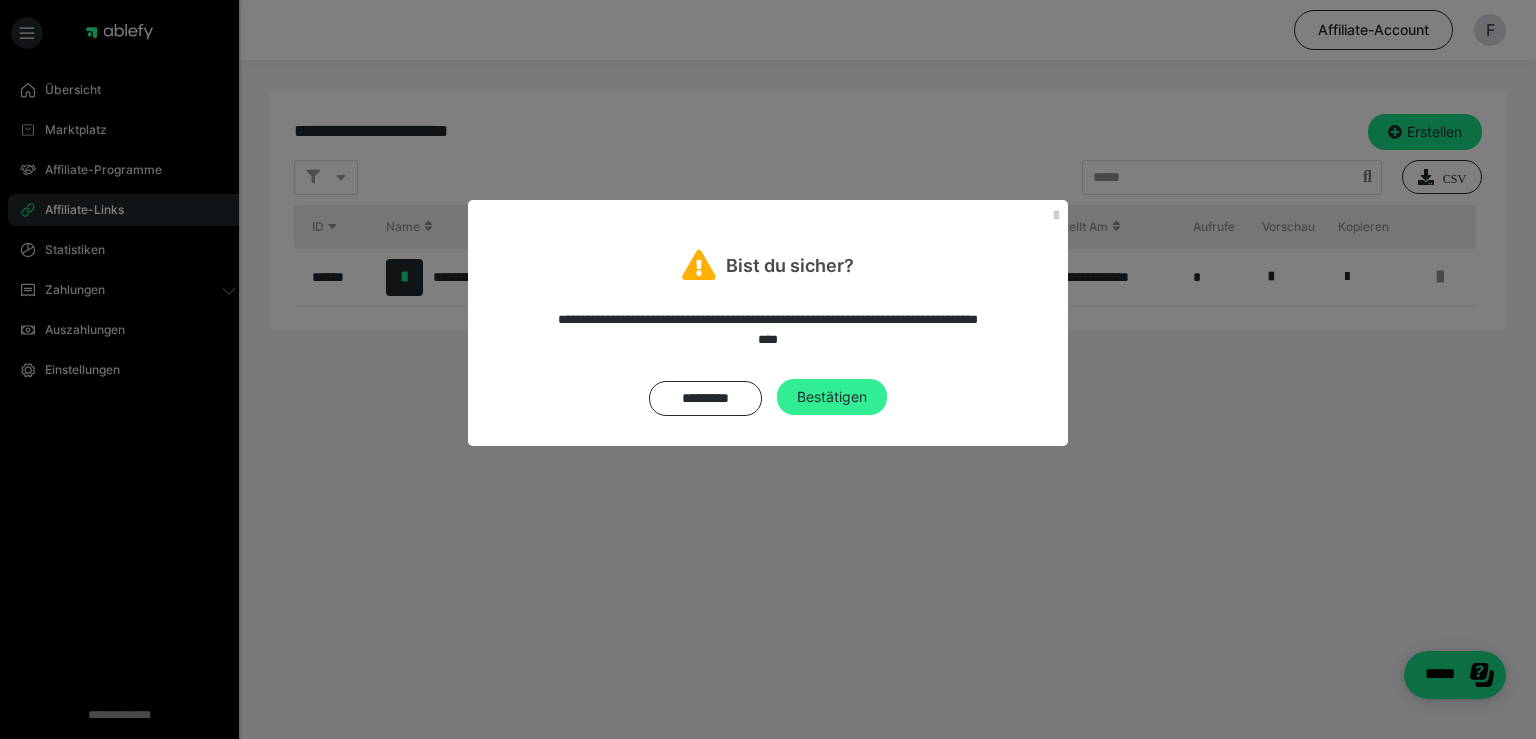 click on "Bestätigen" at bounding box center [832, 397] 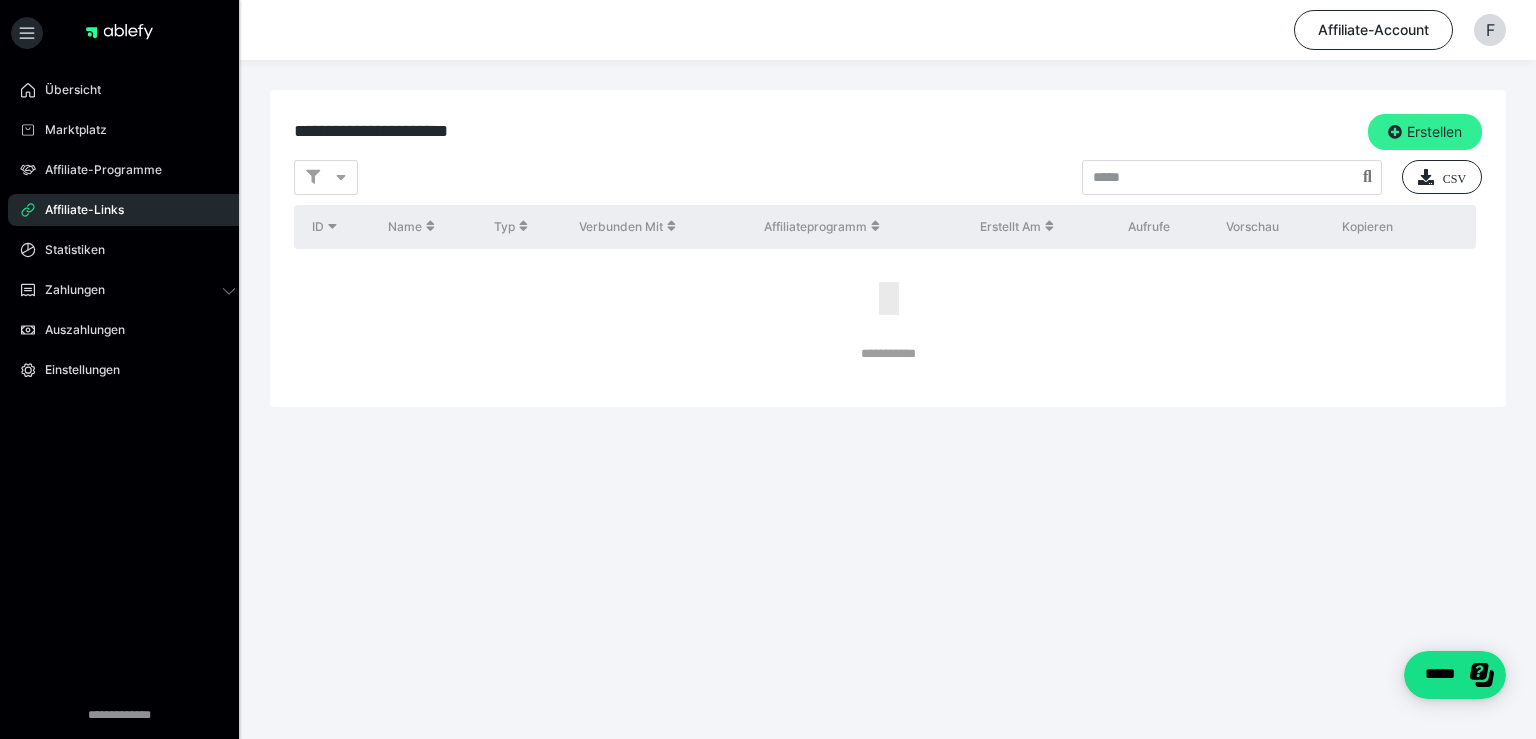 click on "Erstellen" at bounding box center (1425, 132) 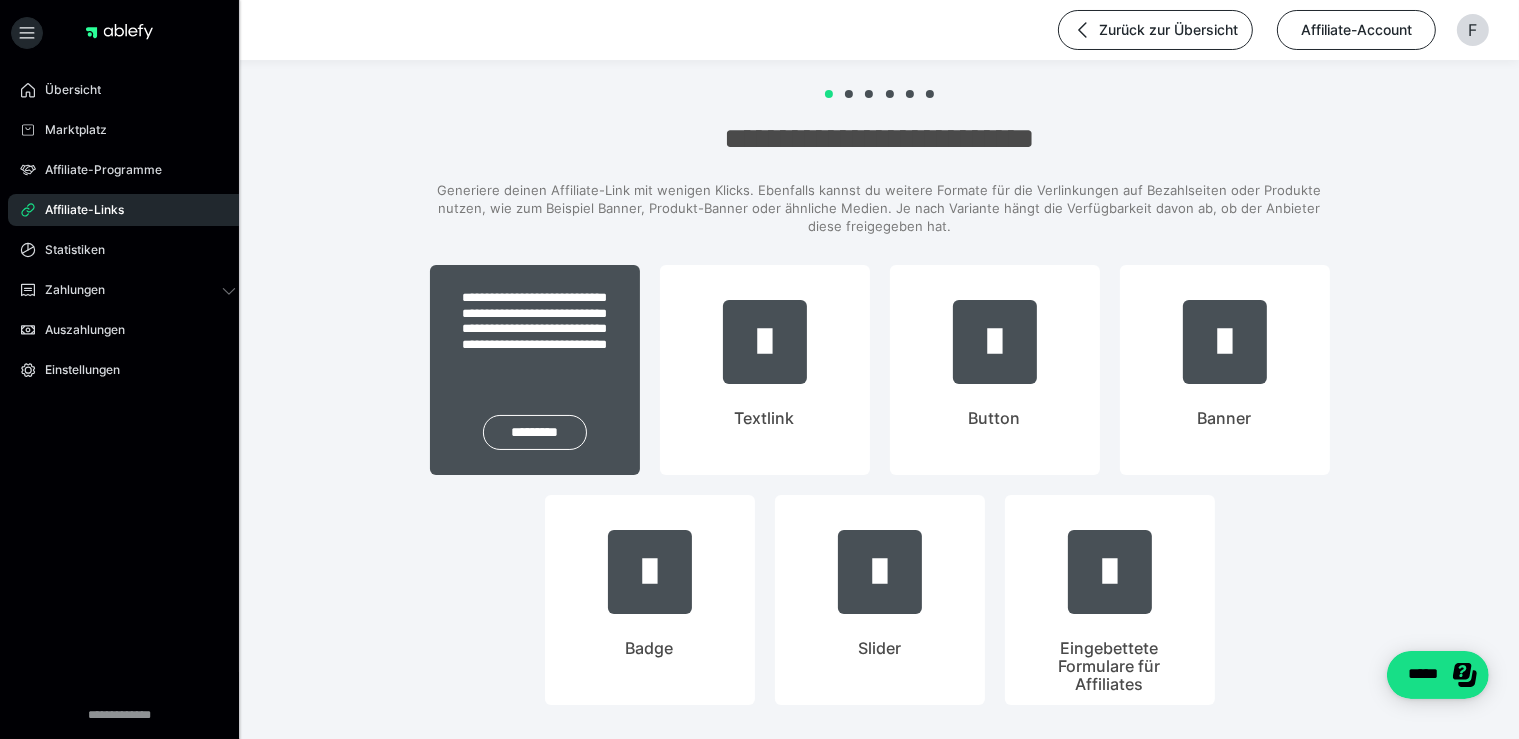 click on "**********" at bounding box center [535, 370] 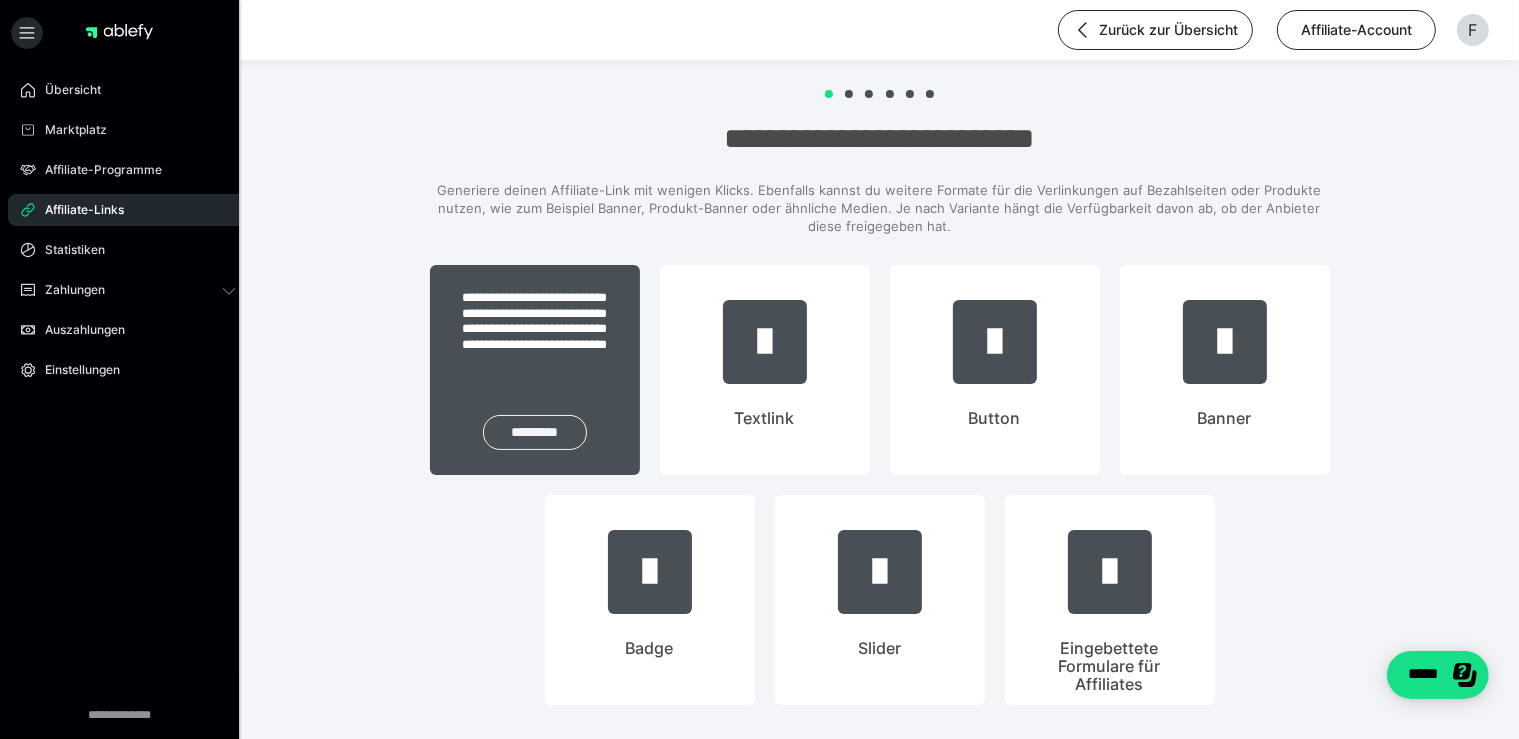 click on "*********" at bounding box center (535, 432) 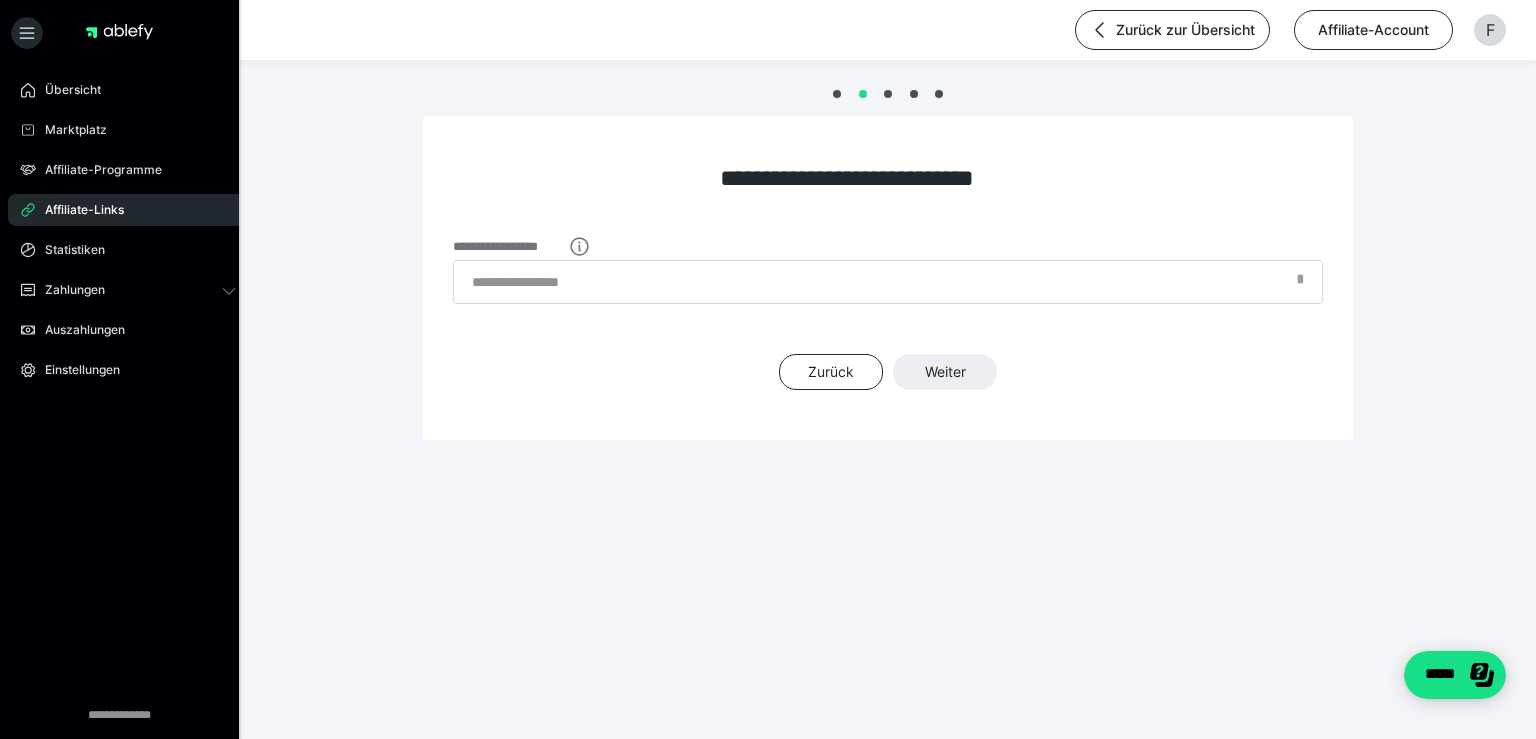 click at bounding box center (1300, 286) 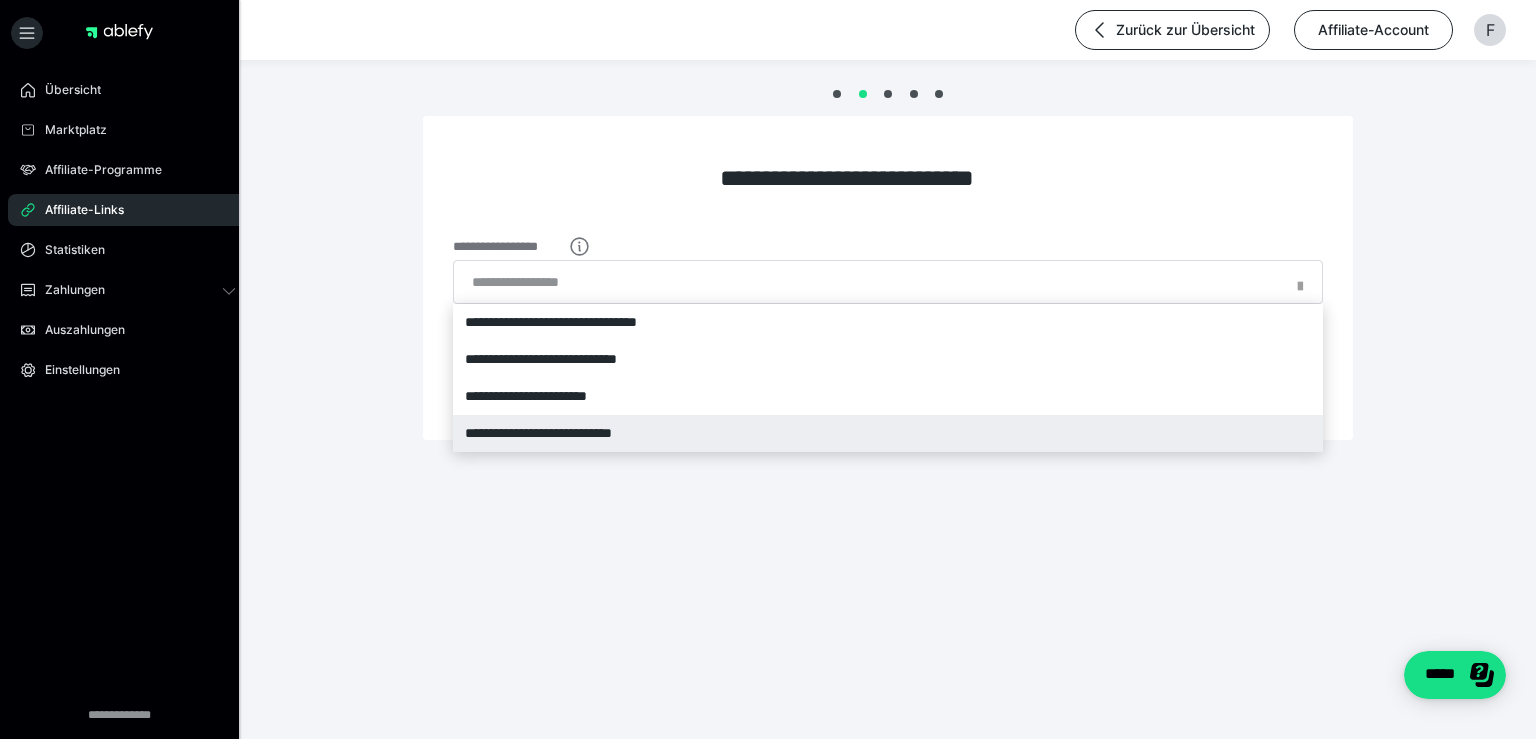 click on "**********" at bounding box center [888, 433] 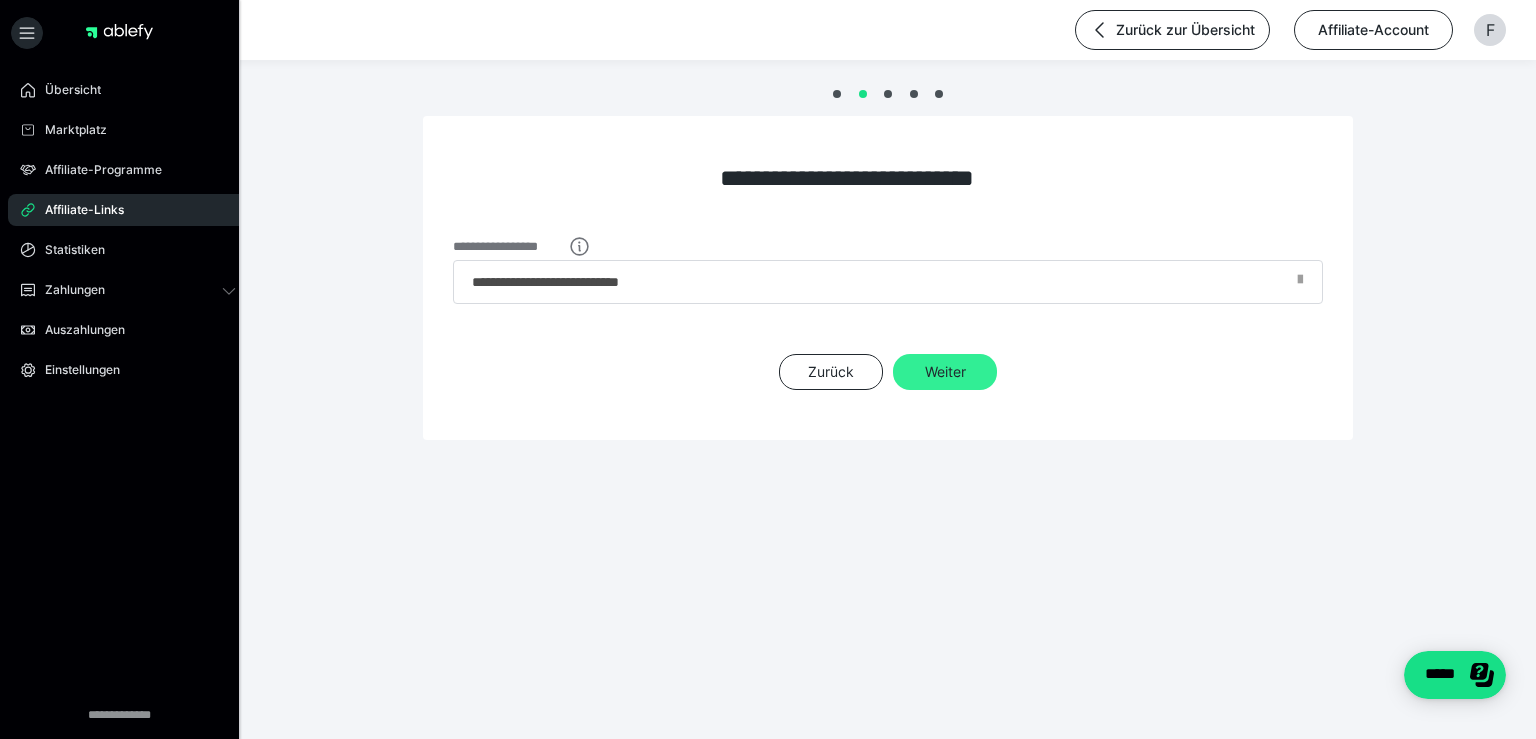 click on "Weiter" at bounding box center [945, 372] 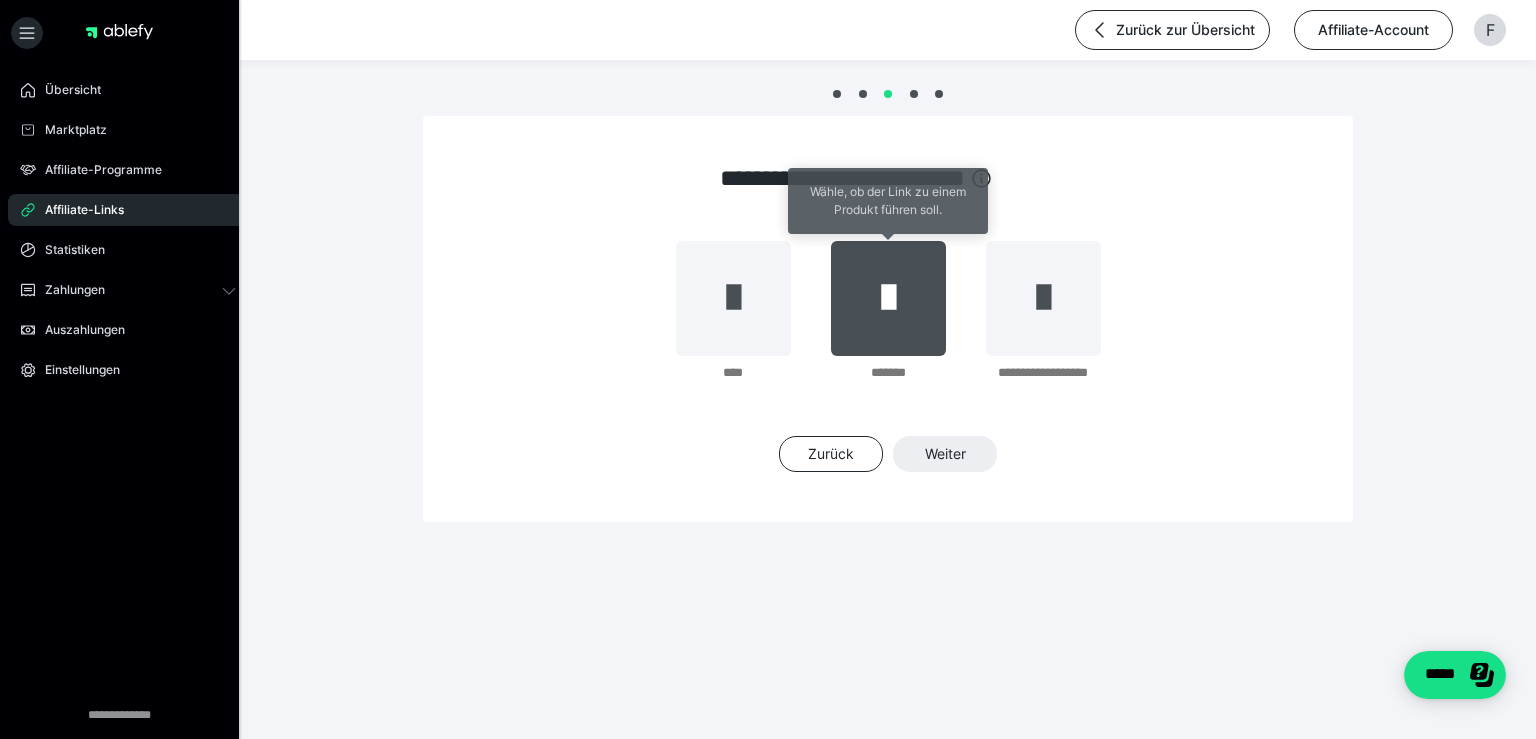 click at bounding box center (888, 298) 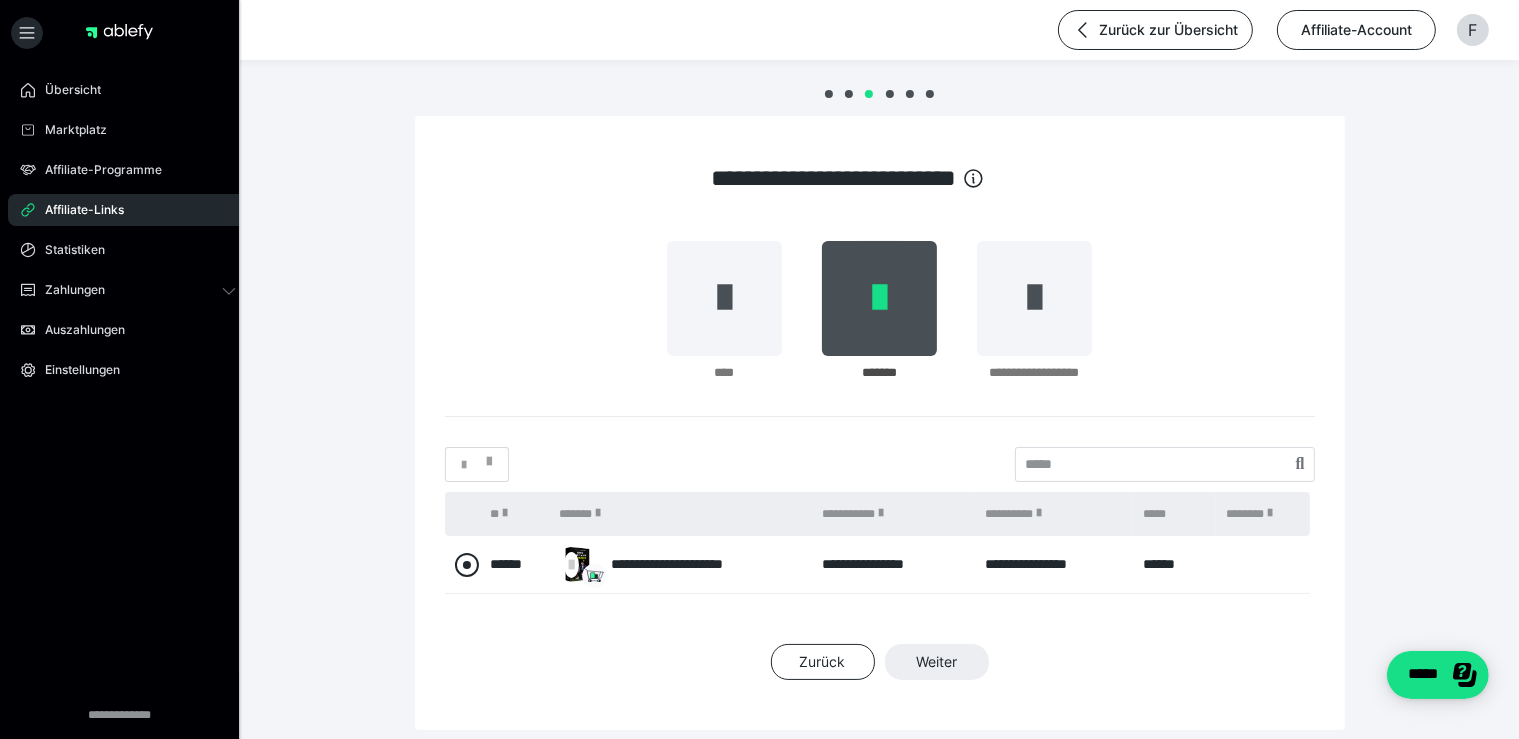 click at bounding box center (467, 565) 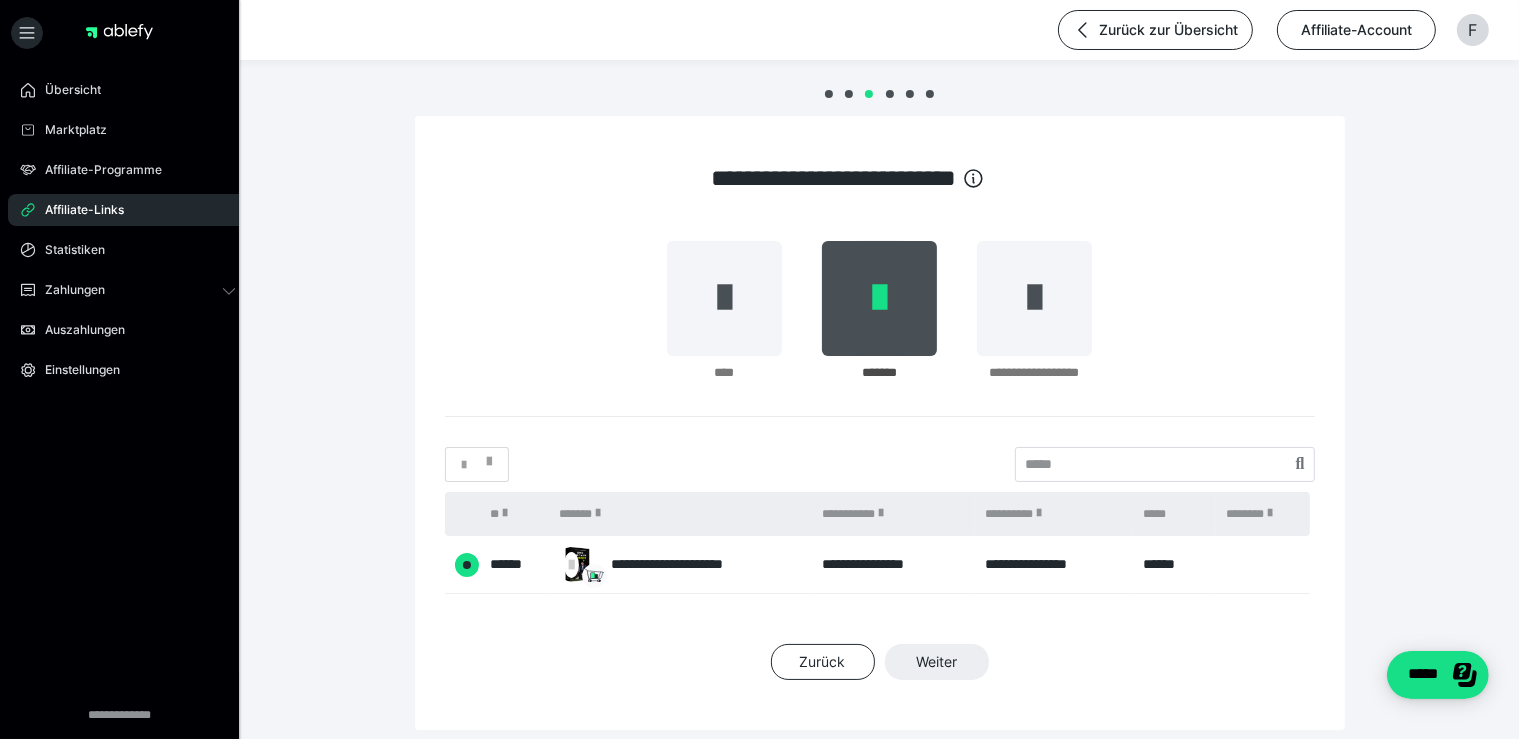 radio on "****" 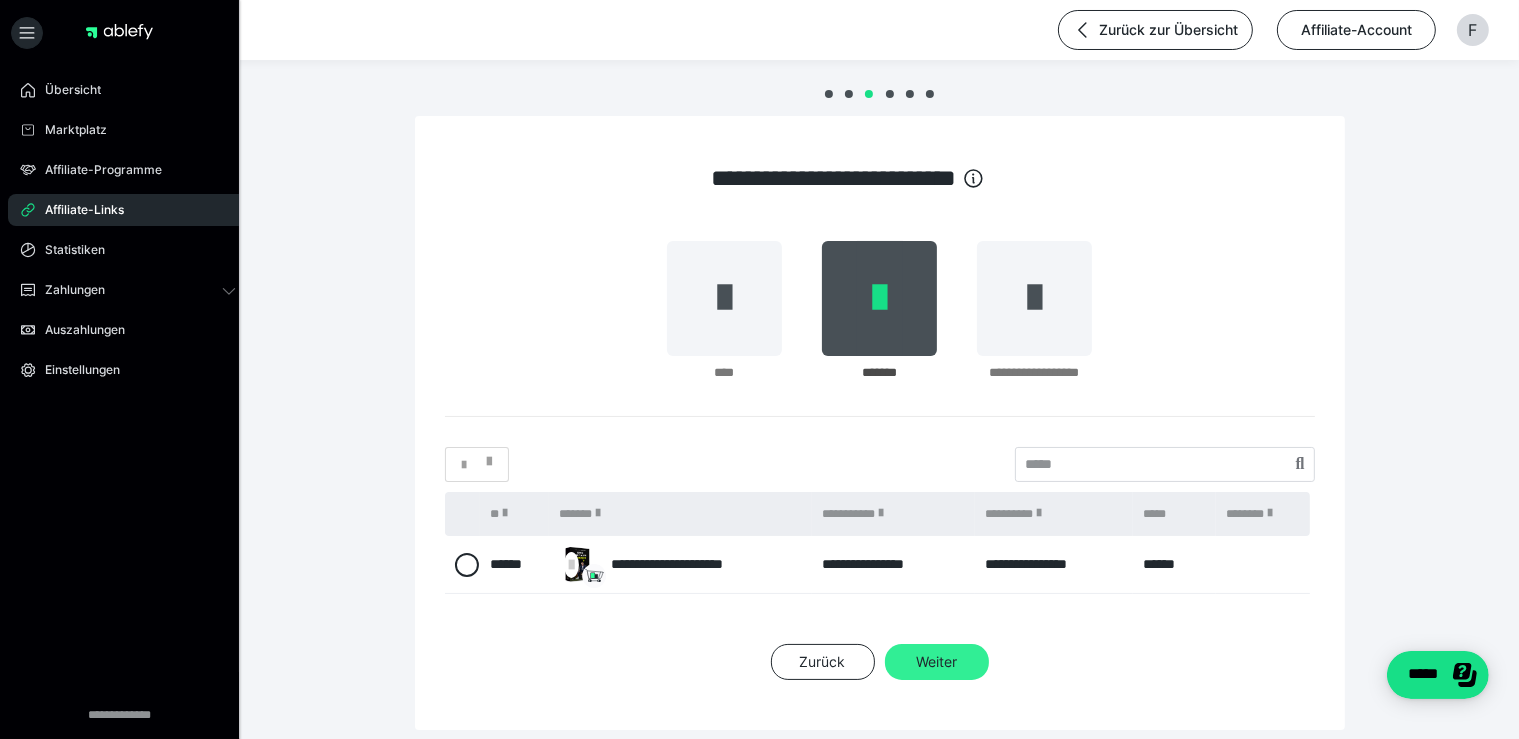 click on "Weiter" at bounding box center [937, 662] 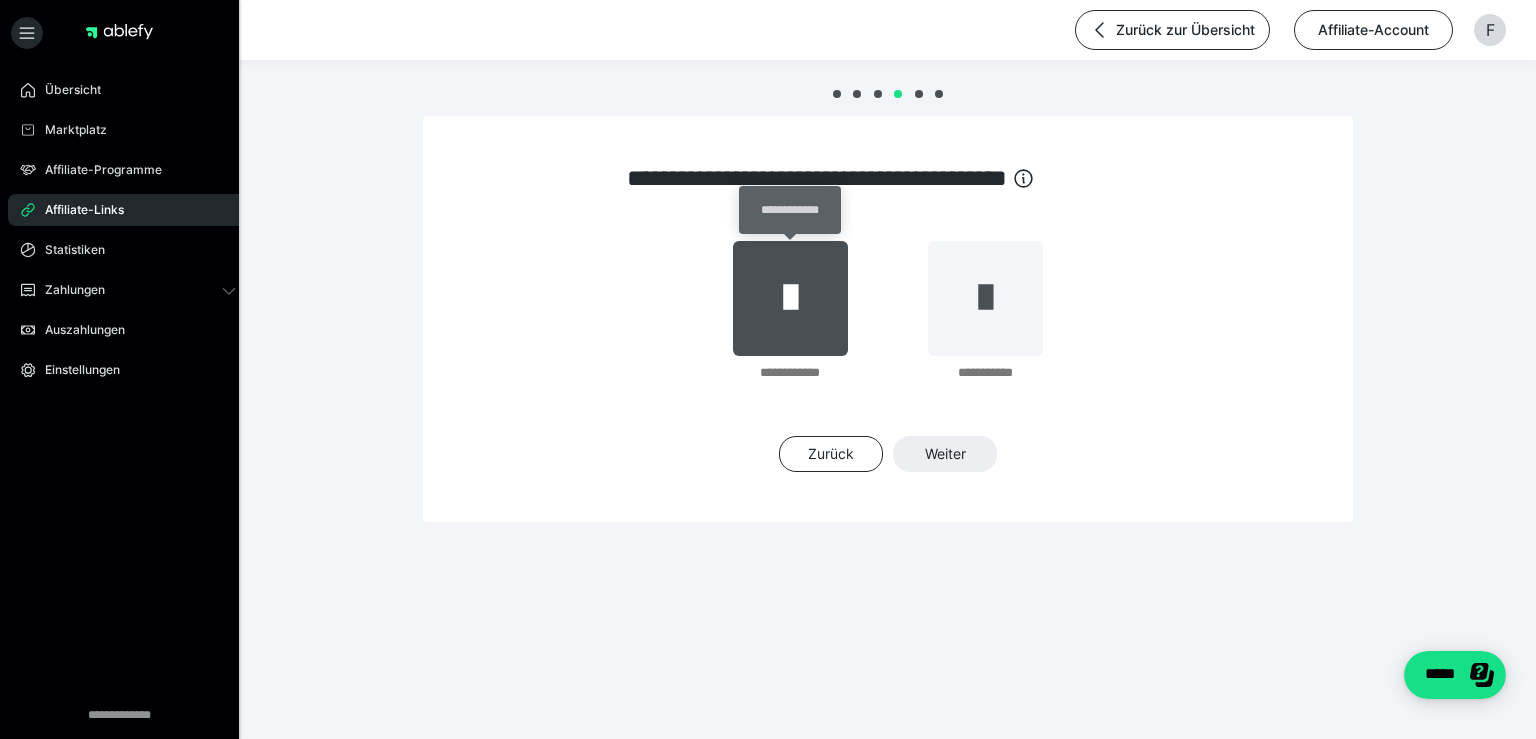 click at bounding box center [790, 298] 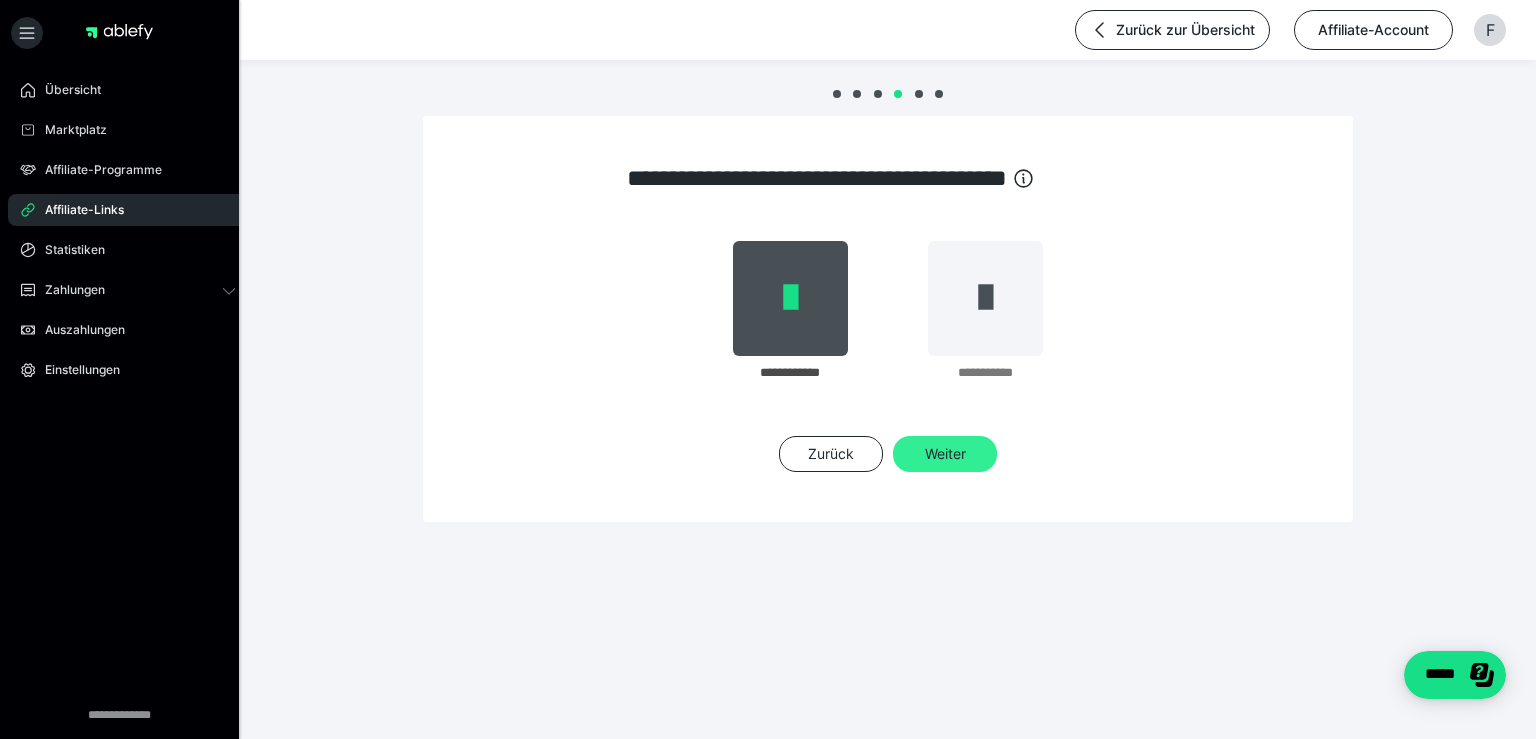 click on "Weiter" at bounding box center [945, 454] 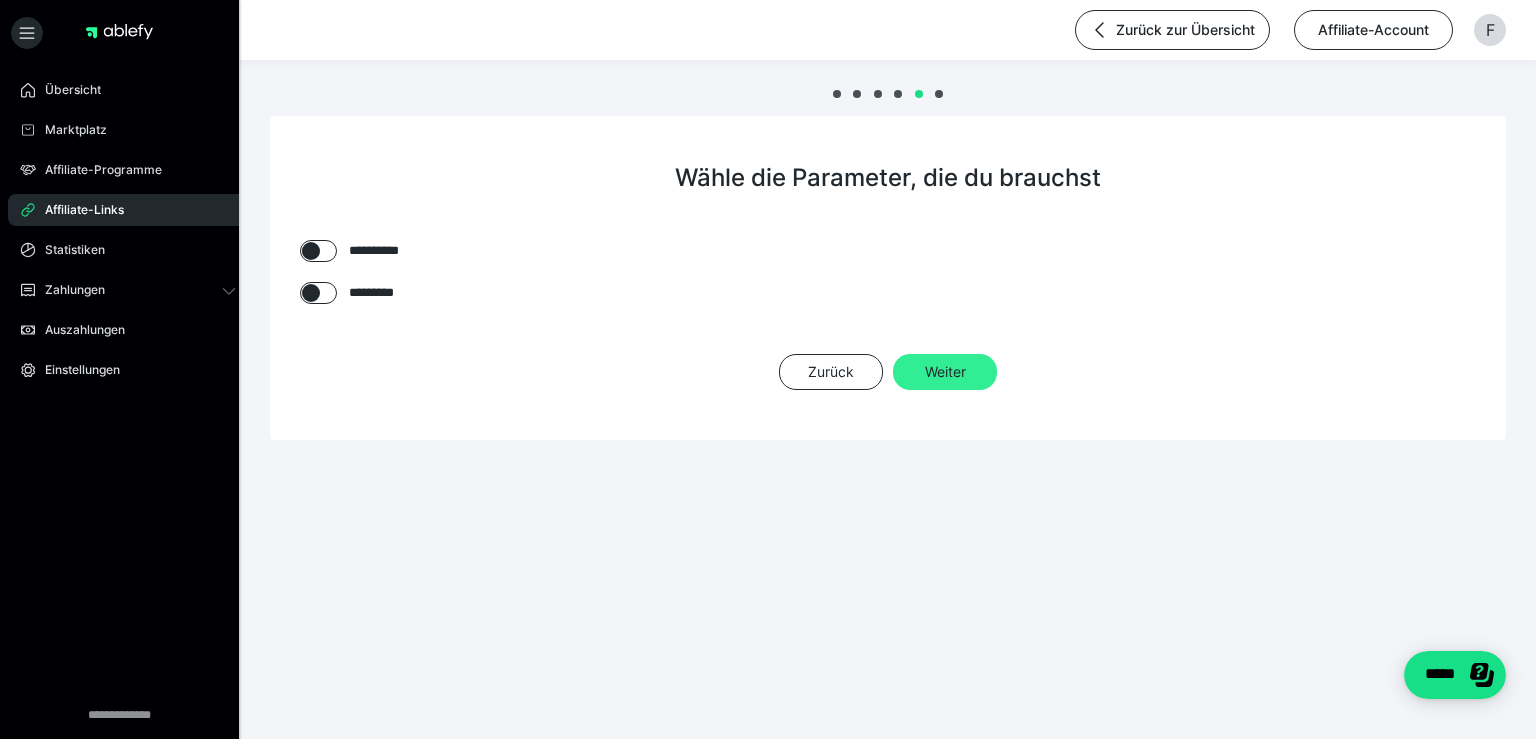 click on "Weiter" at bounding box center (945, 372) 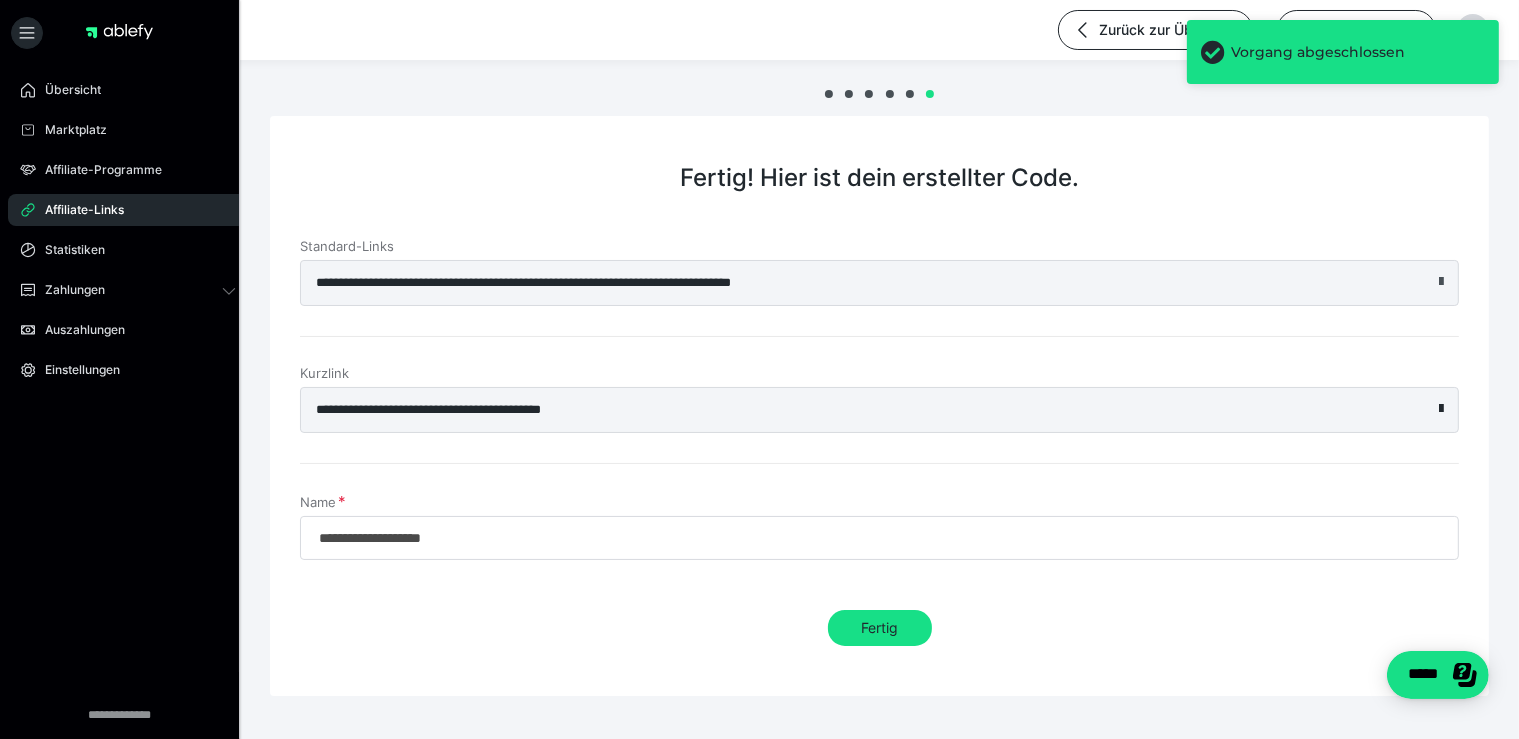 click at bounding box center (1441, 282) 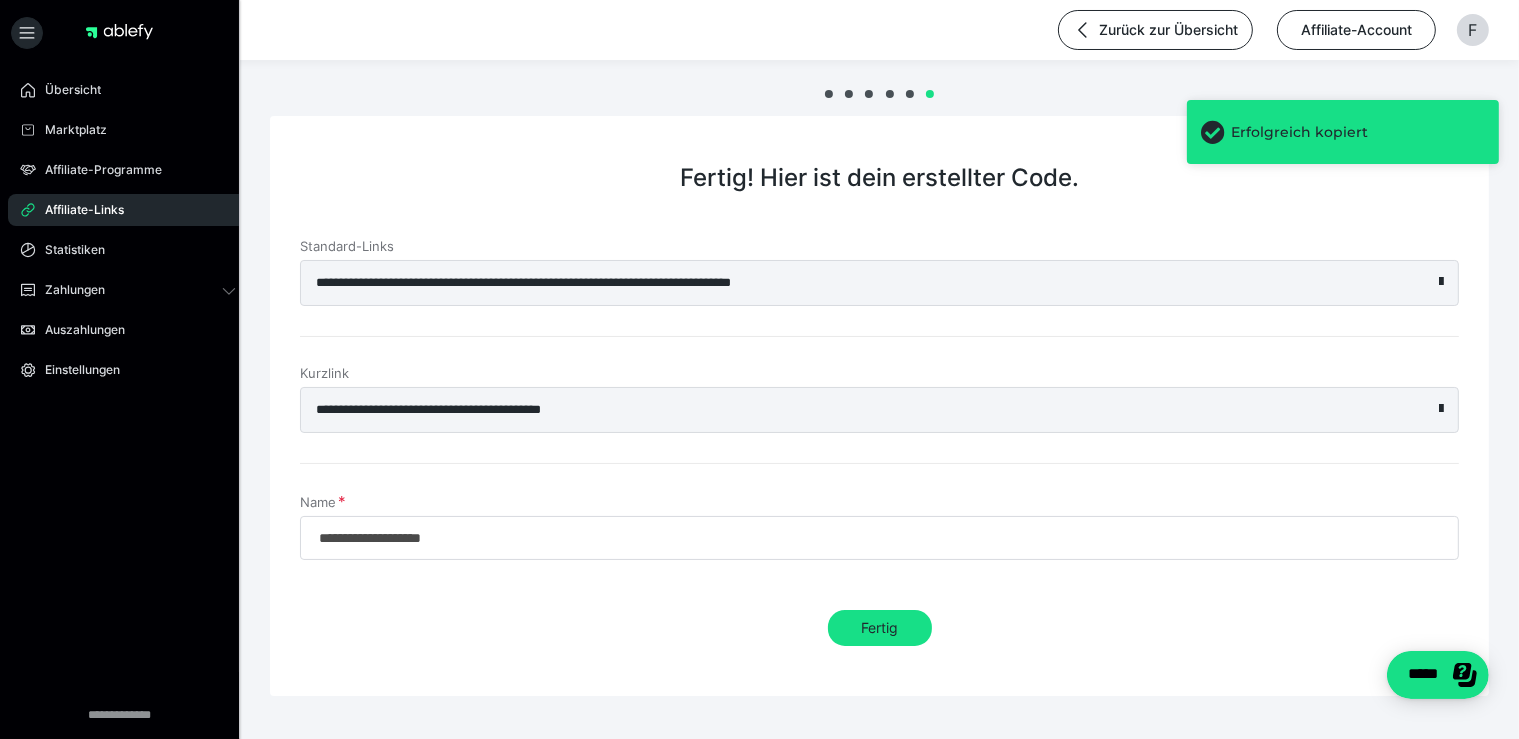 click on "**********" at bounding box center [834, 283] 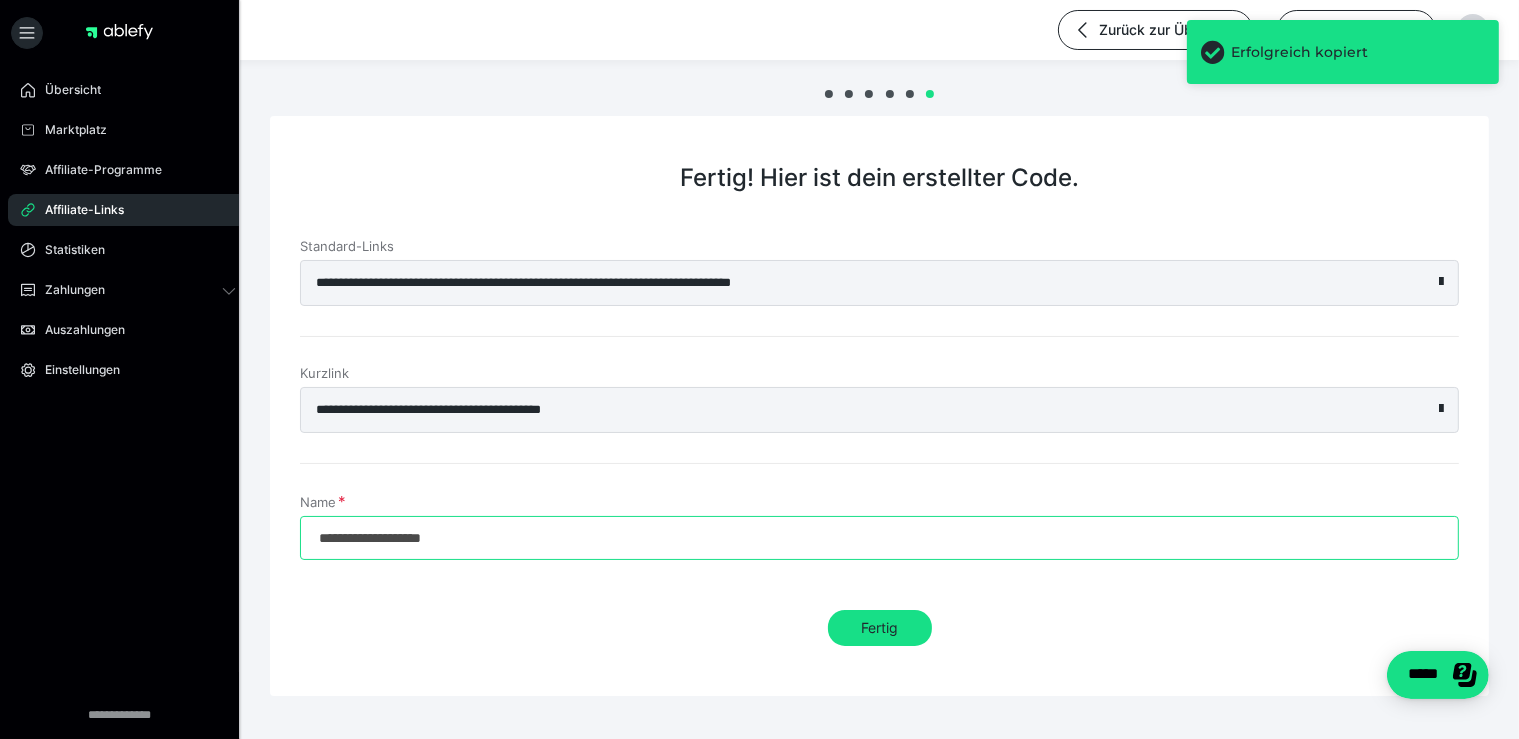 click on "**********" at bounding box center (879, 538) 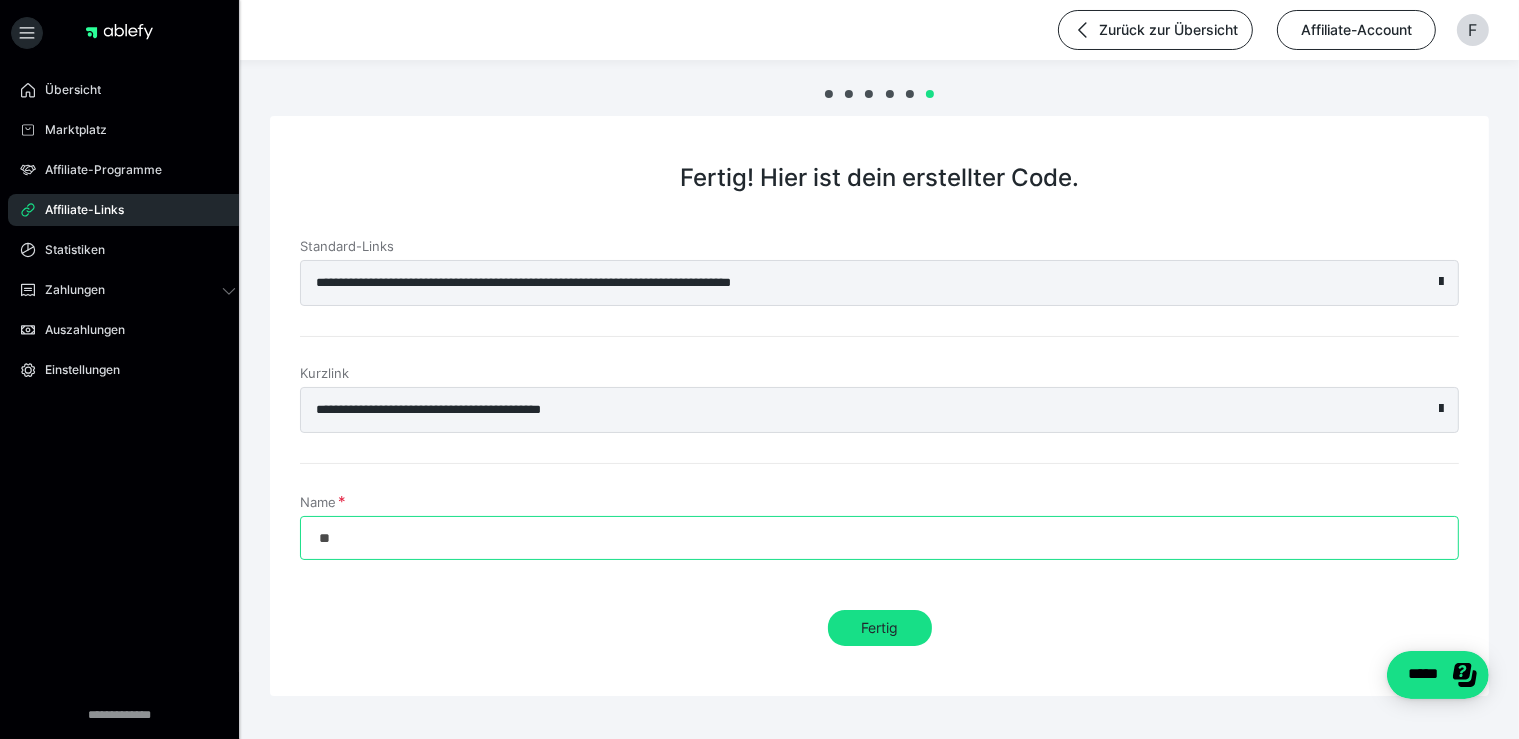 type on "*" 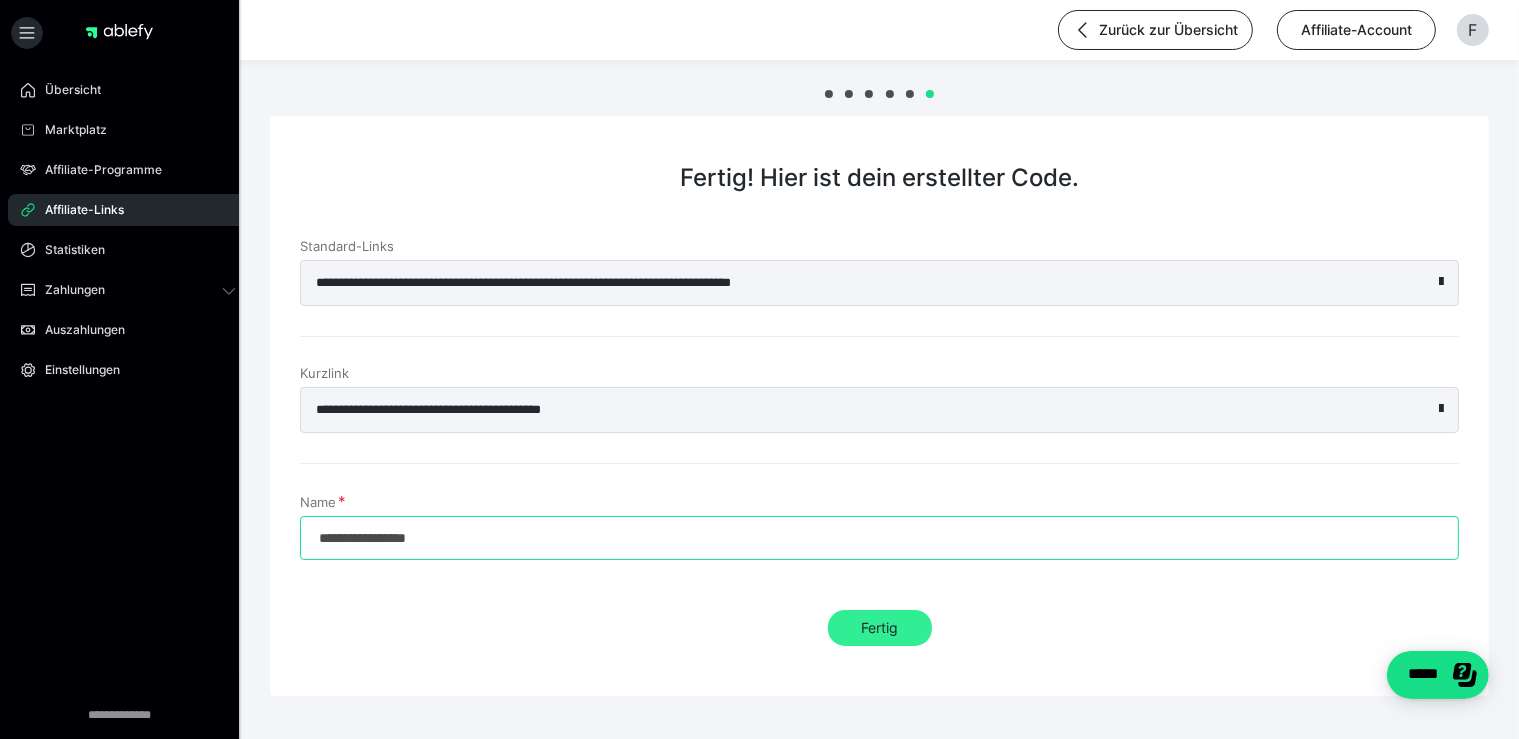 type on "**********" 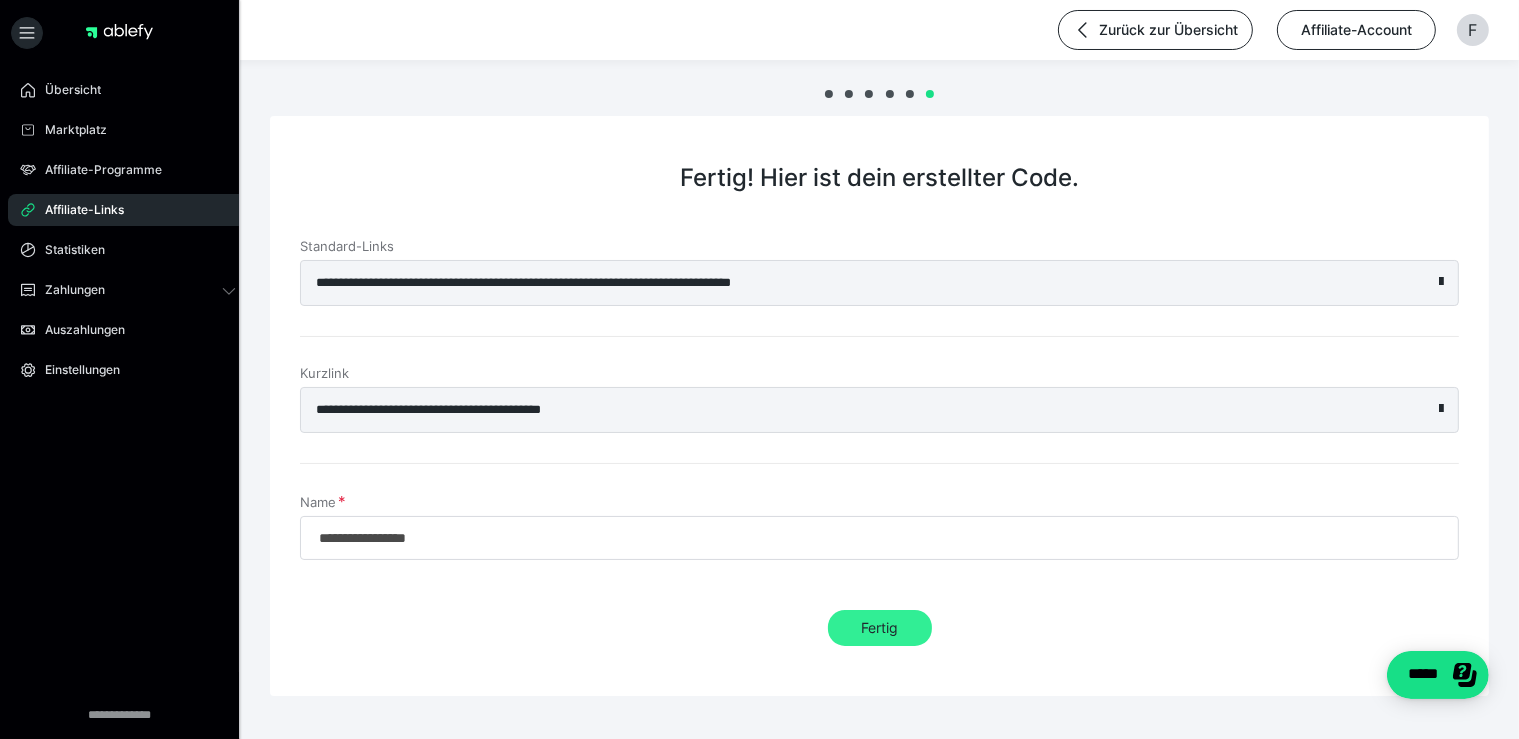 click on "Fertig" at bounding box center [880, 628] 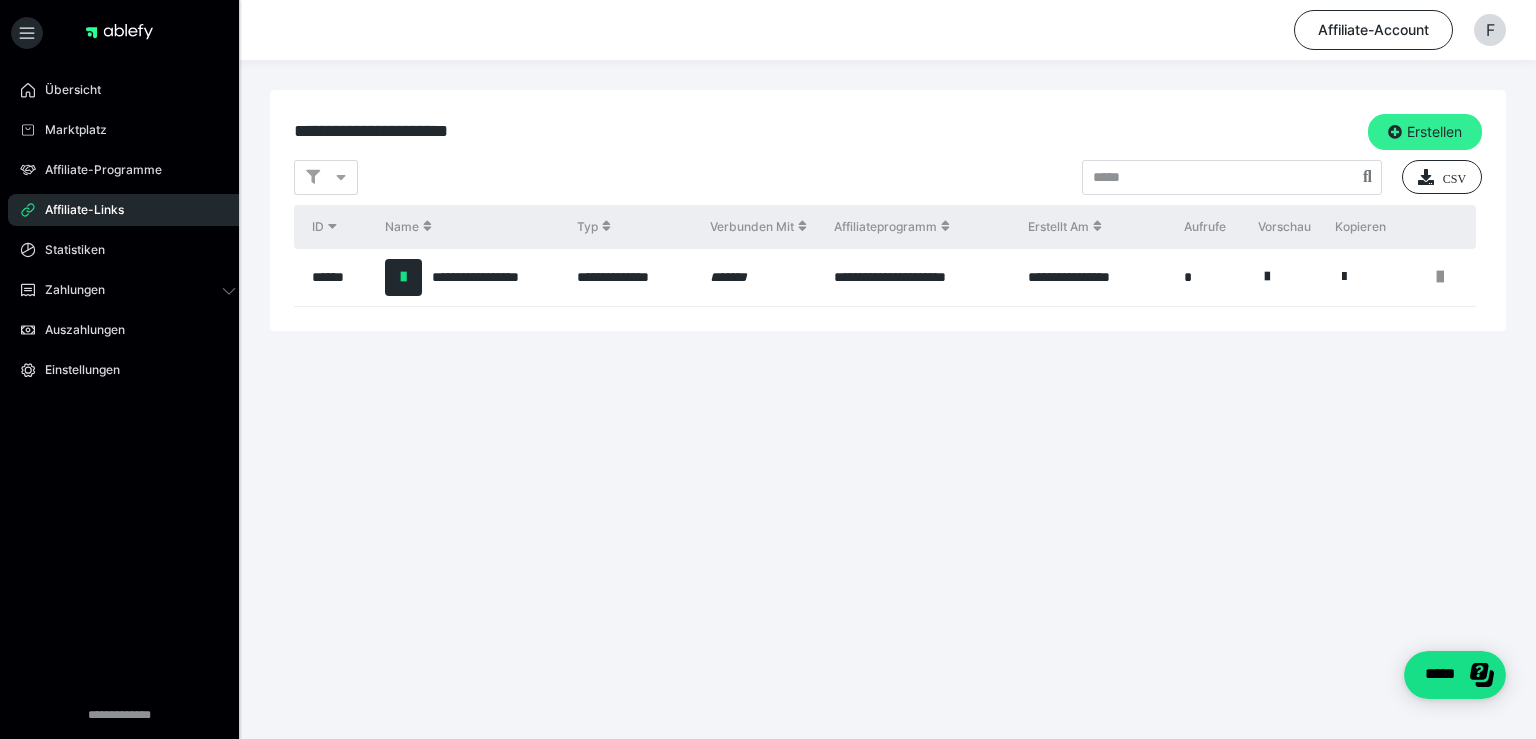 click at bounding box center (1395, 132) 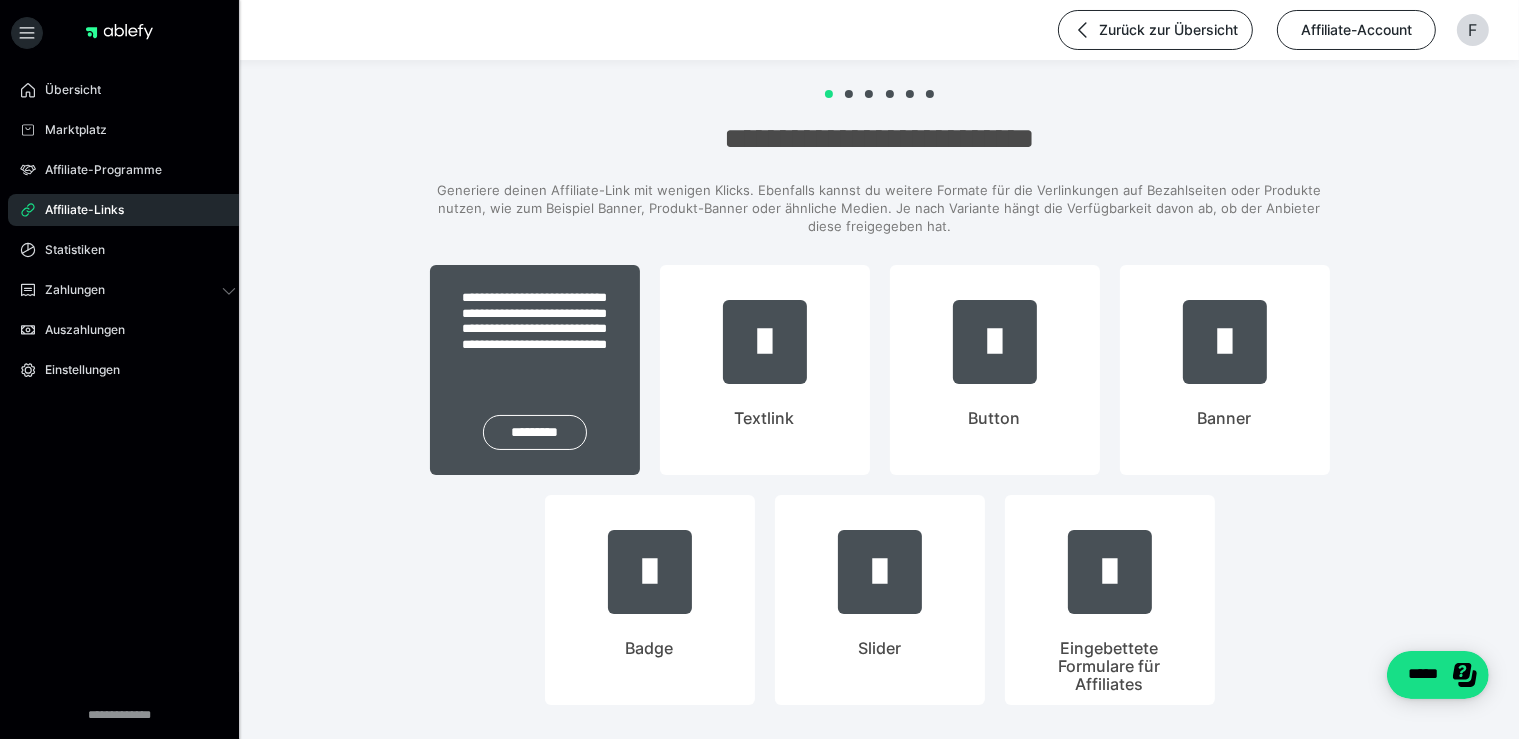 click on "**********" at bounding box center (535, 370) 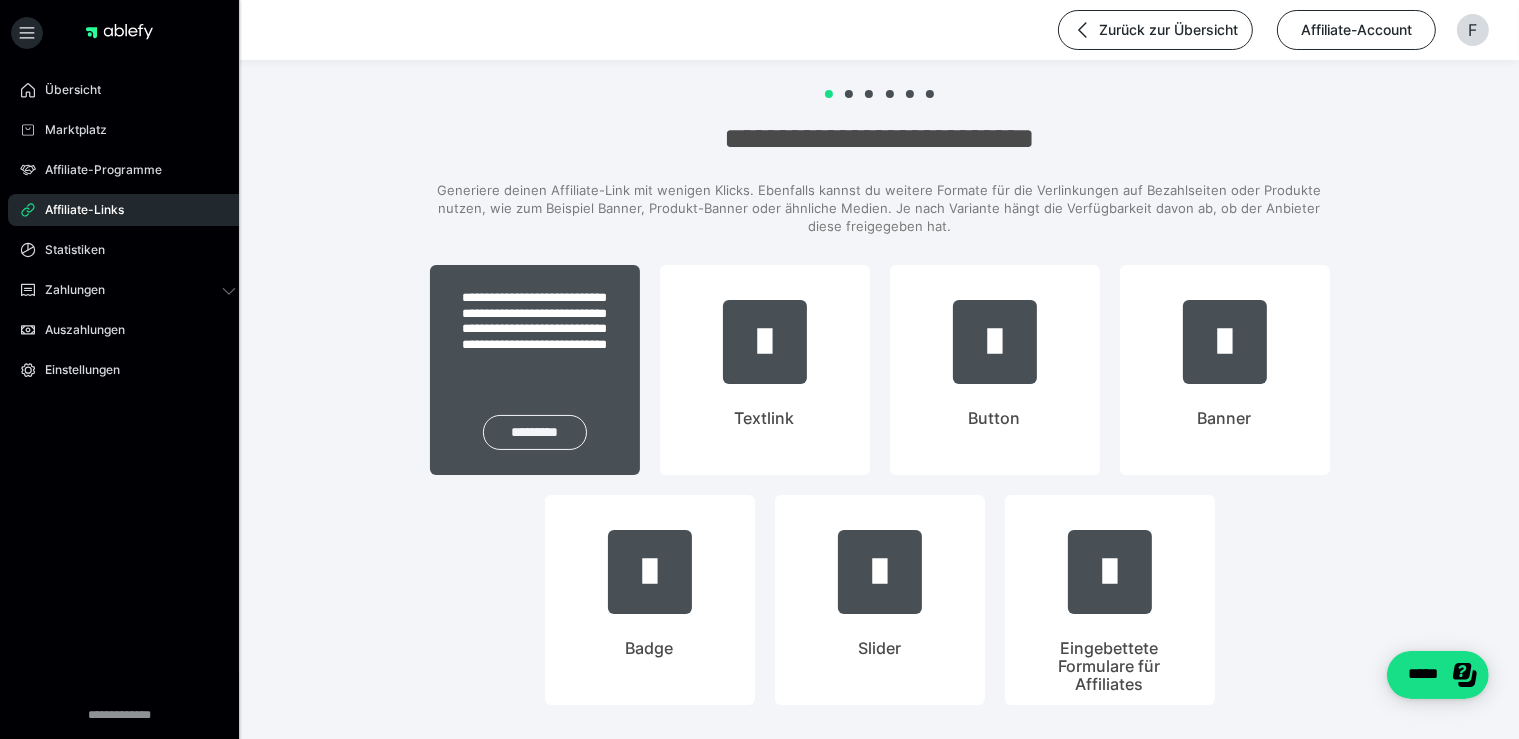 click on "*********" at bounding box center [535, 432] 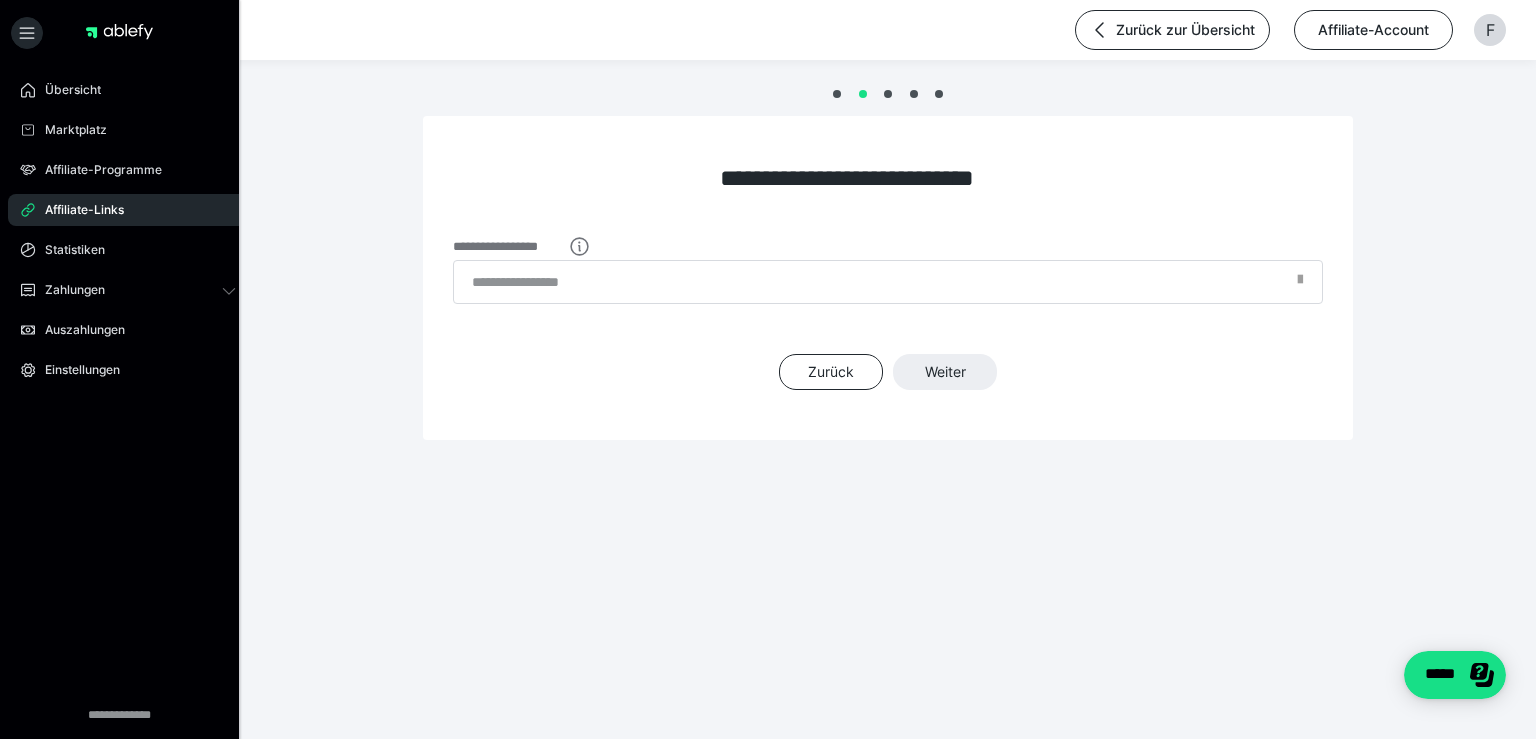 click at bounding box center [1300, 286] 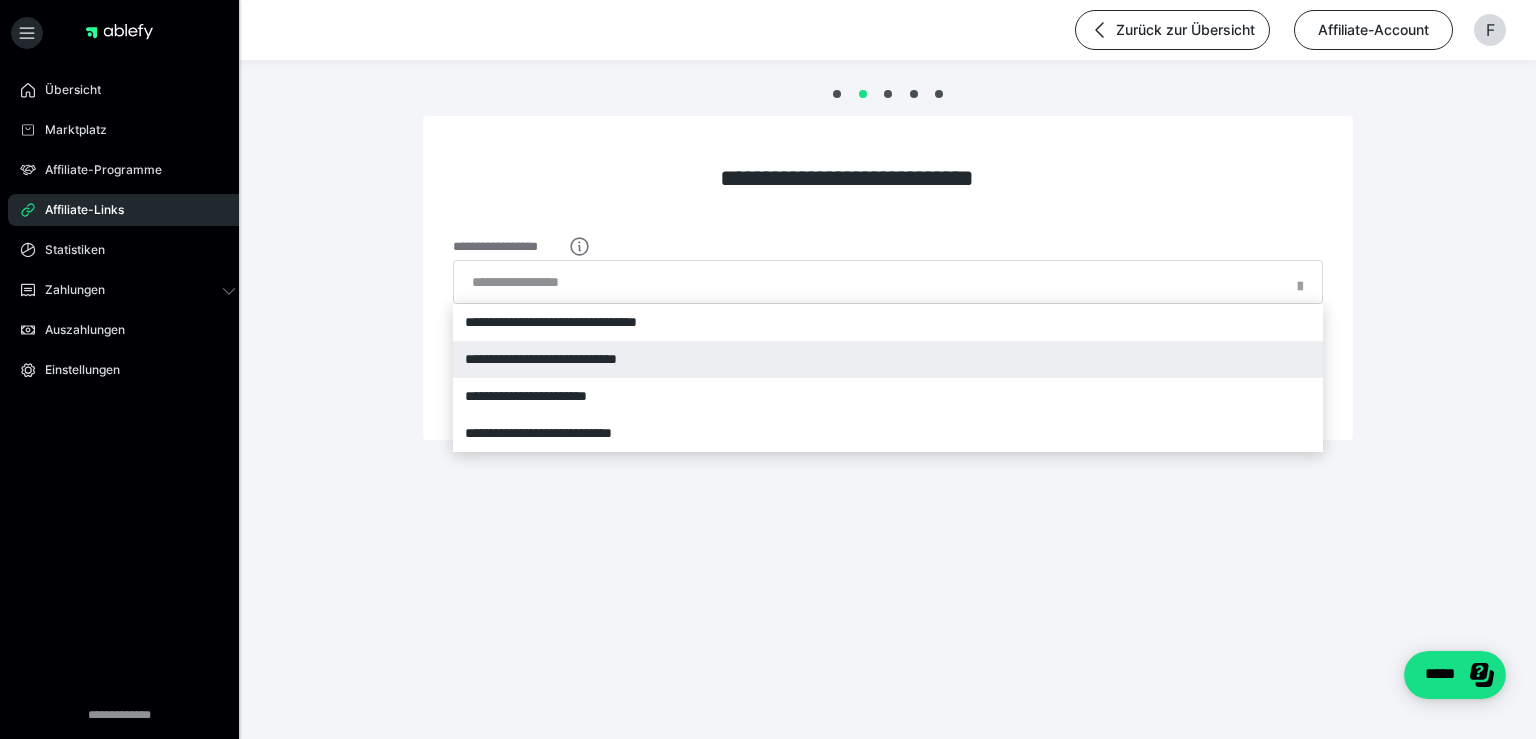 click on "**********" at bounding box center [888, 359] 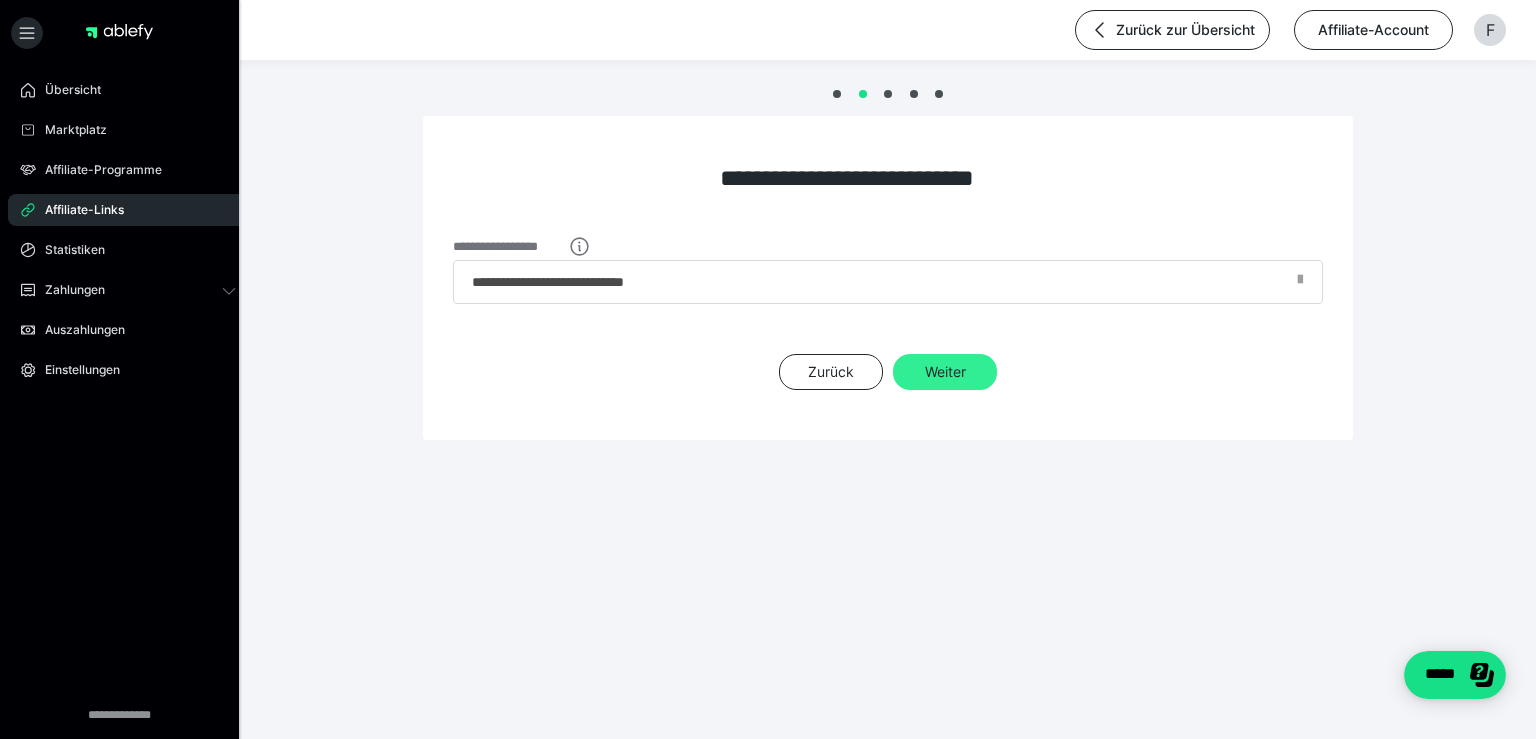 click on "Weiter" at bounding box center (945, 372) 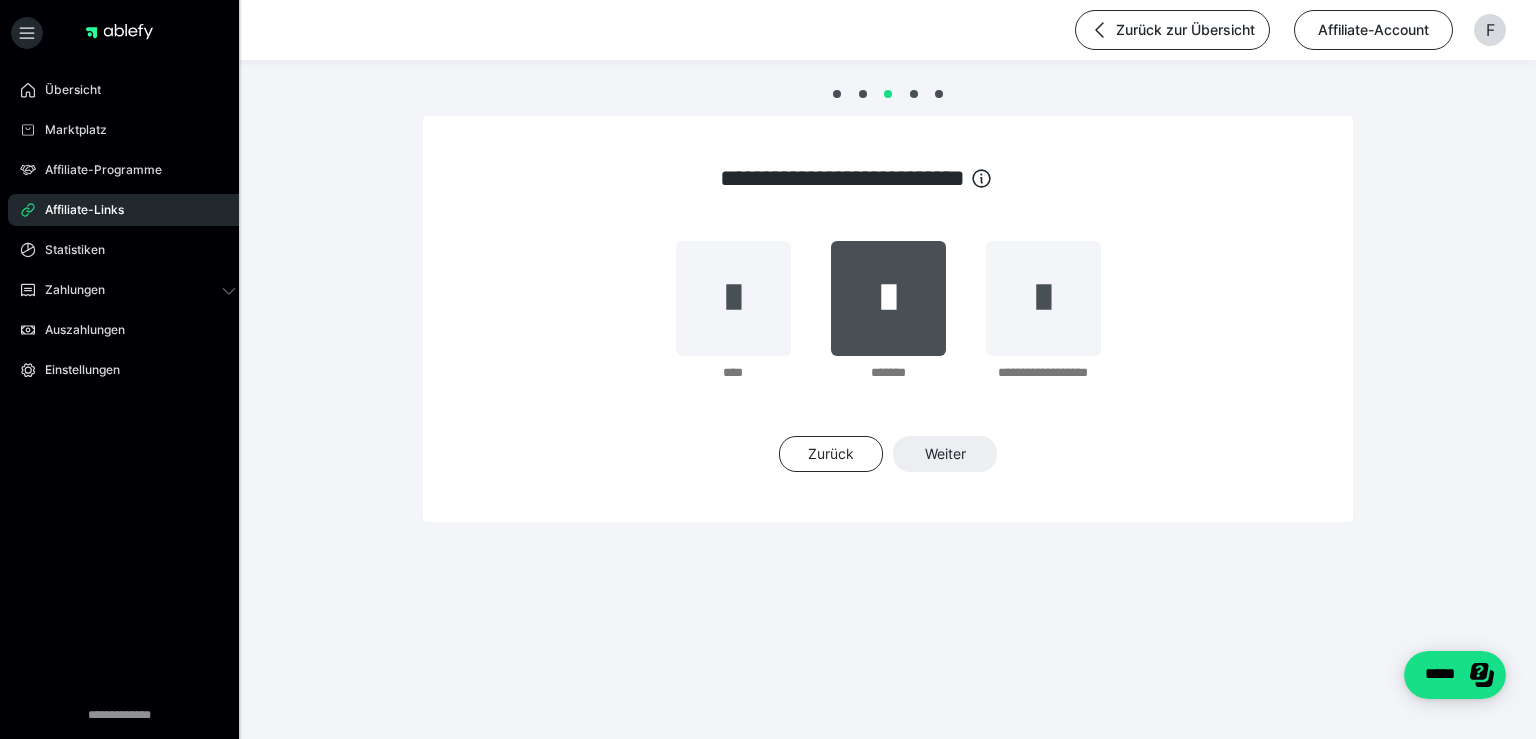 click at bounding box center (888, 298) 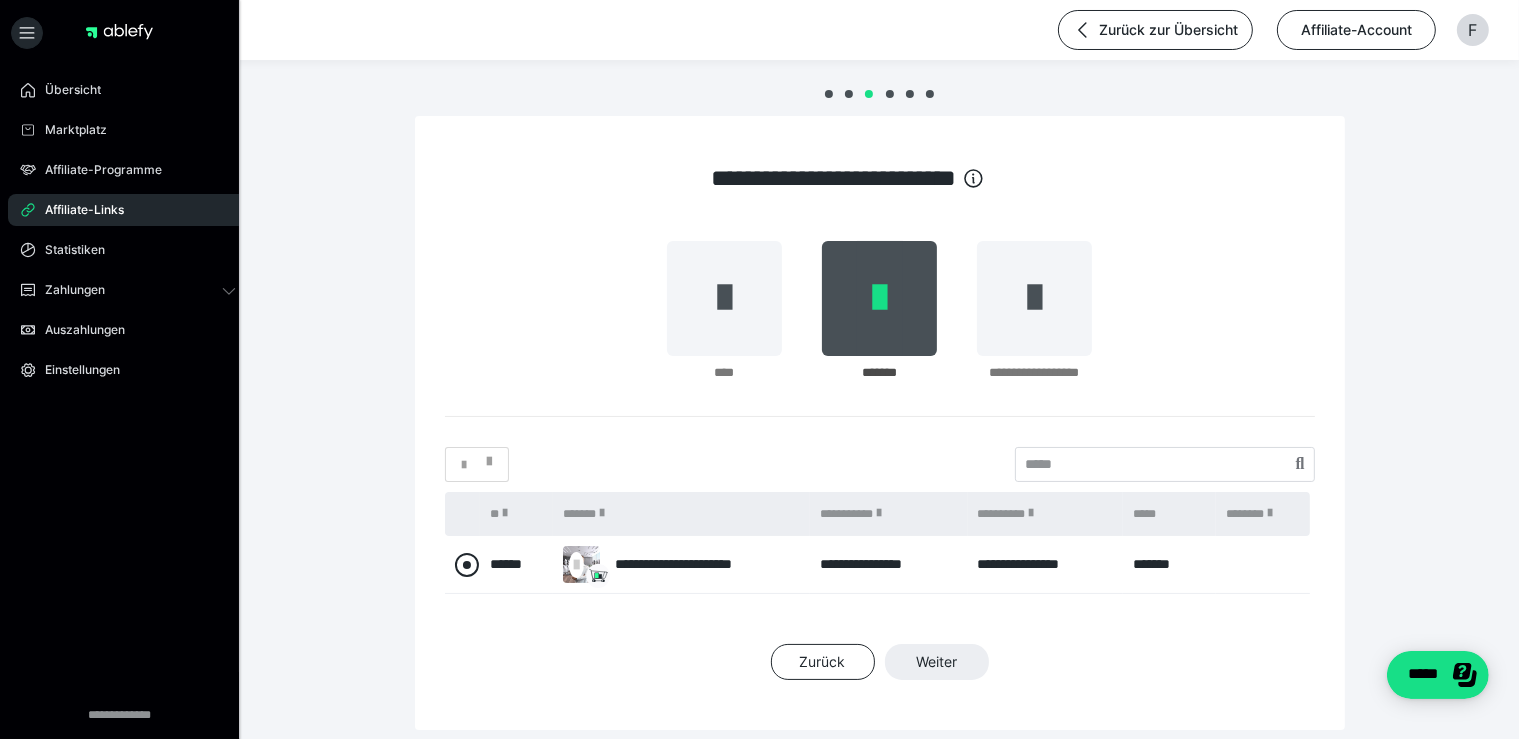 click at bounding box center [467, 565] 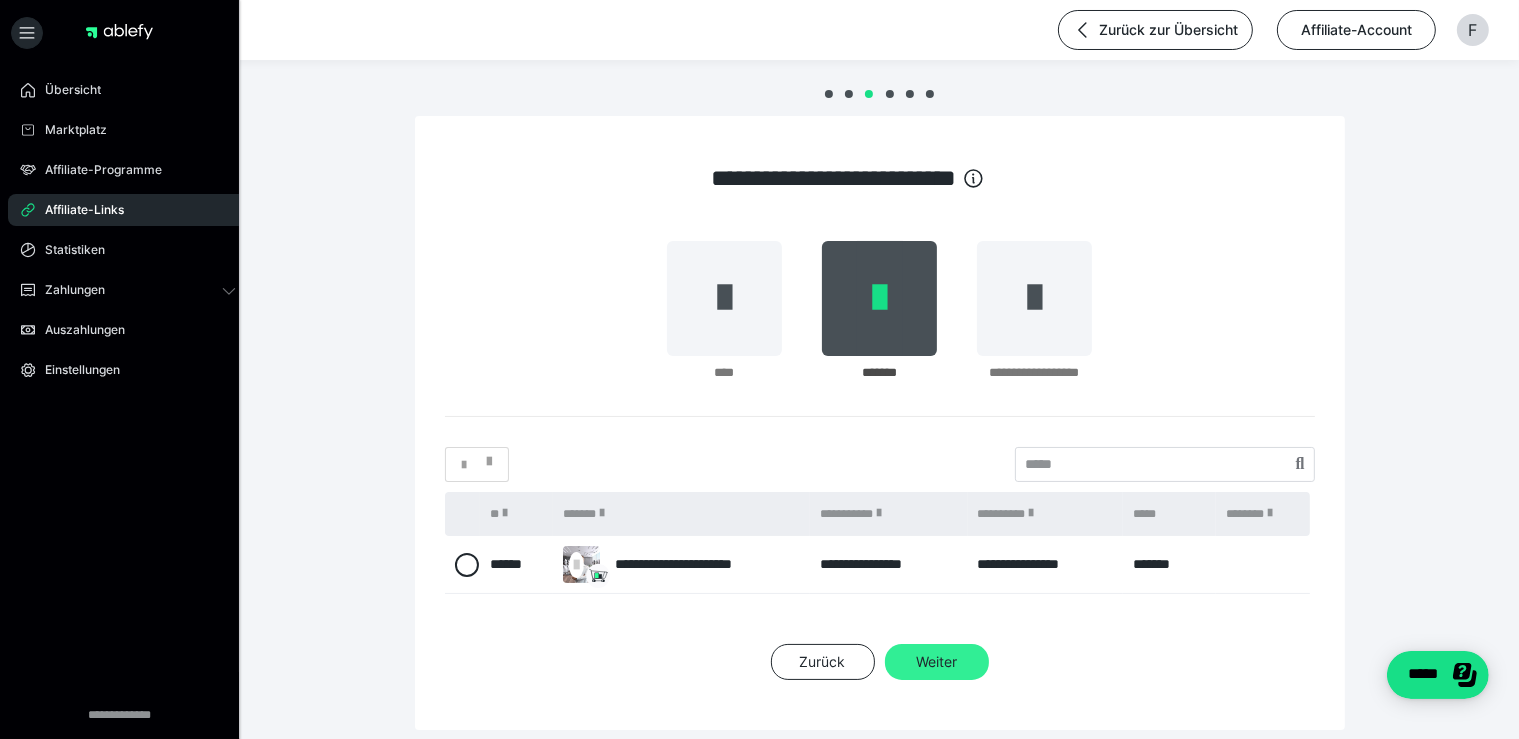 click on "Weiter" at bounding box center [937, 662] 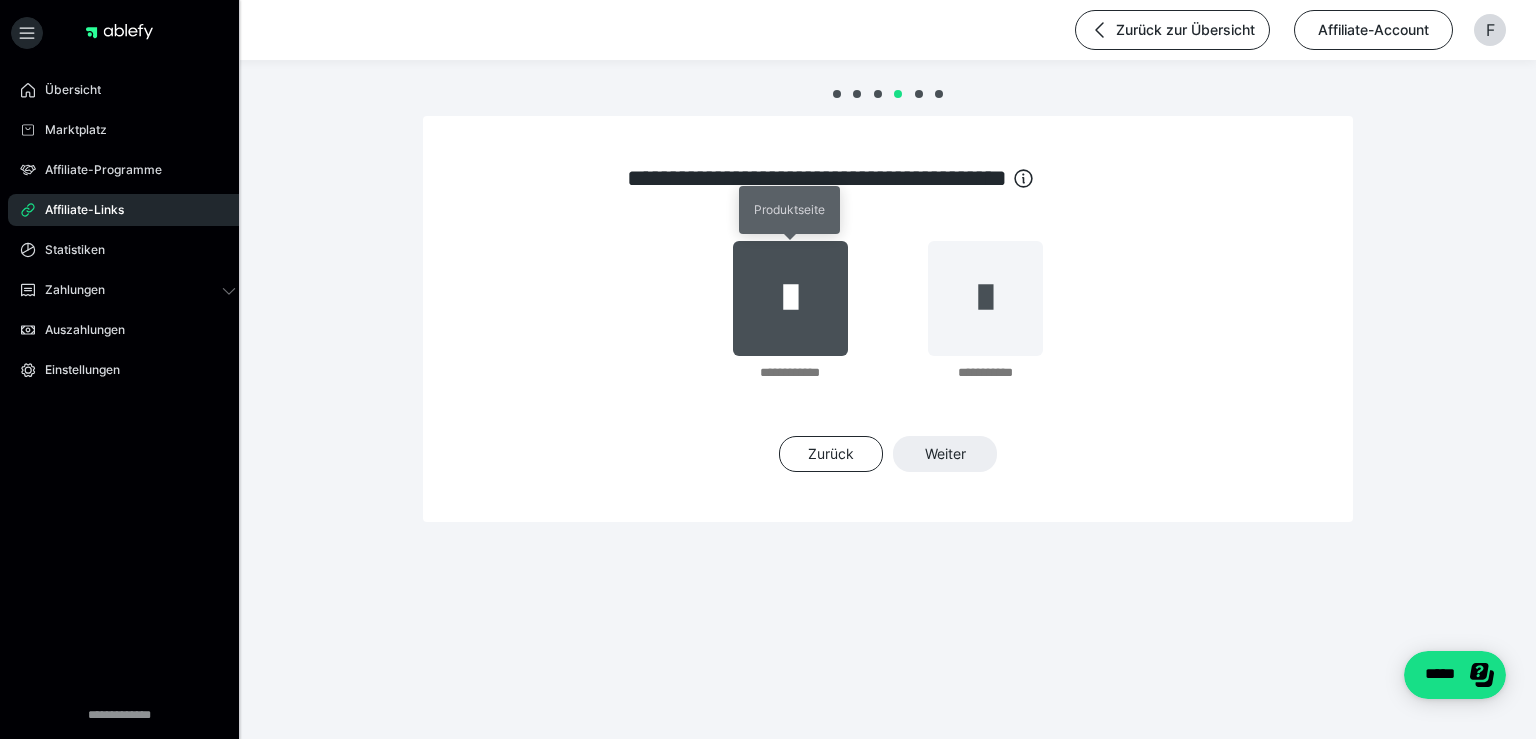 click at bounding box center [790, 298] 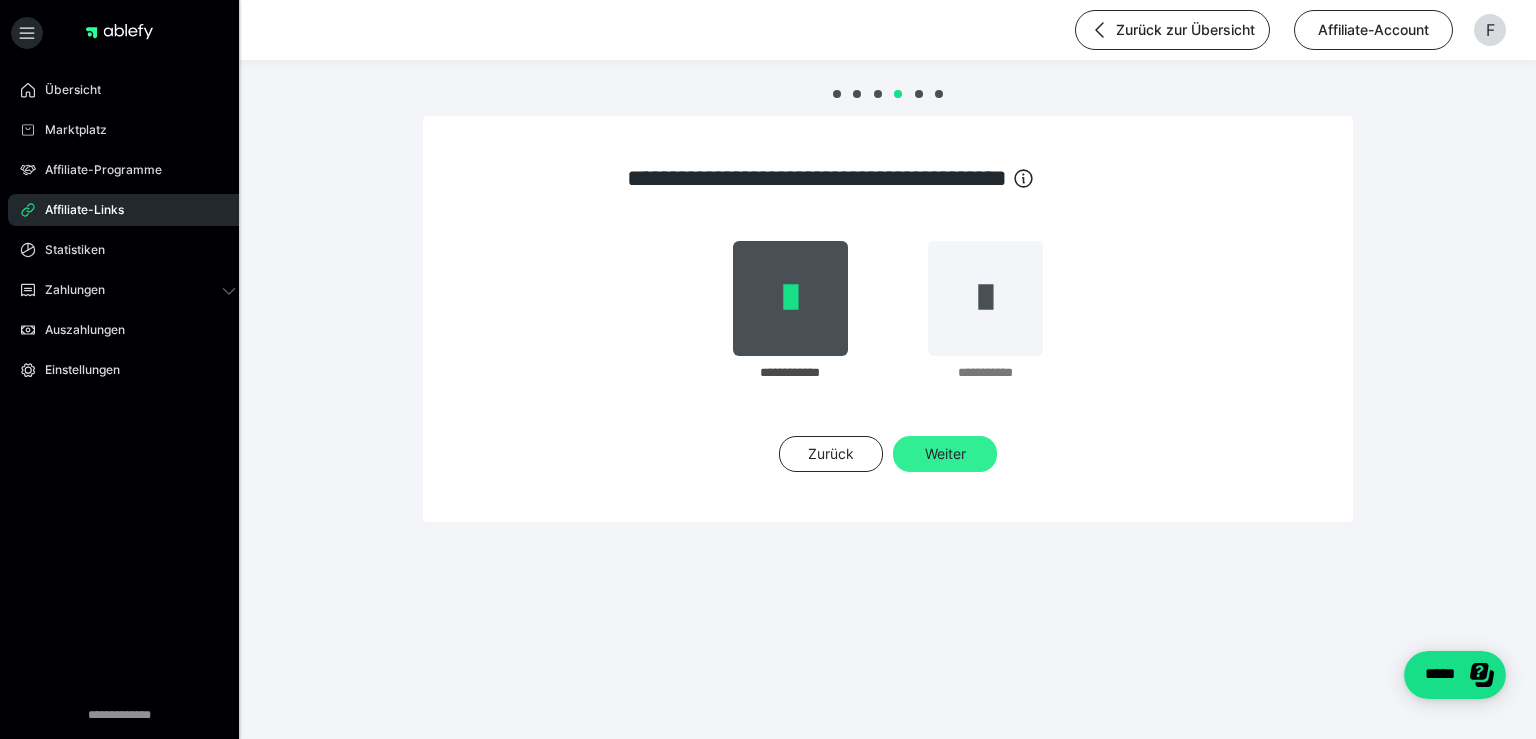 click on "Weiter" at bounding box center (945, 454) 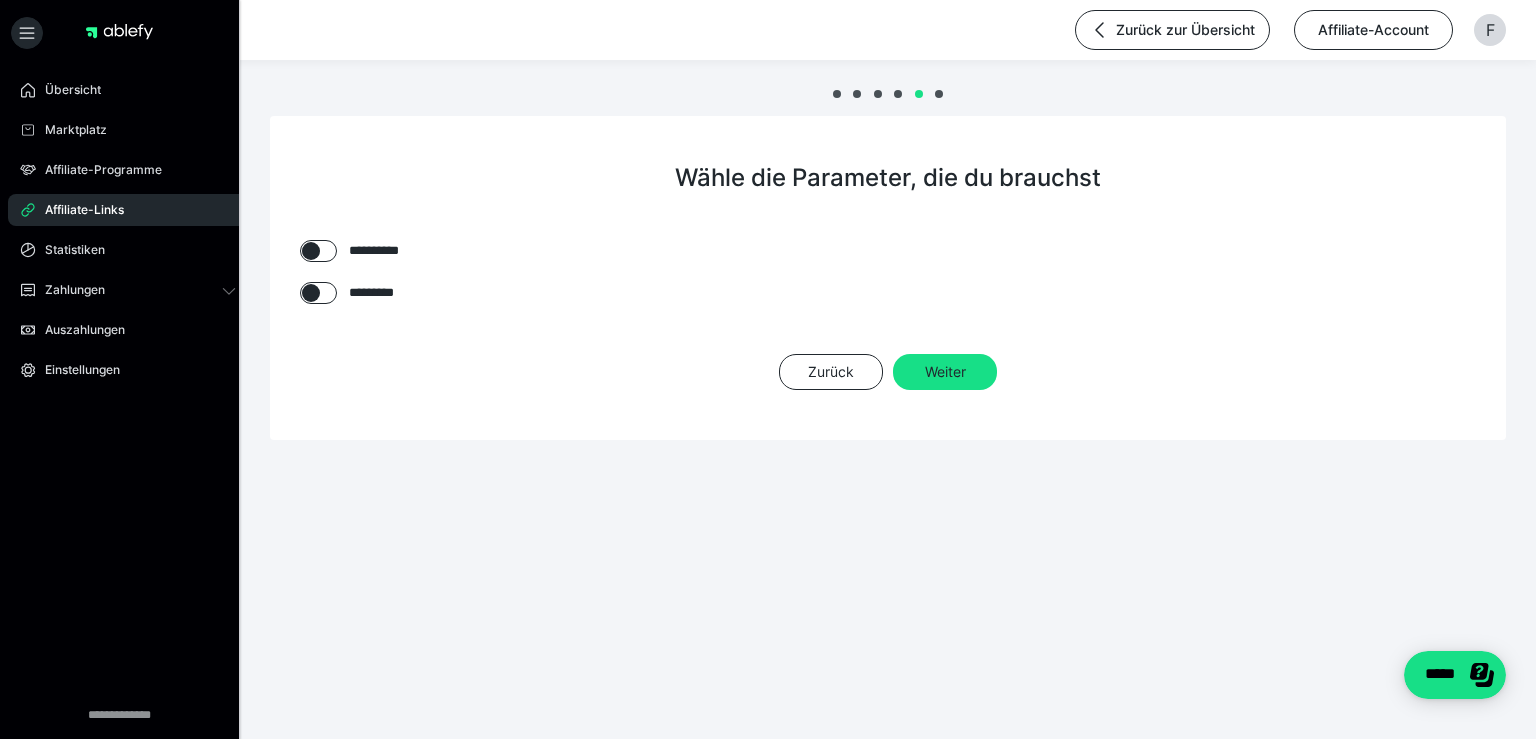 click on "**********" at bounding box center (888, 278) 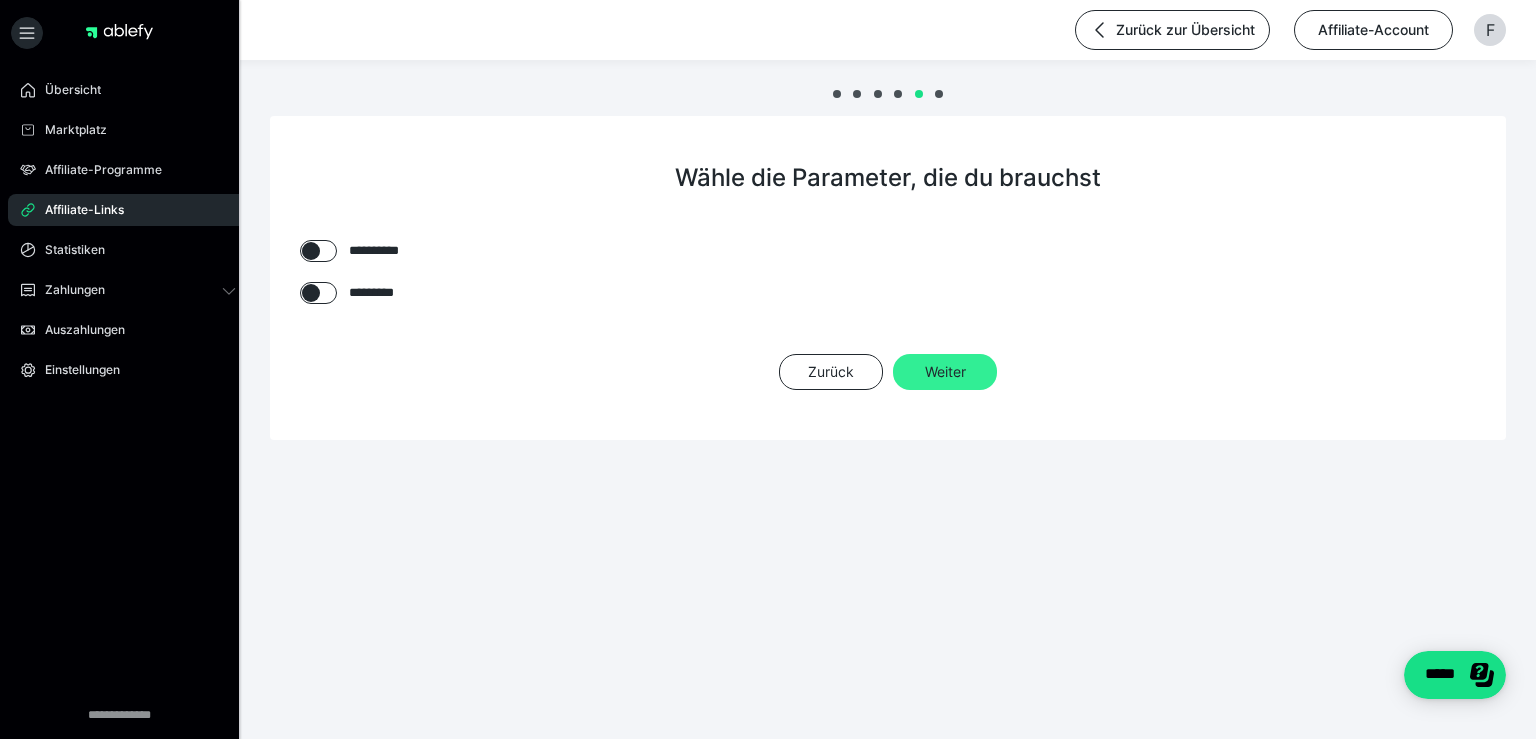 click on "Weiter" at bounding box center (945, 372) 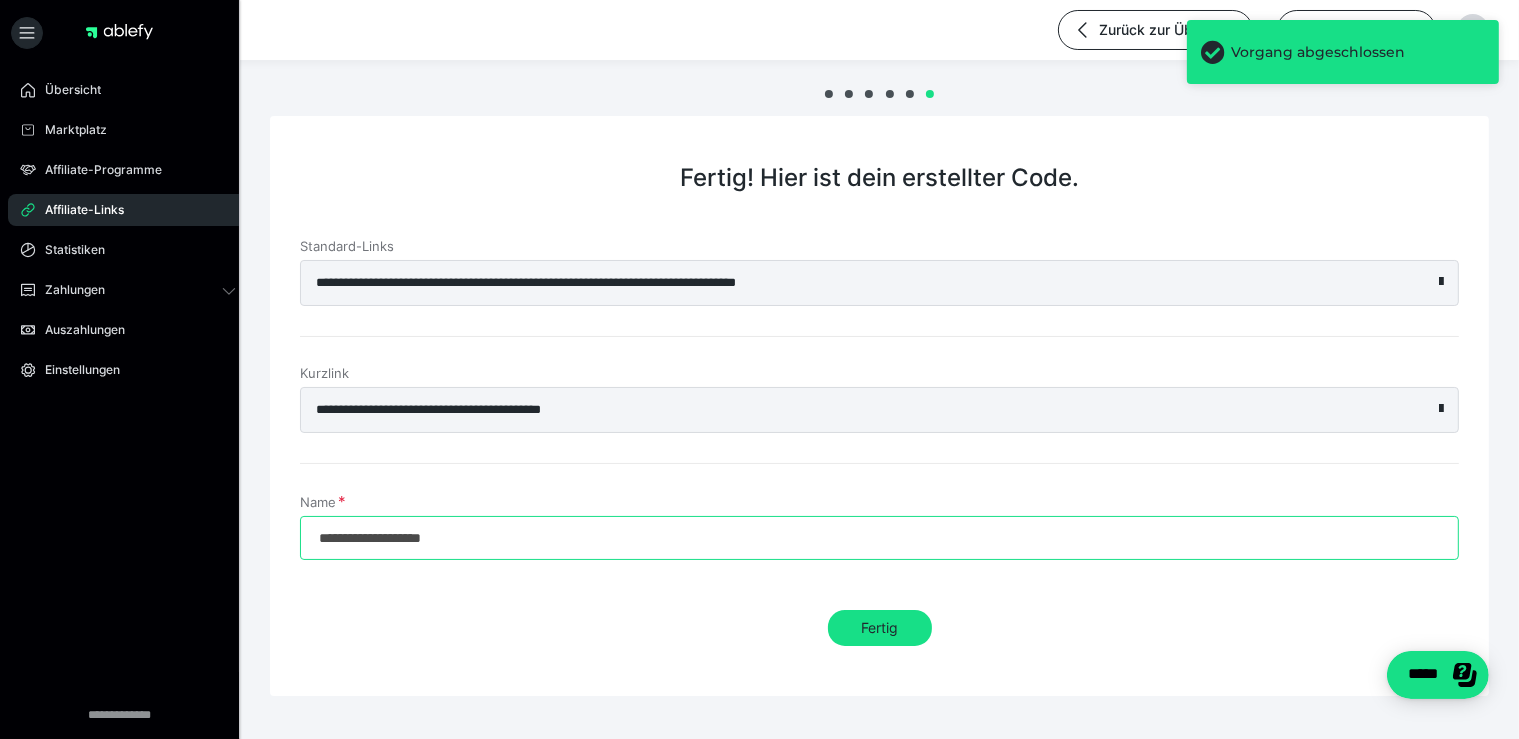 click on "**********" at bounding box center (879, 538) 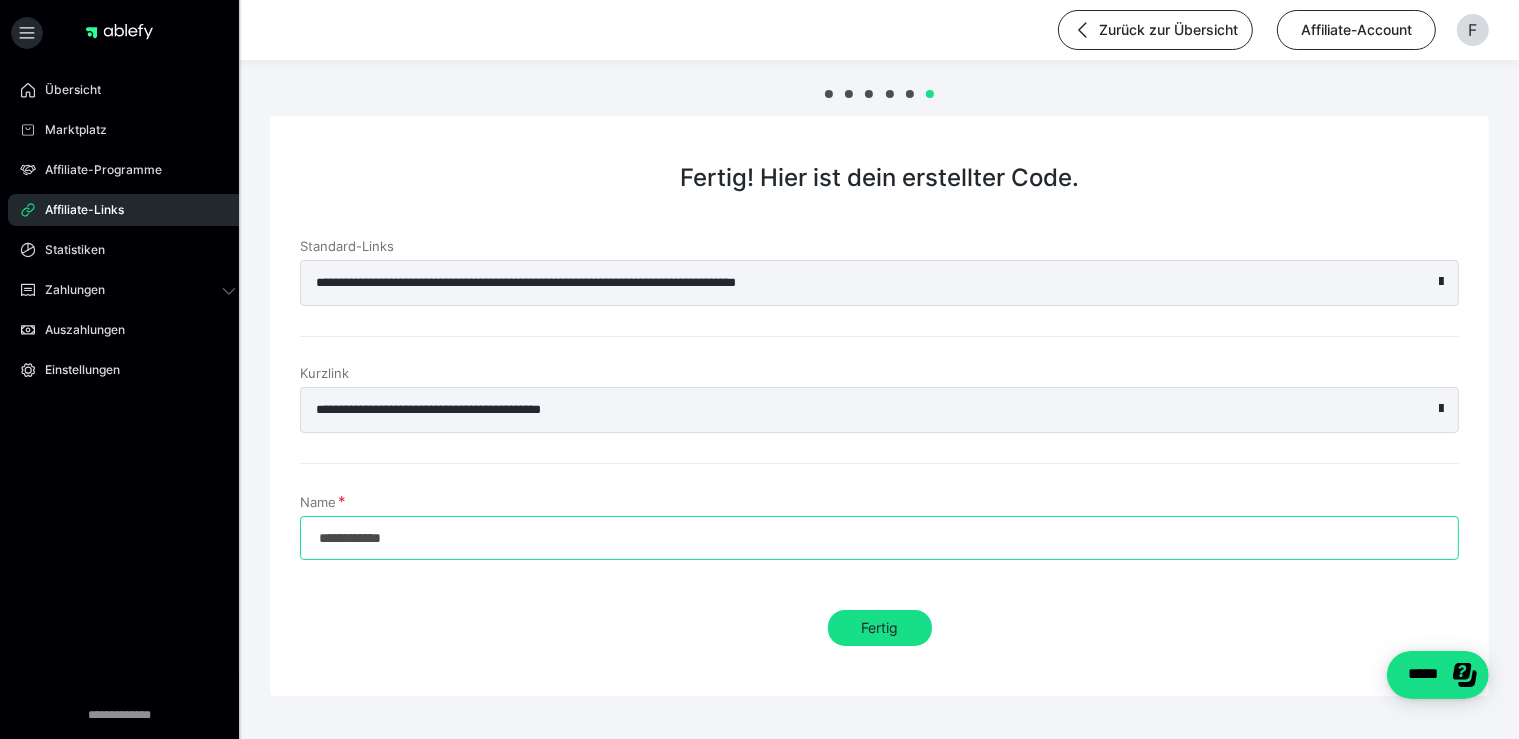 type on "**********" 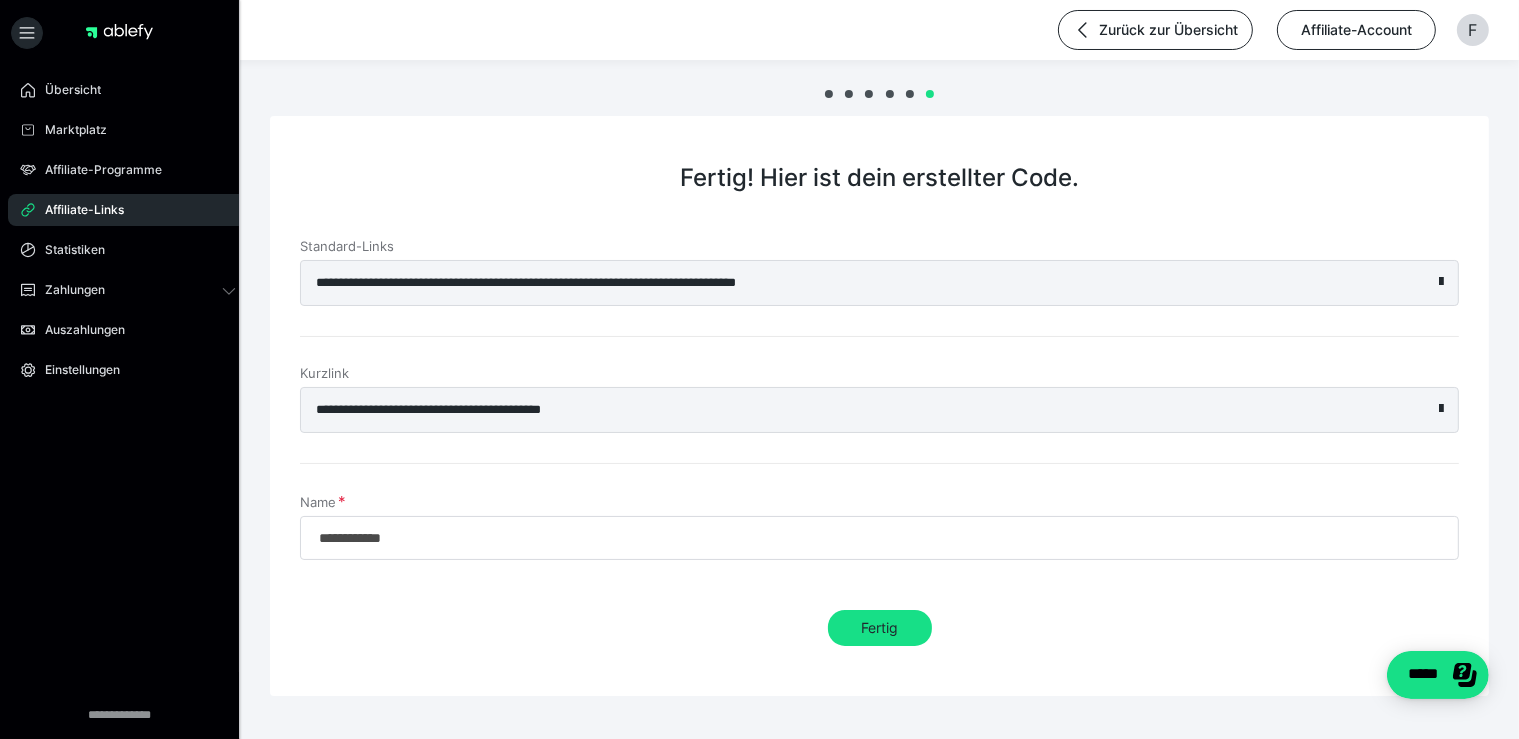 click on "**********" at bounding box center [834, 283] 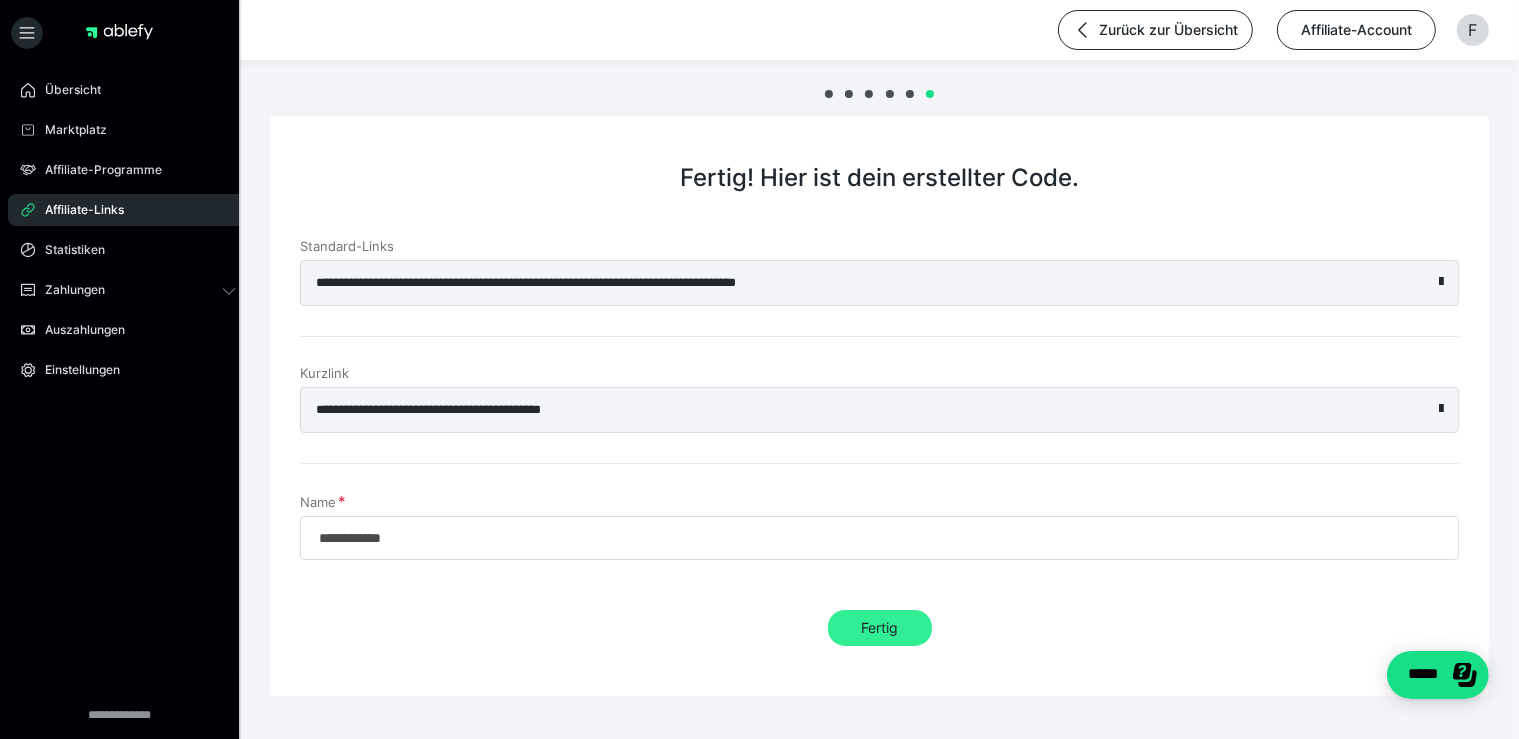 click on "Fertig" at bounding box center (880, 628) 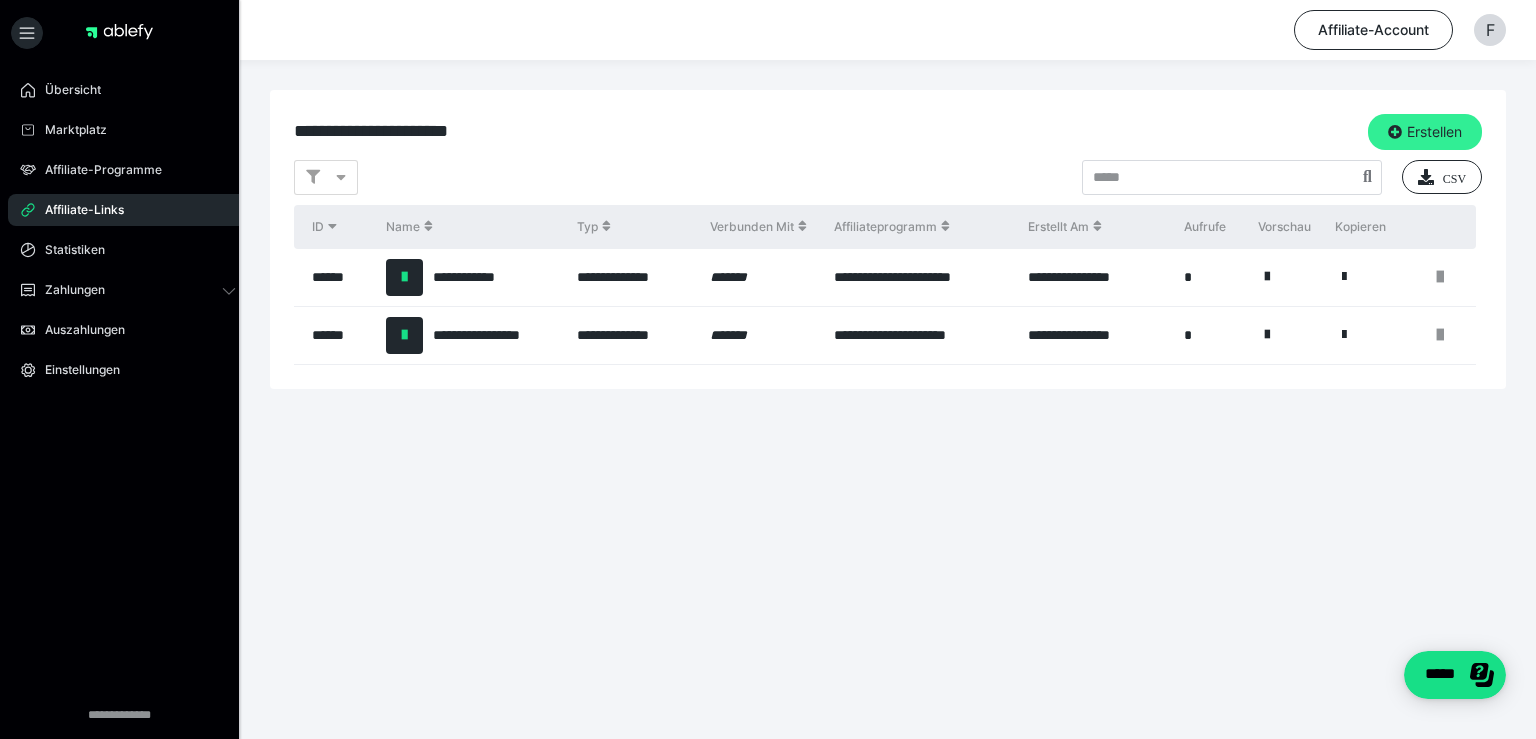 click on "Erstellen" at bounding box center (1425, 132) 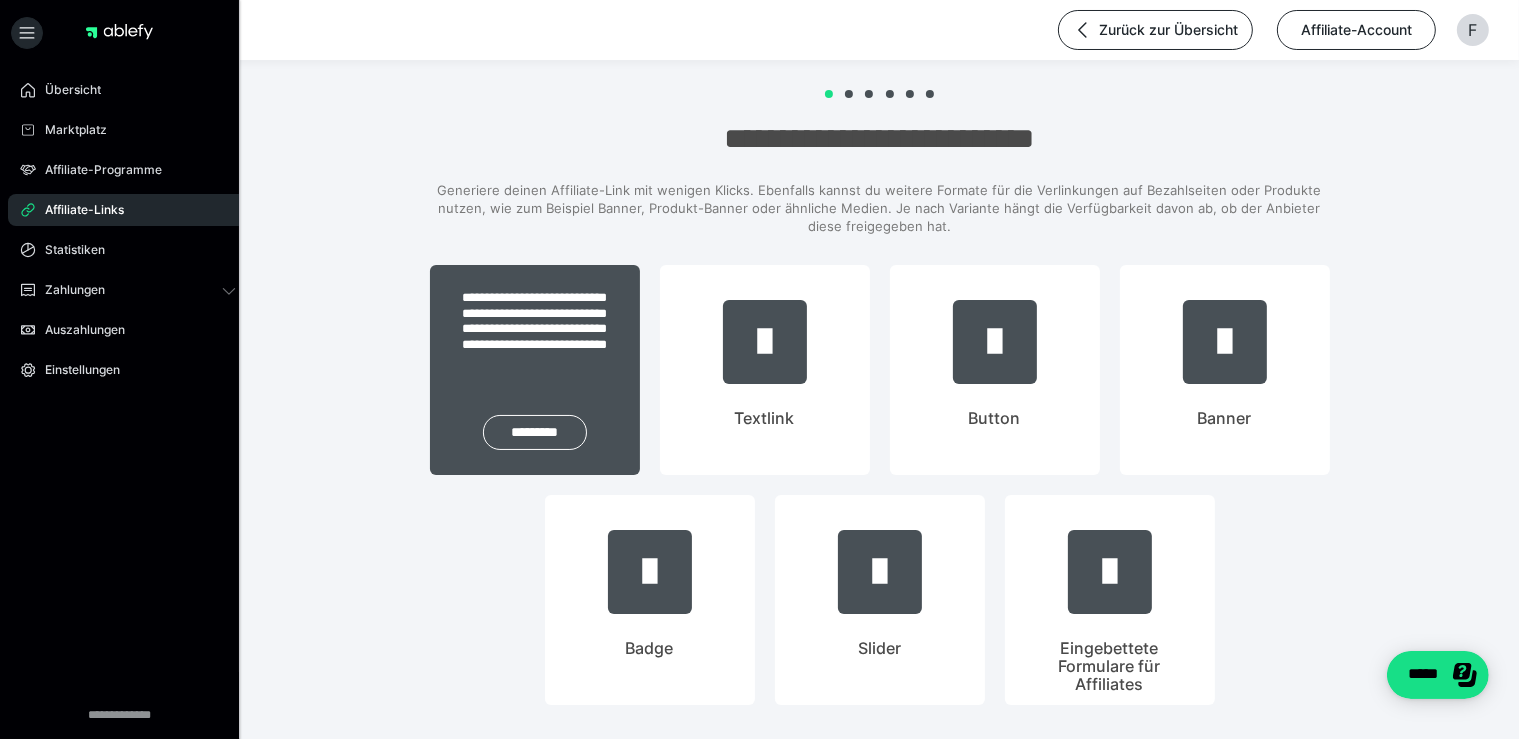 click on "**********" at bounding box center (535, 370) 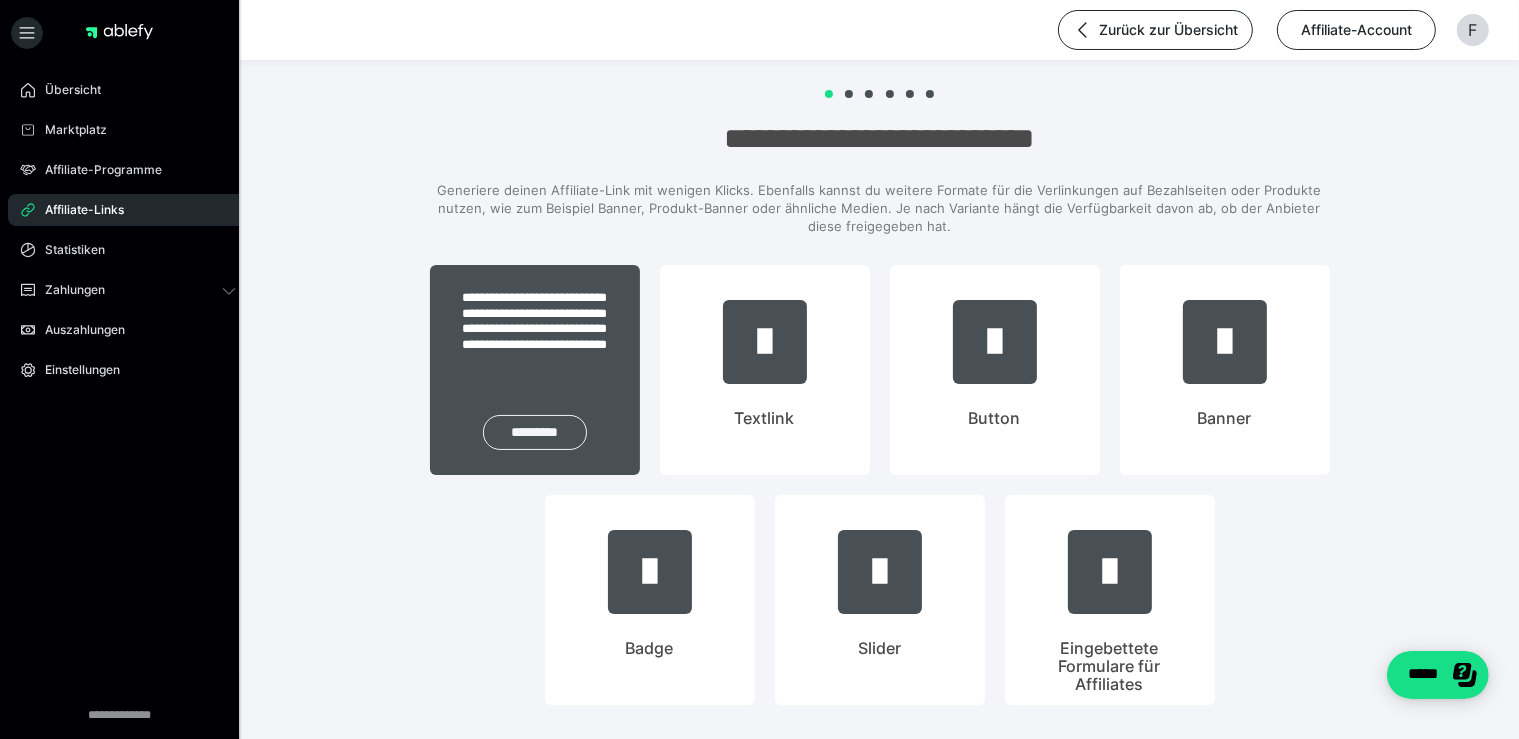 click on "*********" at bounding box center [535, 432] 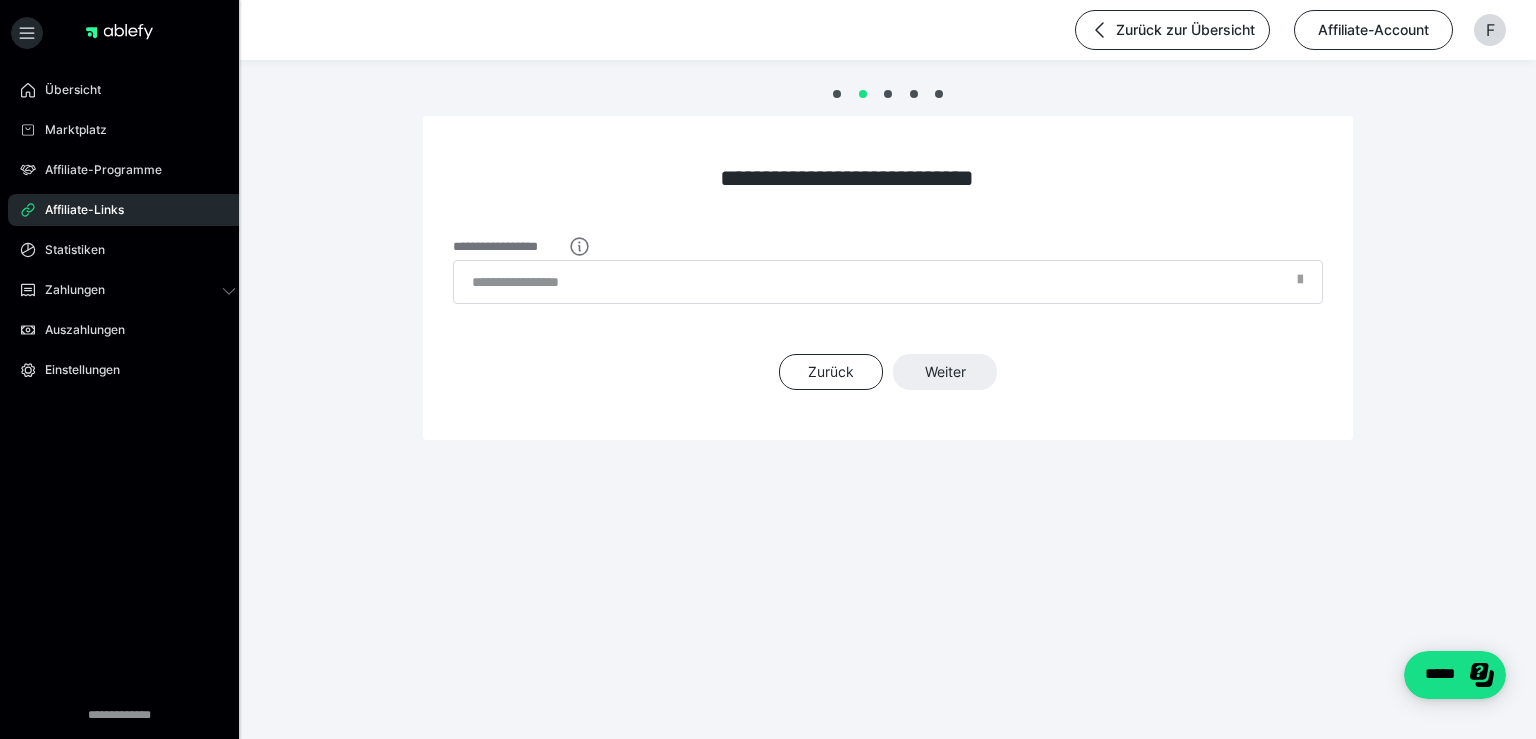 click at bounding box center [1300, 285] 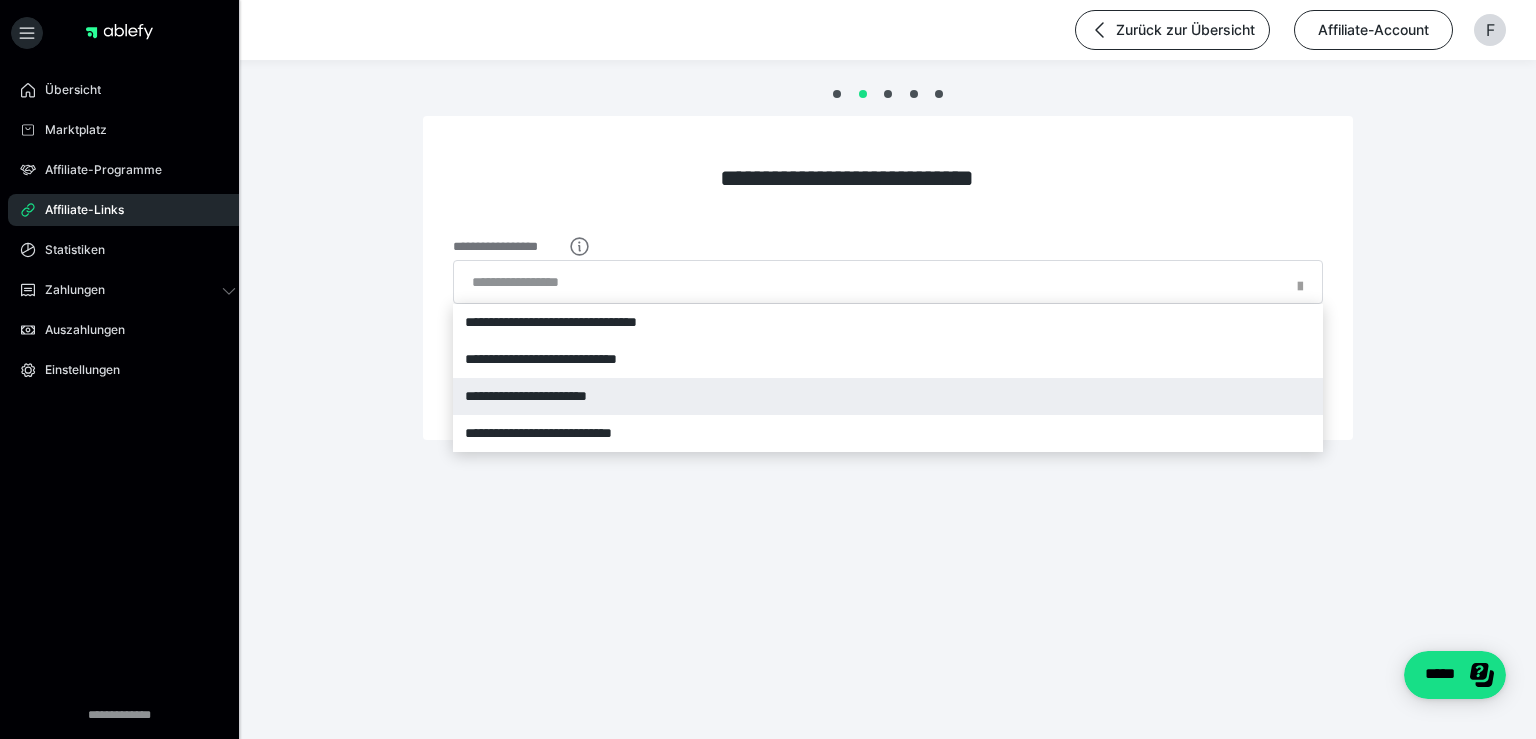 click on "**********" at bounding box center (888, 396) 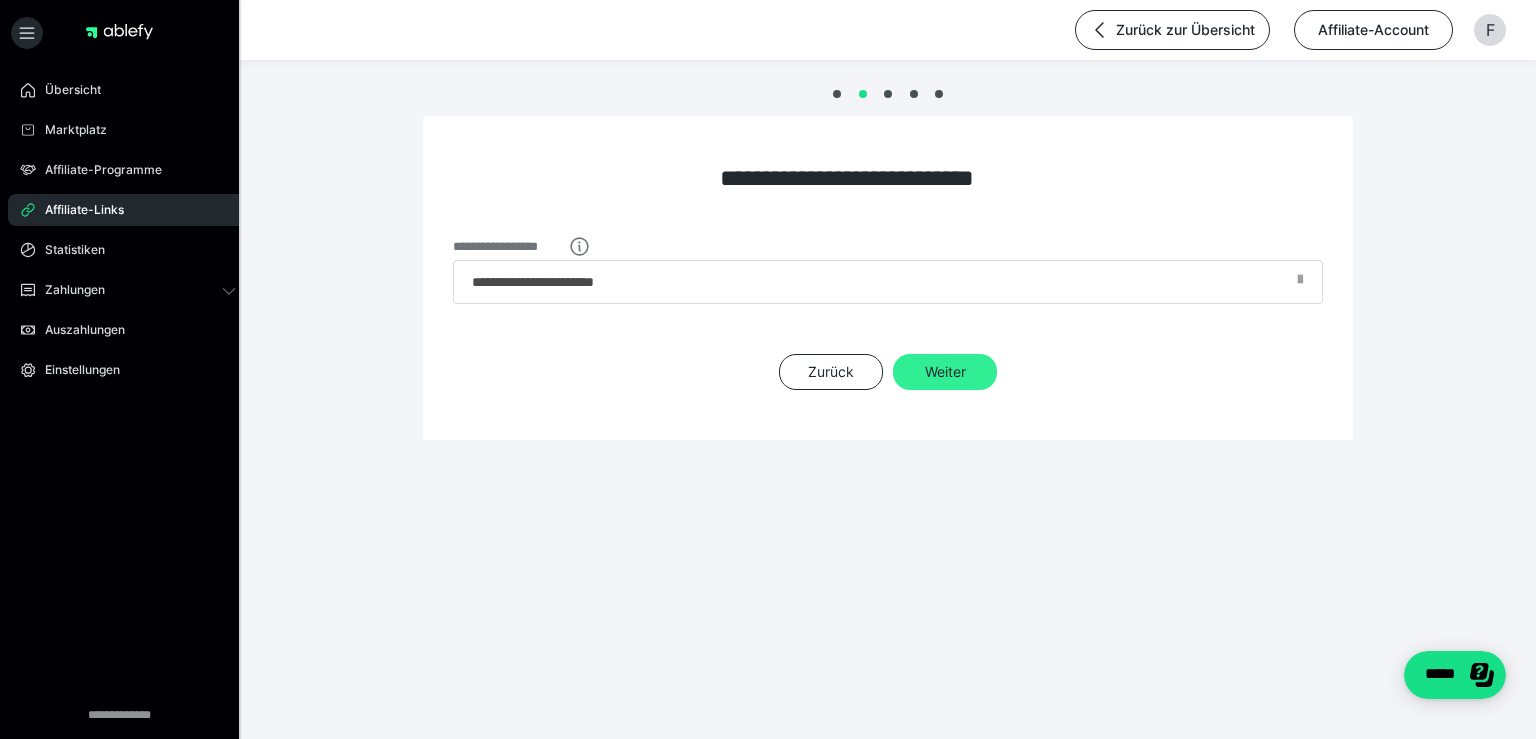 click on "Weiter" at bounding box center [945, 372] 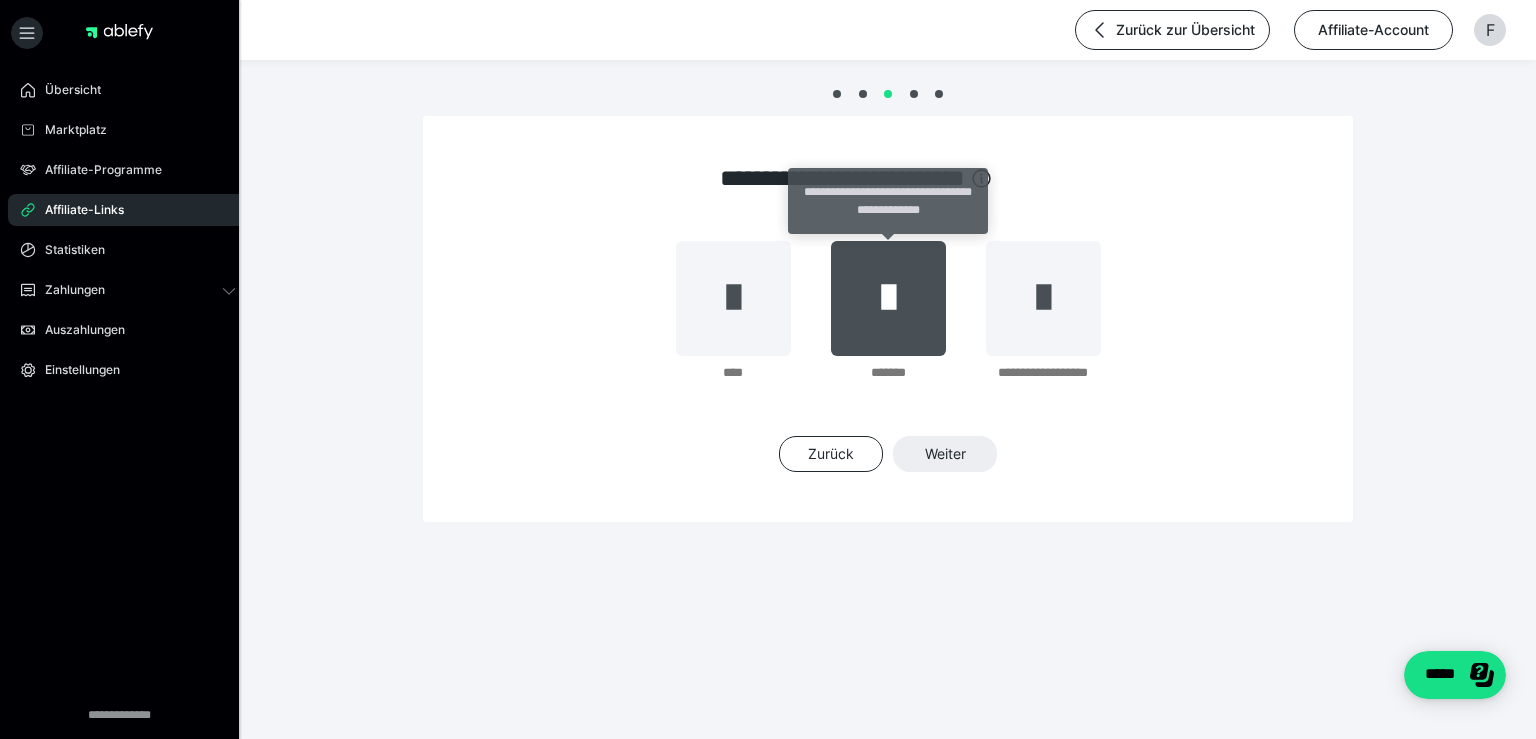 click at bounding box center [888, 298] 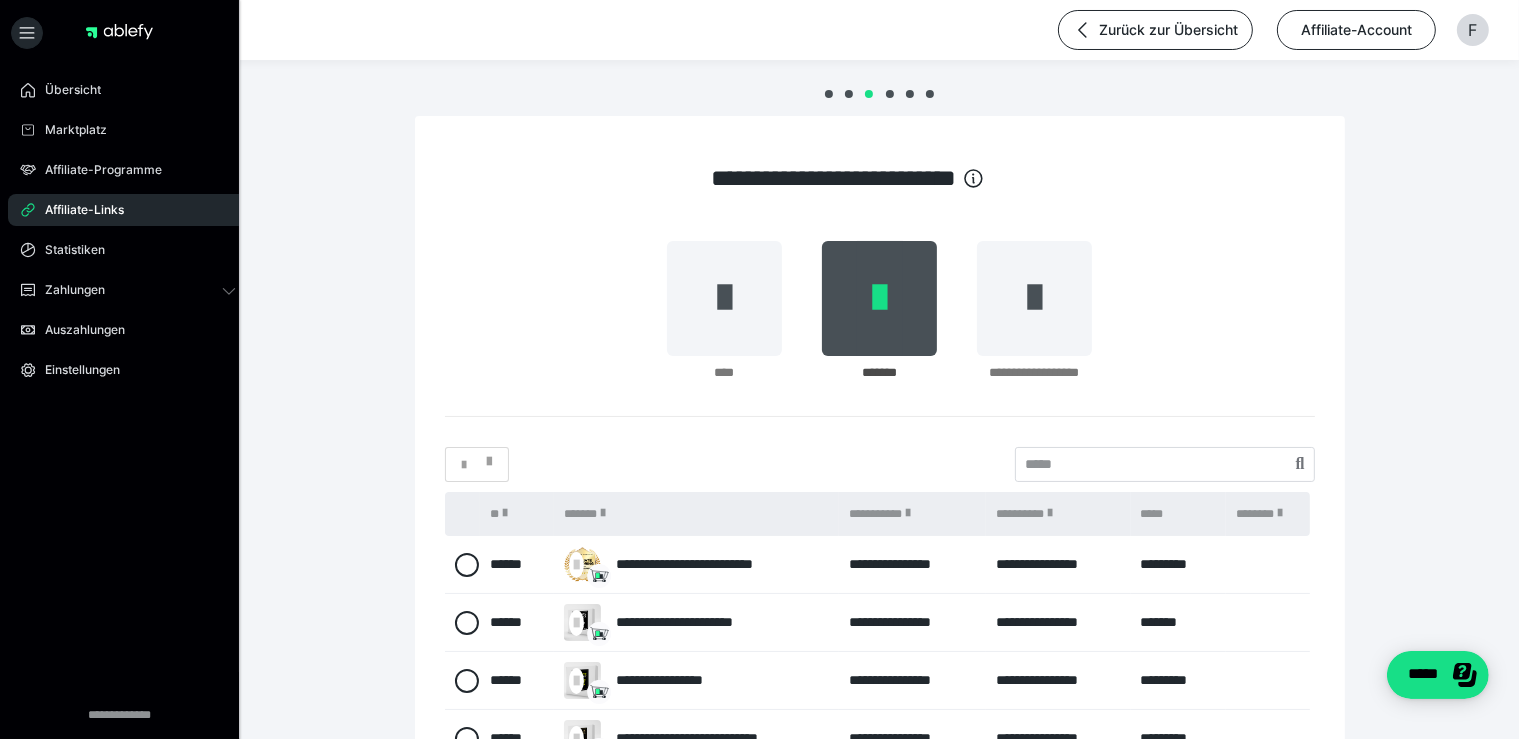 scroll, scrollTop: 316, scrollLeft: 0, axis: vertical 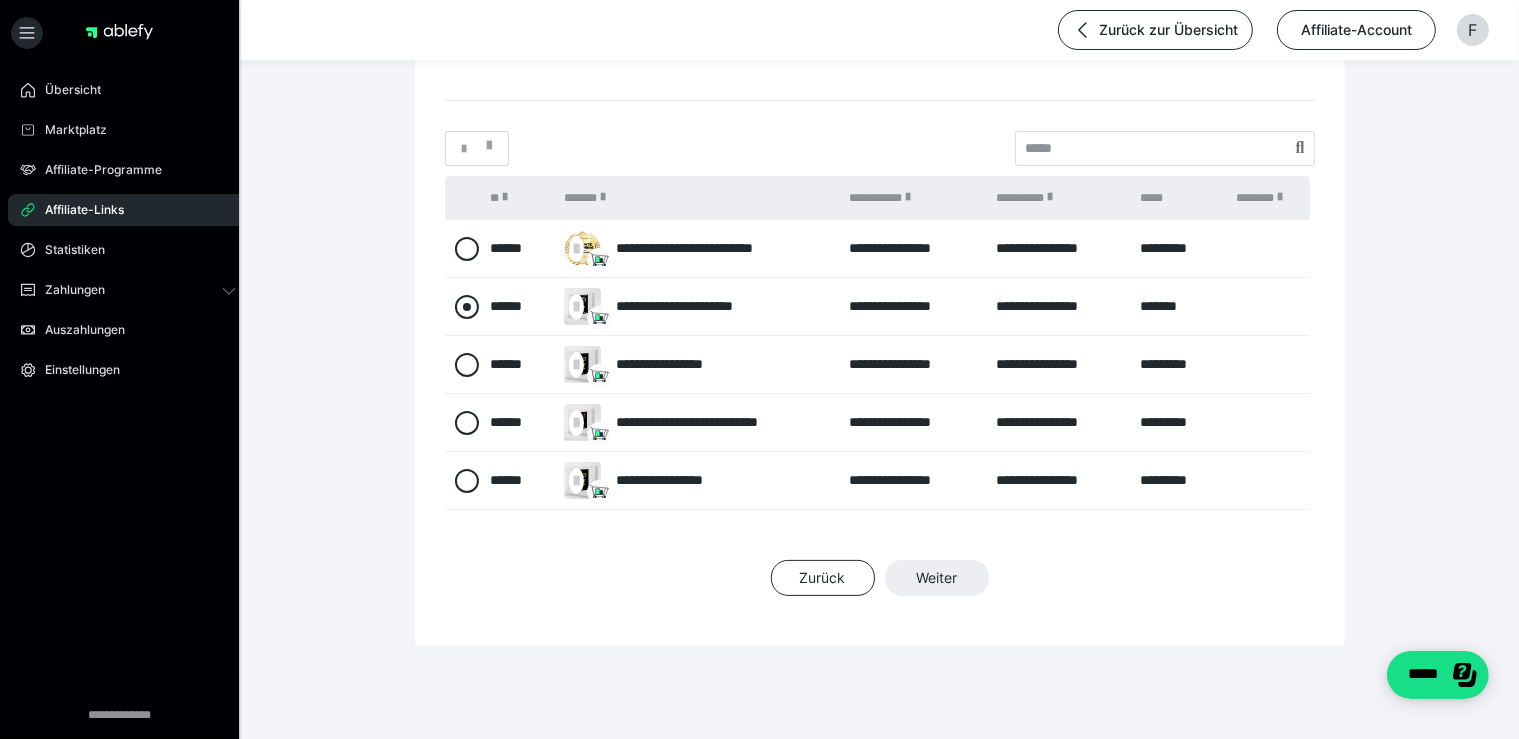 click at bounding box center (467, 307) 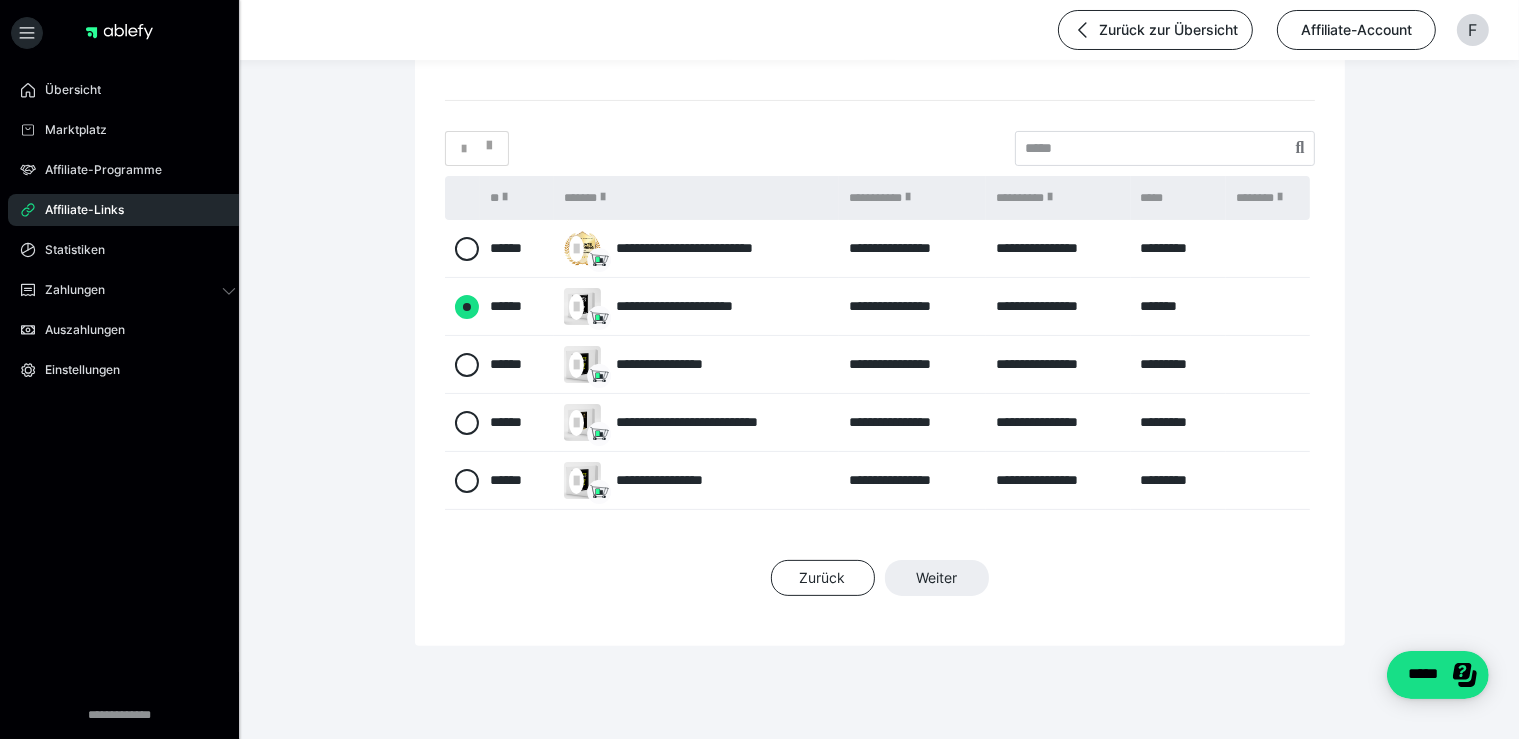 radio on "****" 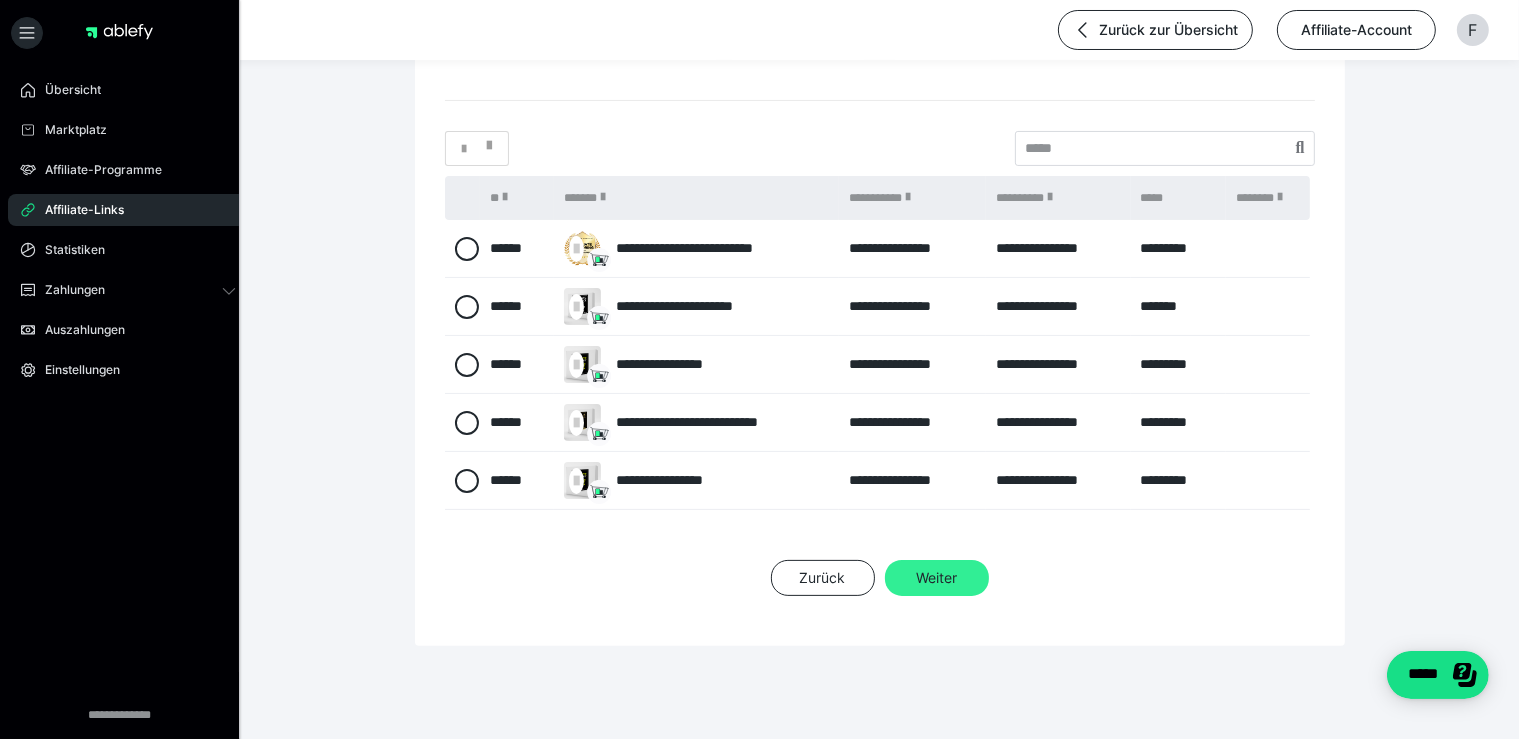 click on "Weiter" at bounding box center (937, 578) 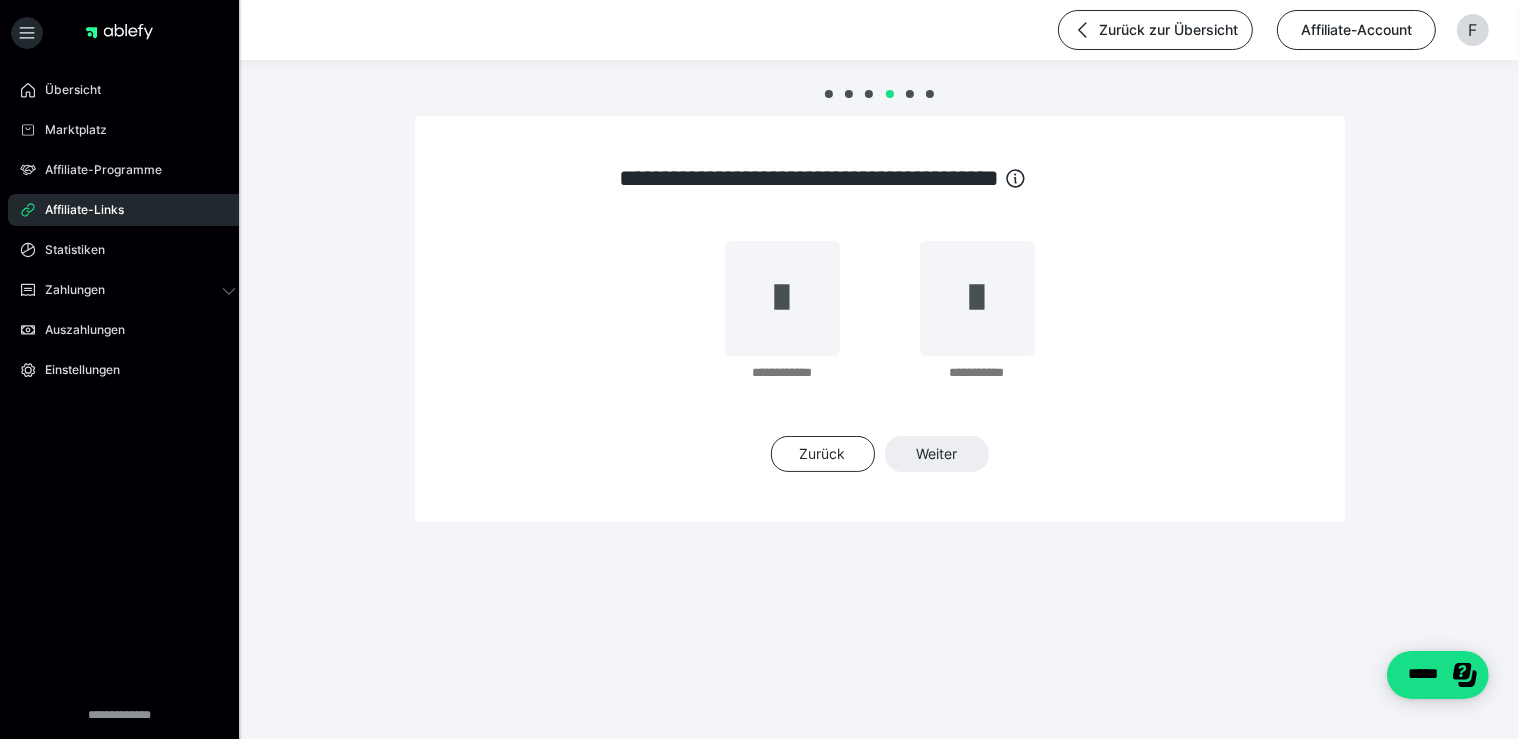 scroll, scrollTop: 0, scrollLeft: 0, axis: both 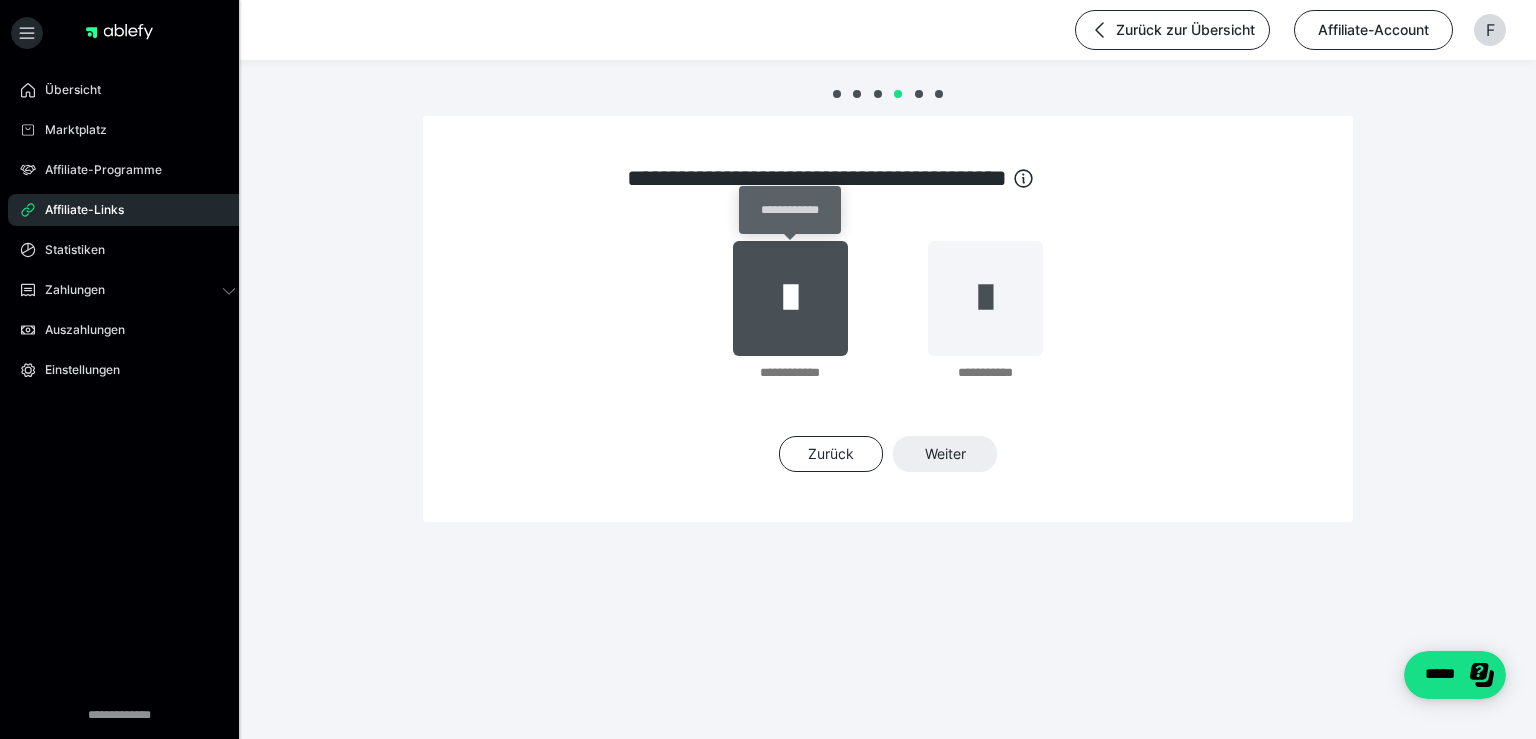 click at bounding box center [790, 298] 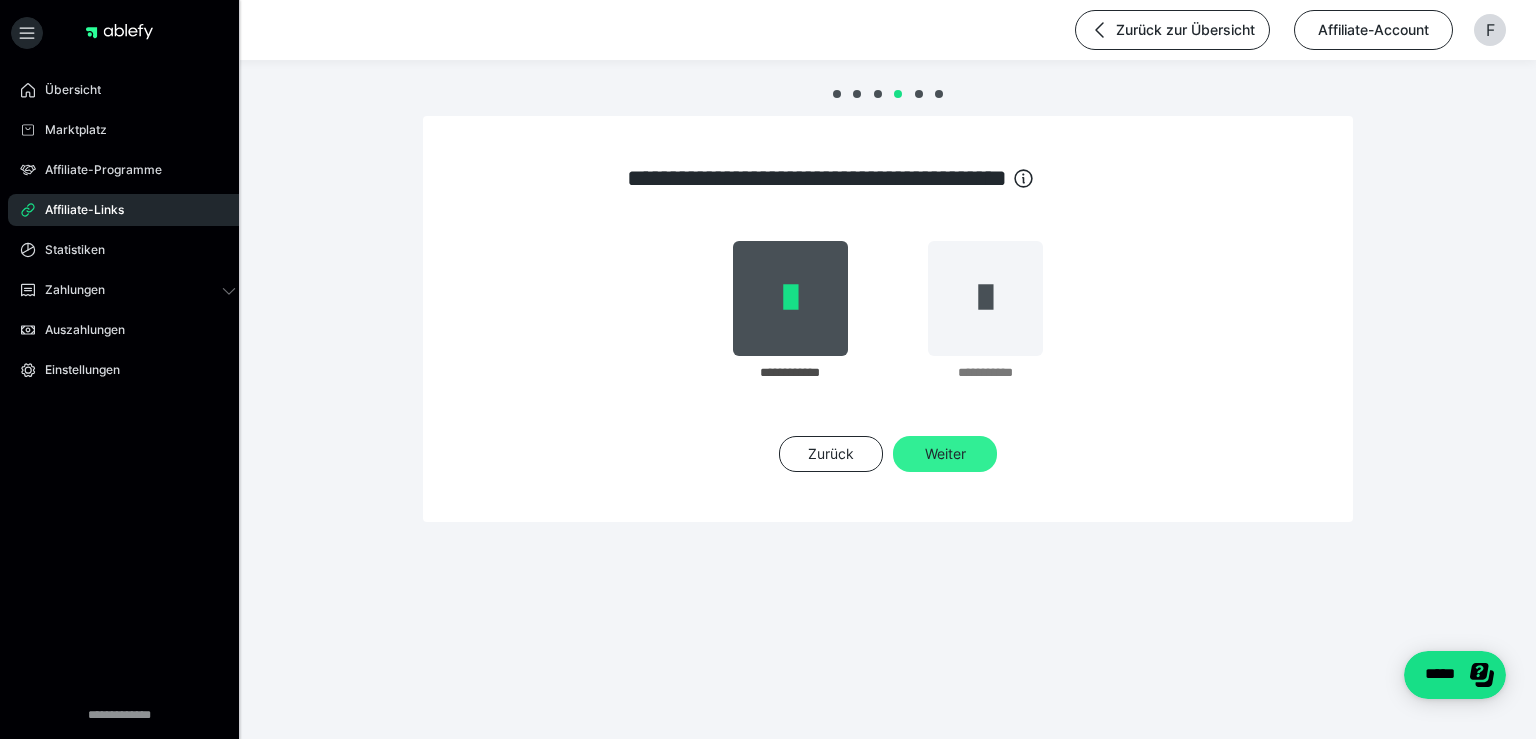 click on "Weiter" at bounding box center [945, 454] 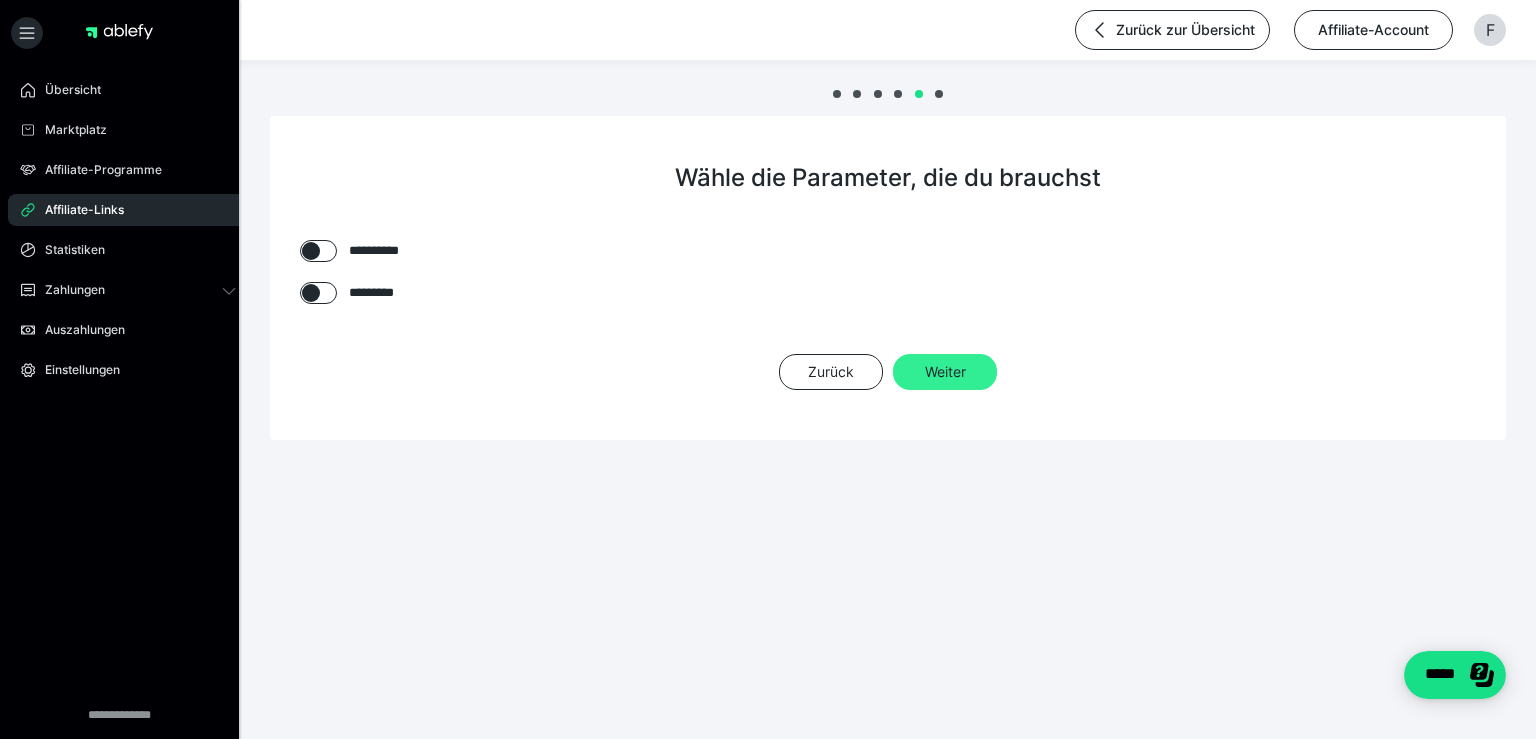 click on "Weiter" at bounding box center (945, 372) 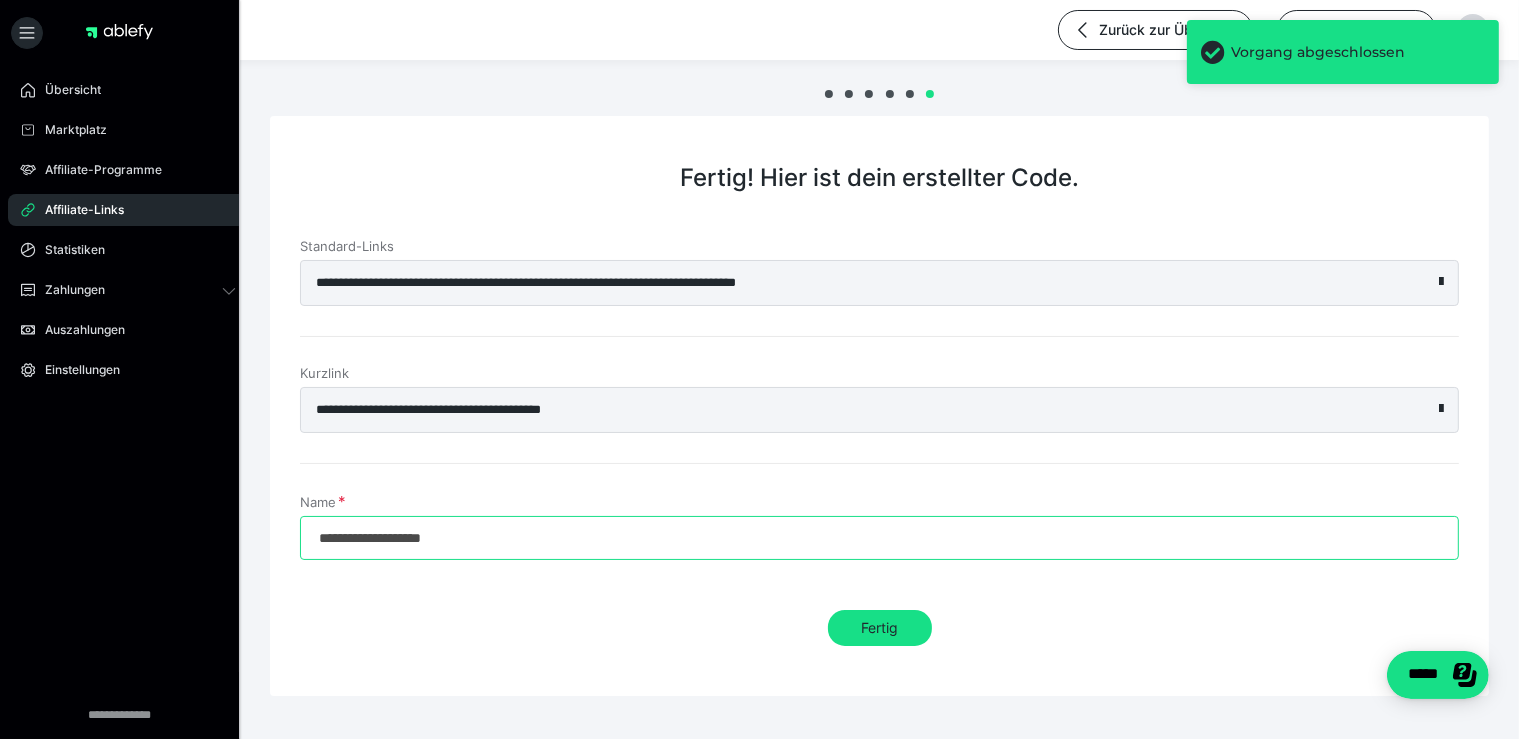 click on "**********" at bounding box center [879, 538] 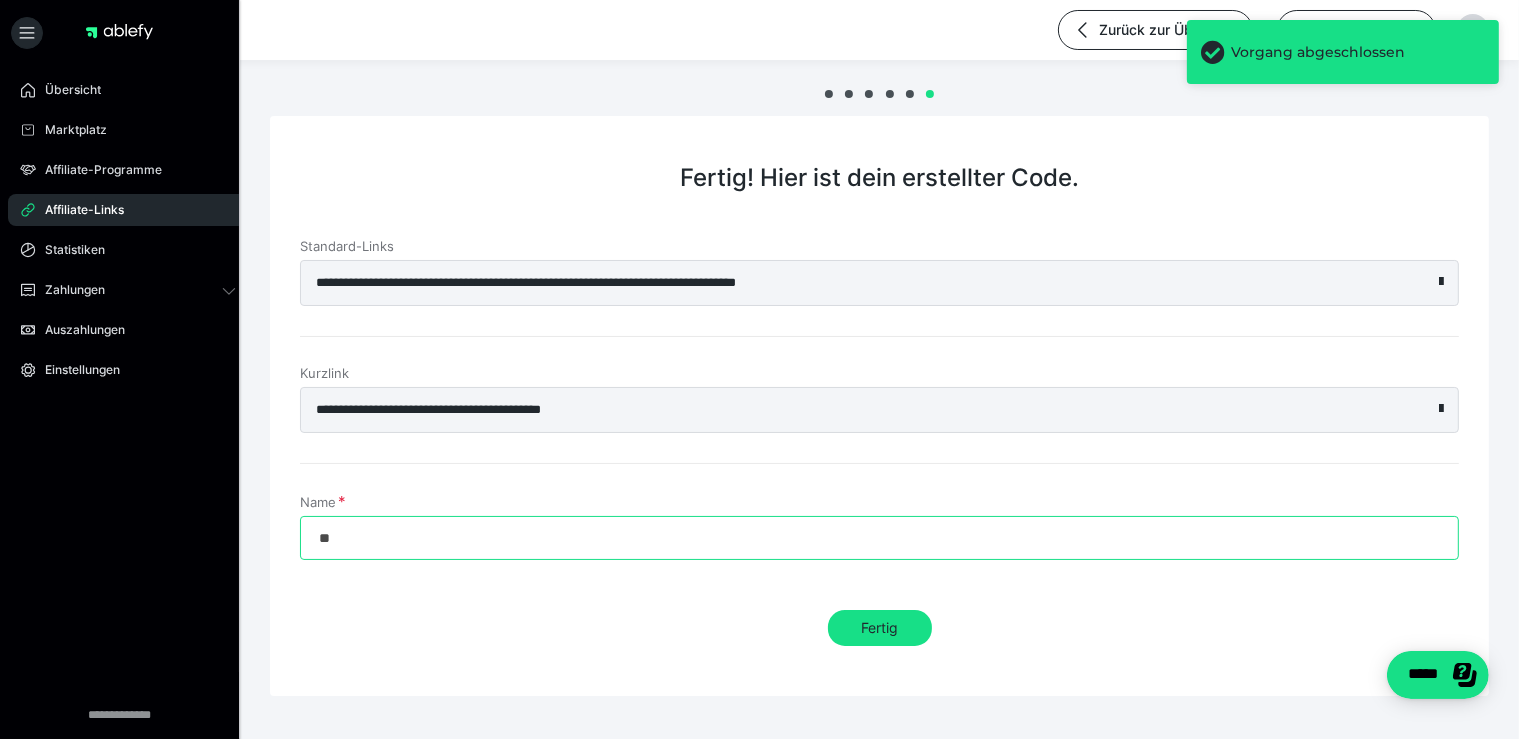 type on "*" 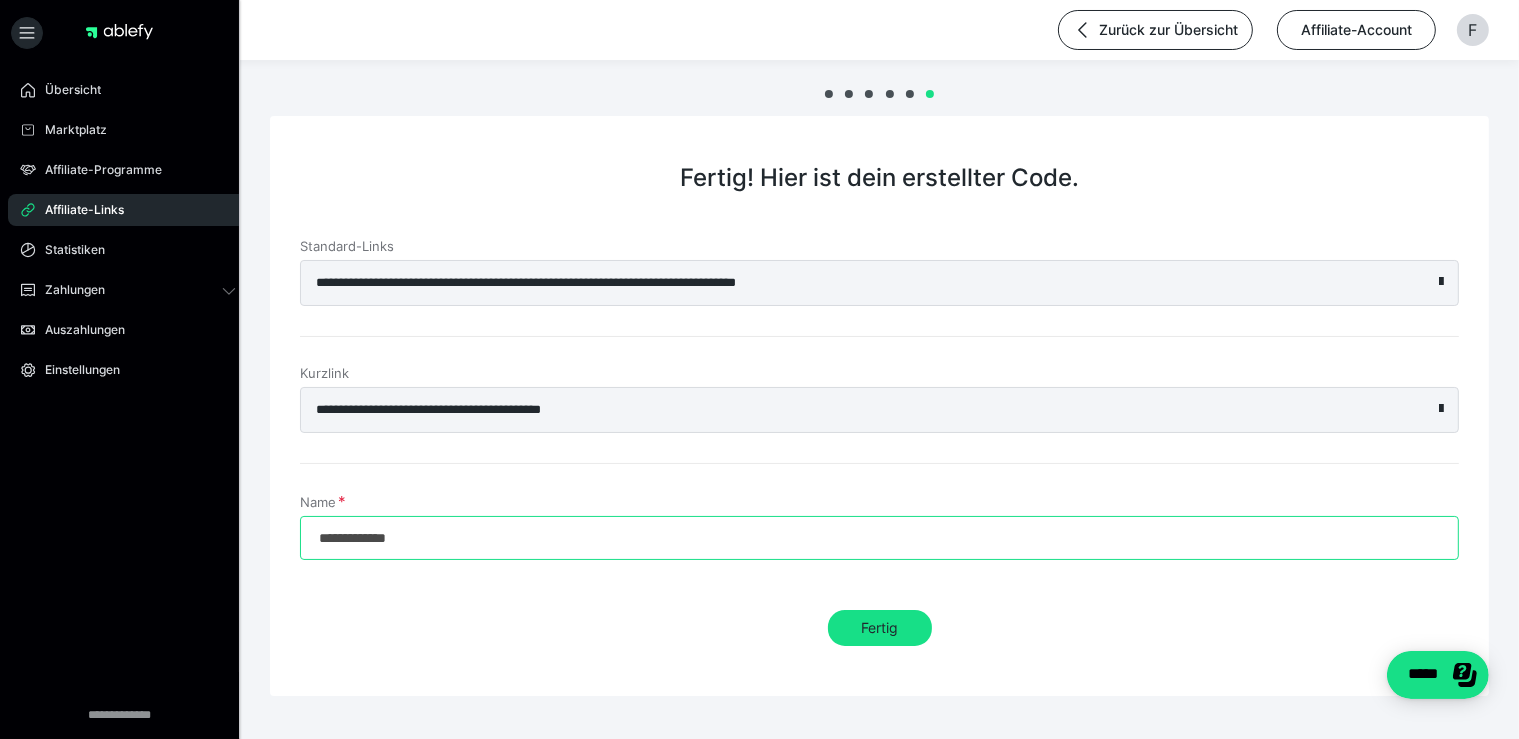 type on "**********" 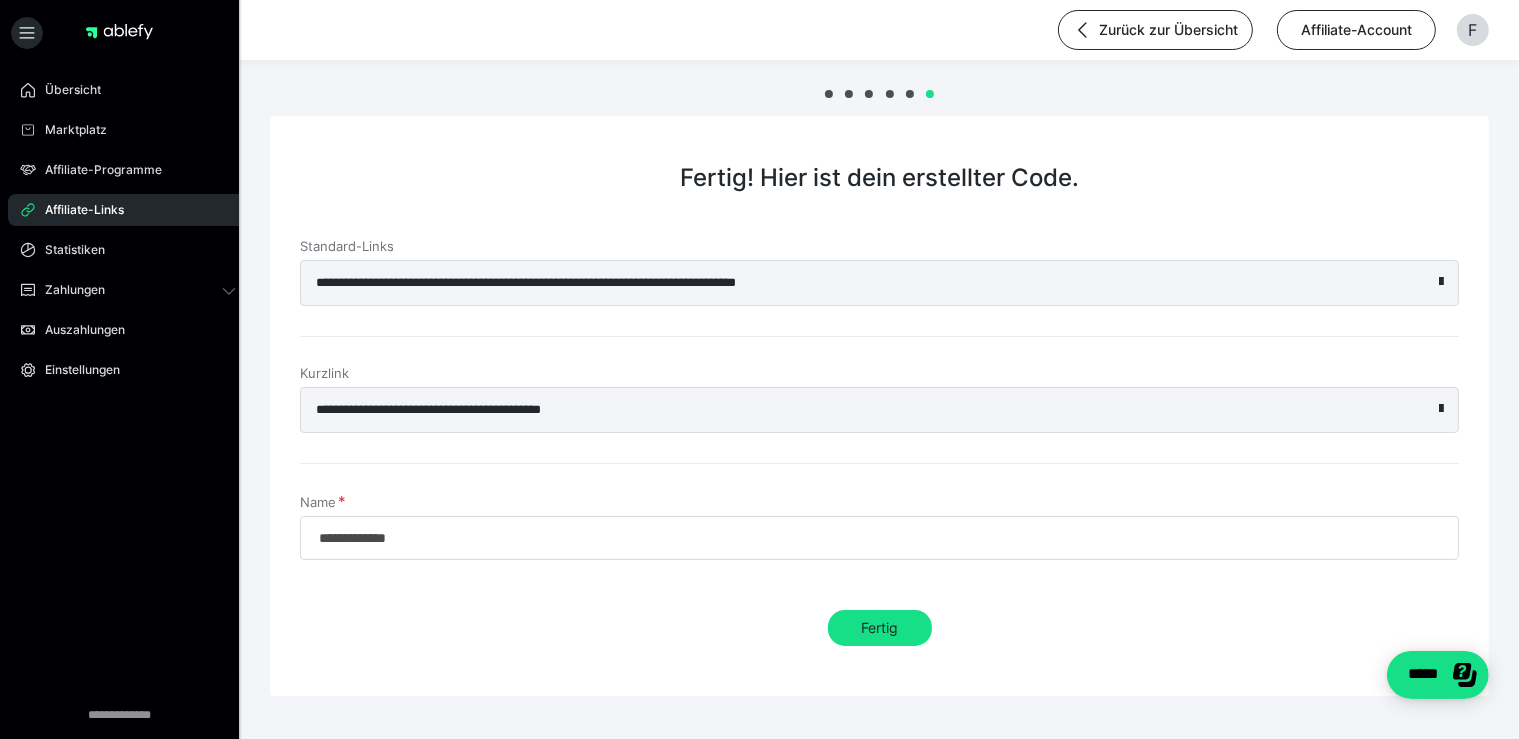 click on "**********" at bounding box center [834, 283] 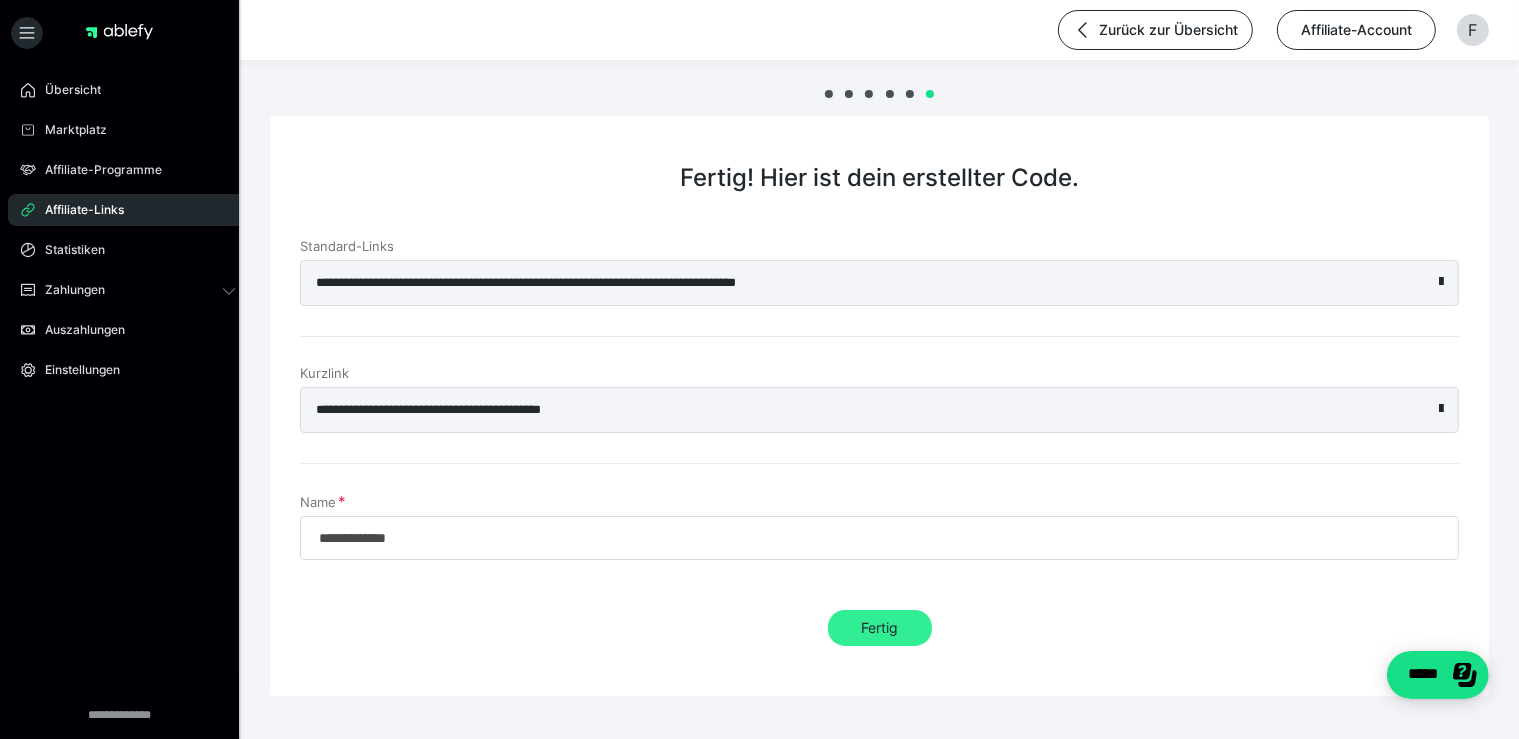 click on "Fertig" at bounding box center [880, 628] 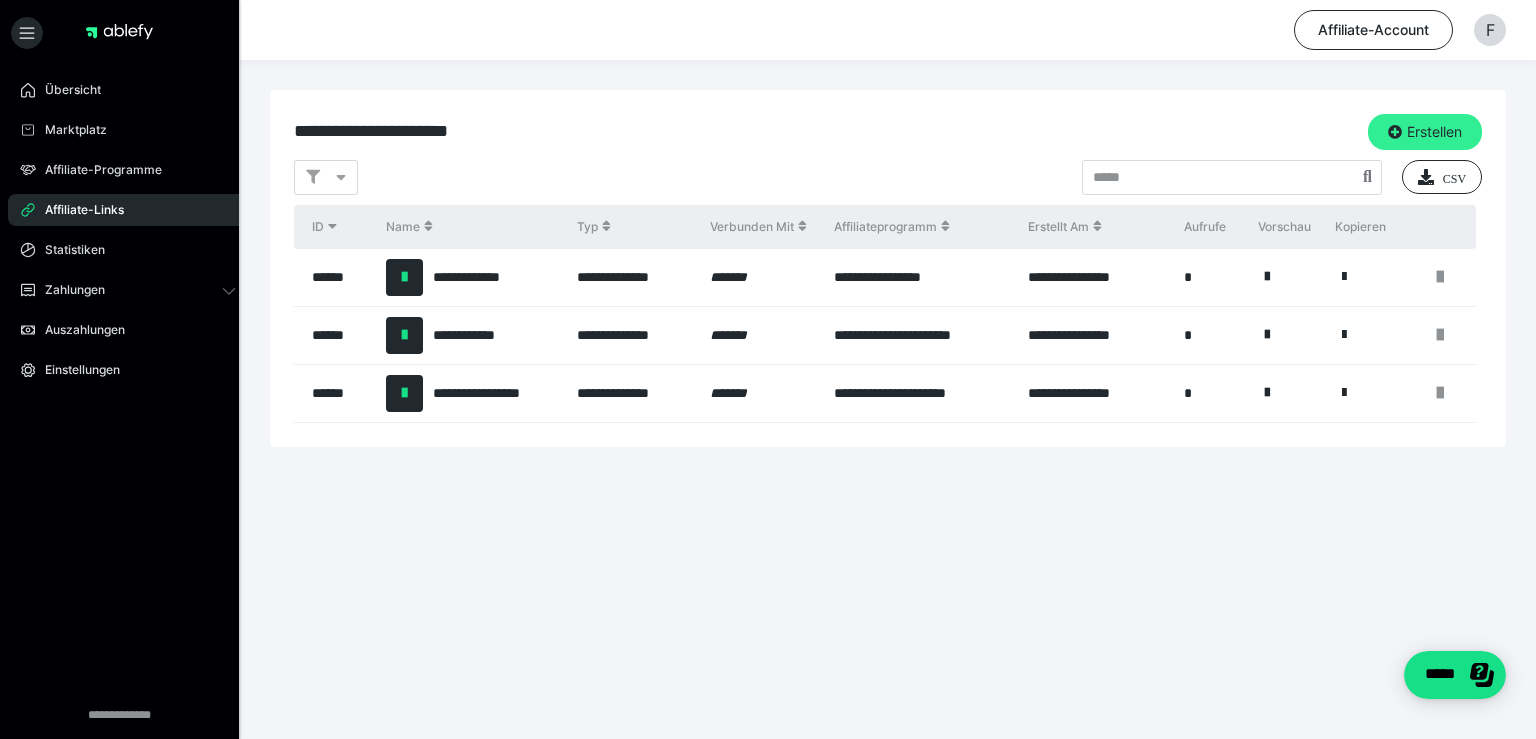 click on "Erstellen" at bounding box center (1425, 132) 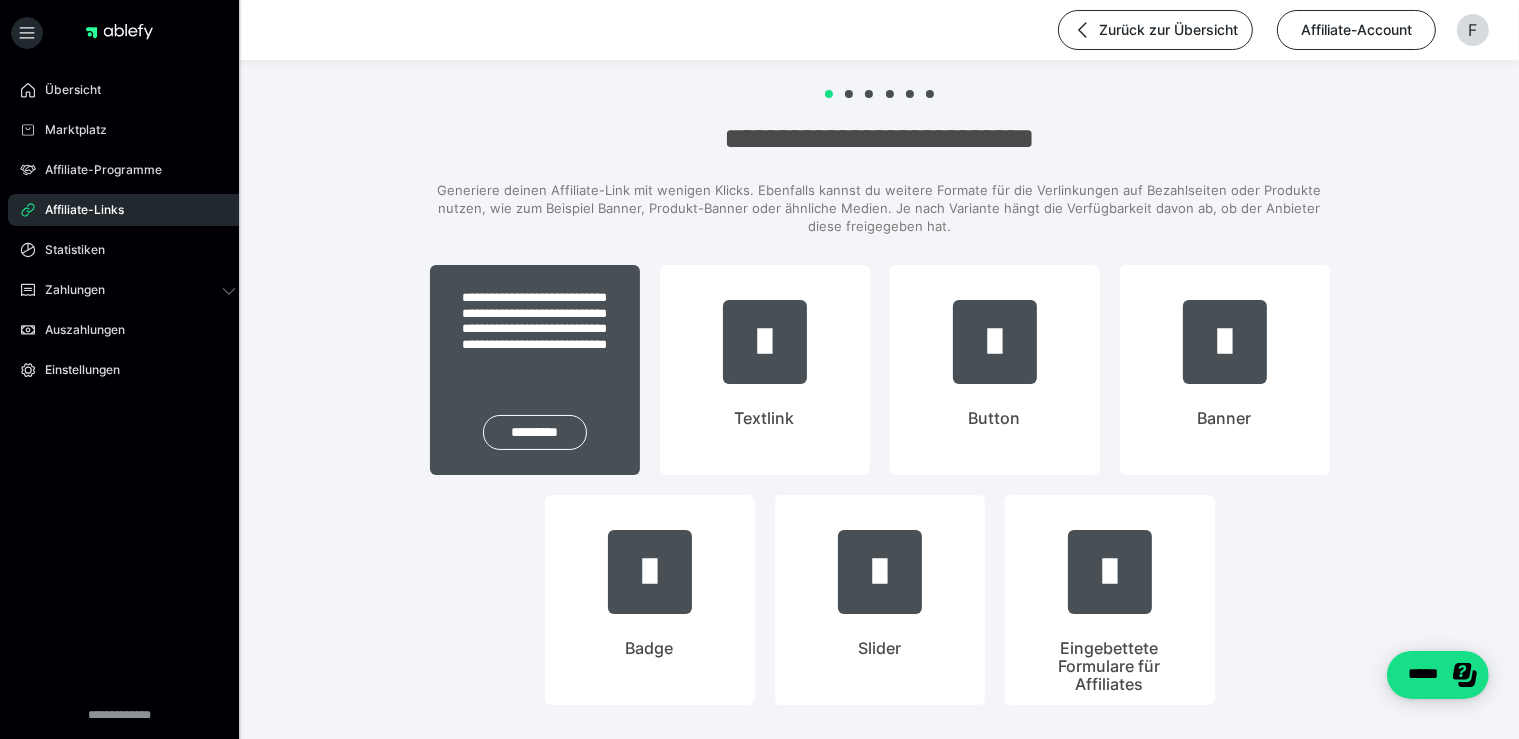 click on "**********" at bounding box center (535, 370) 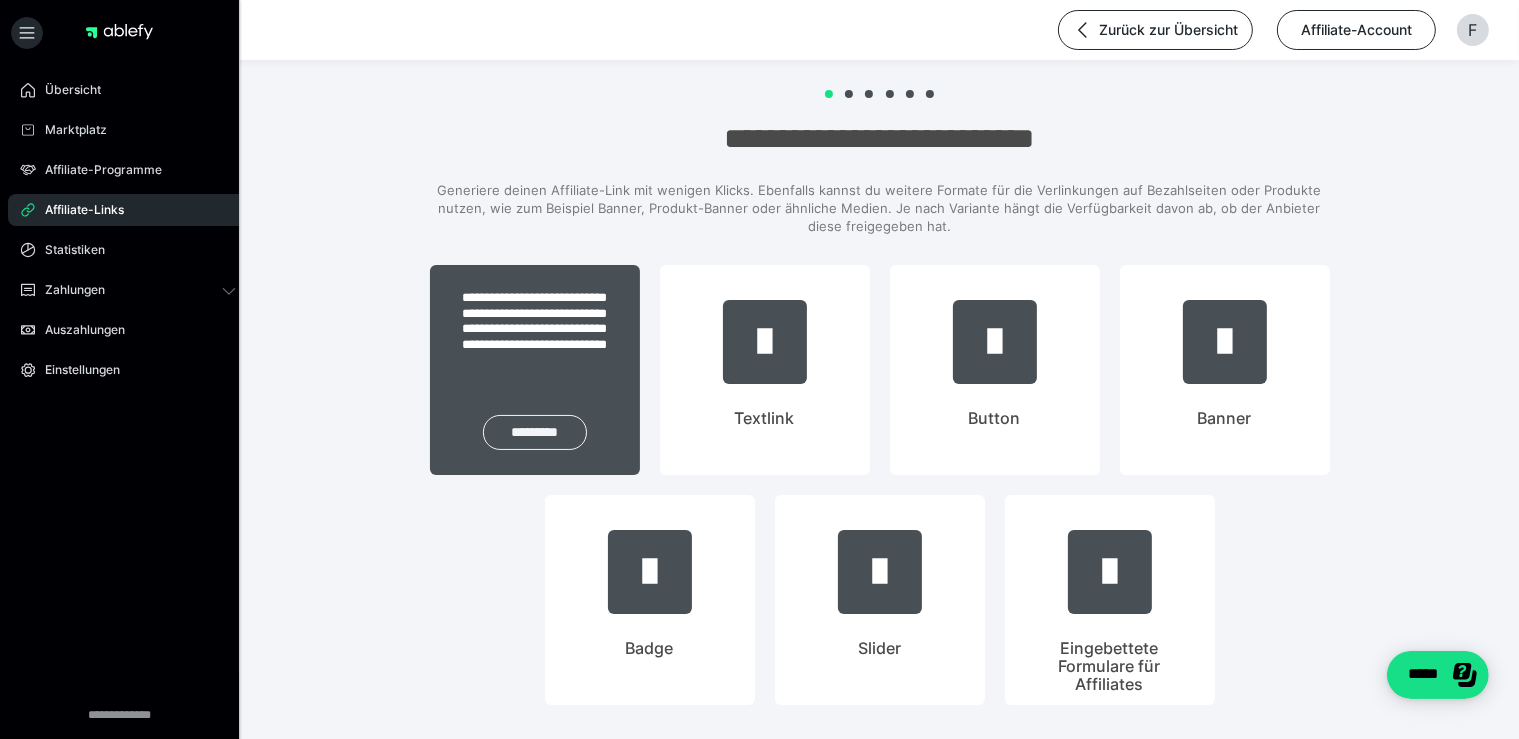 click on "*********" at bounding box center (535, 432) 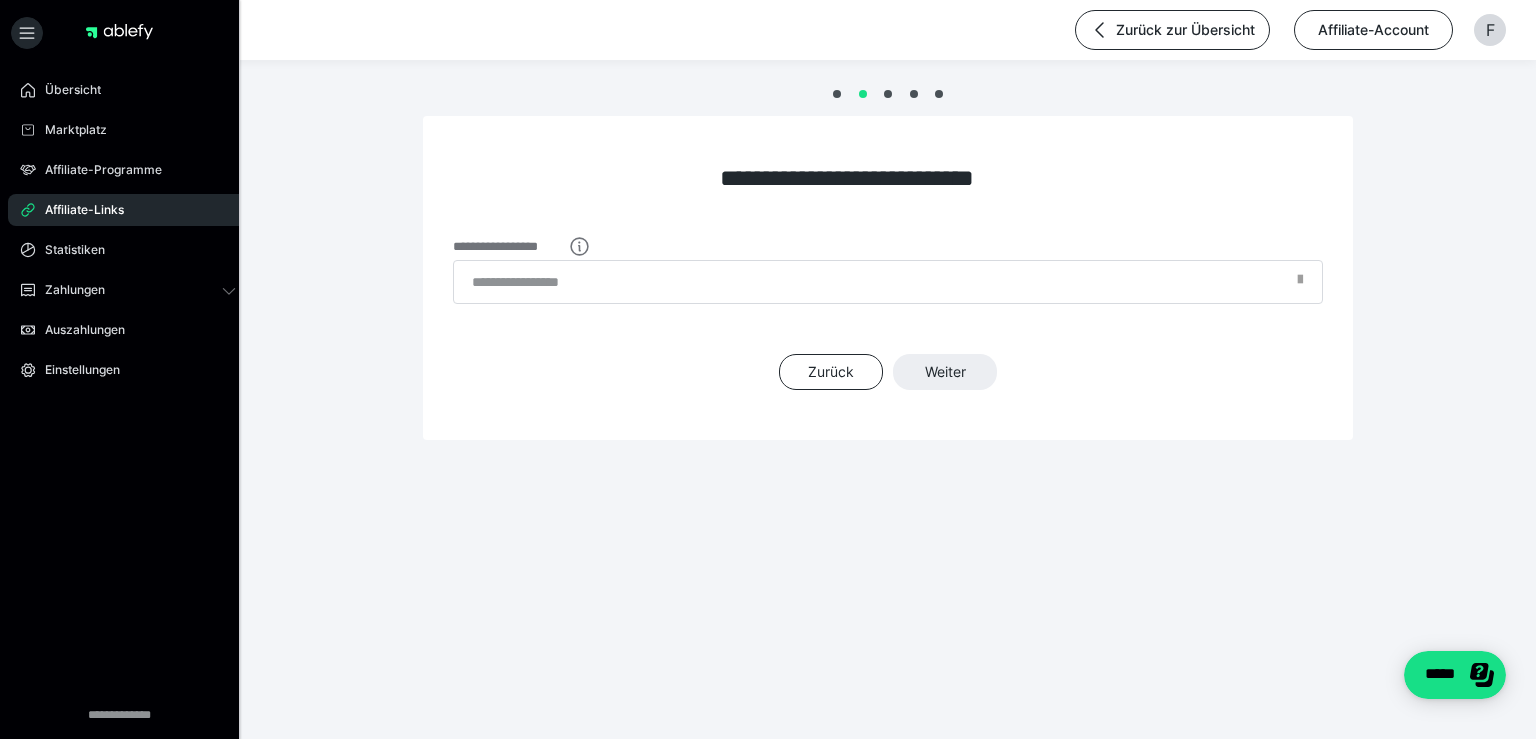 click at bounding box center [1300, 285] 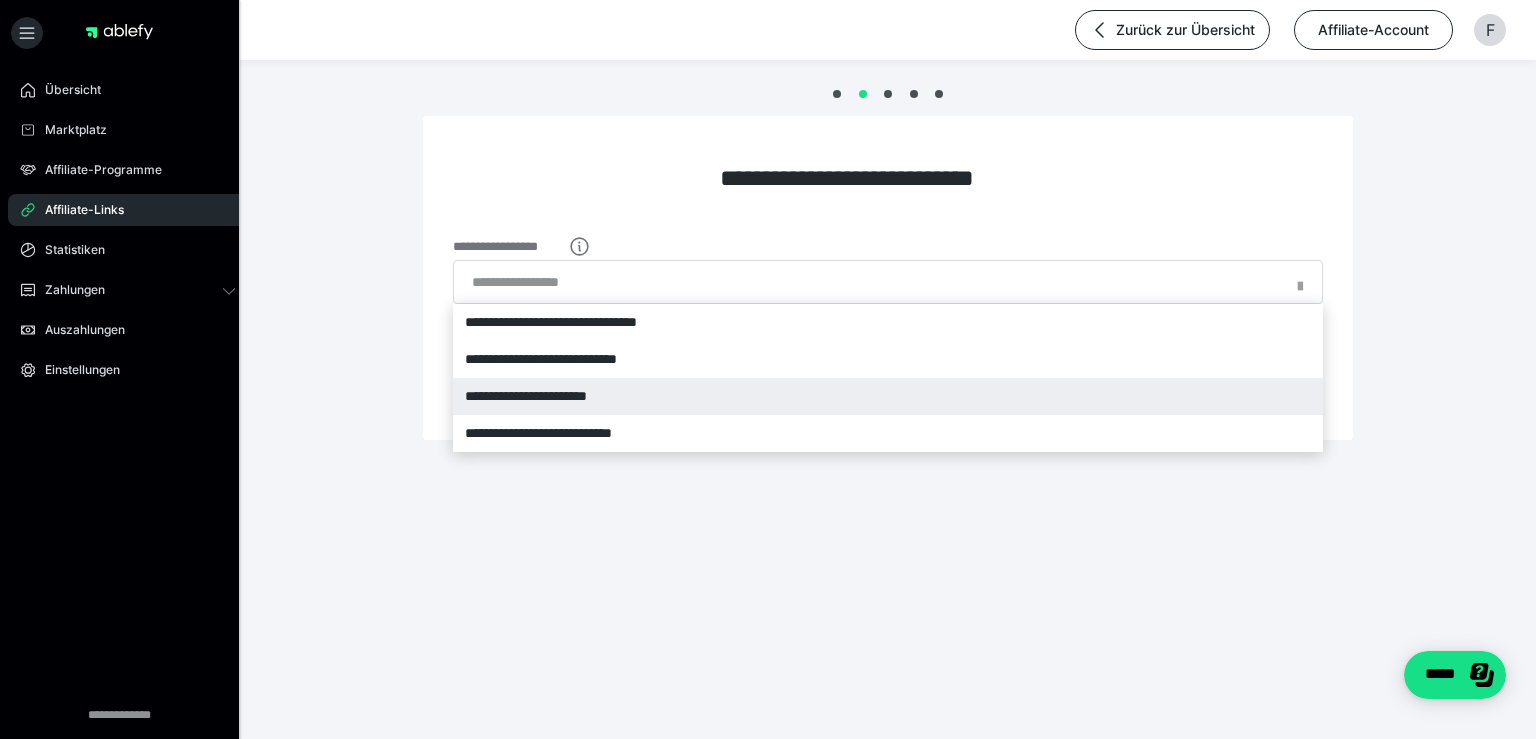 click on "**********" at bounding box center (888, 396) 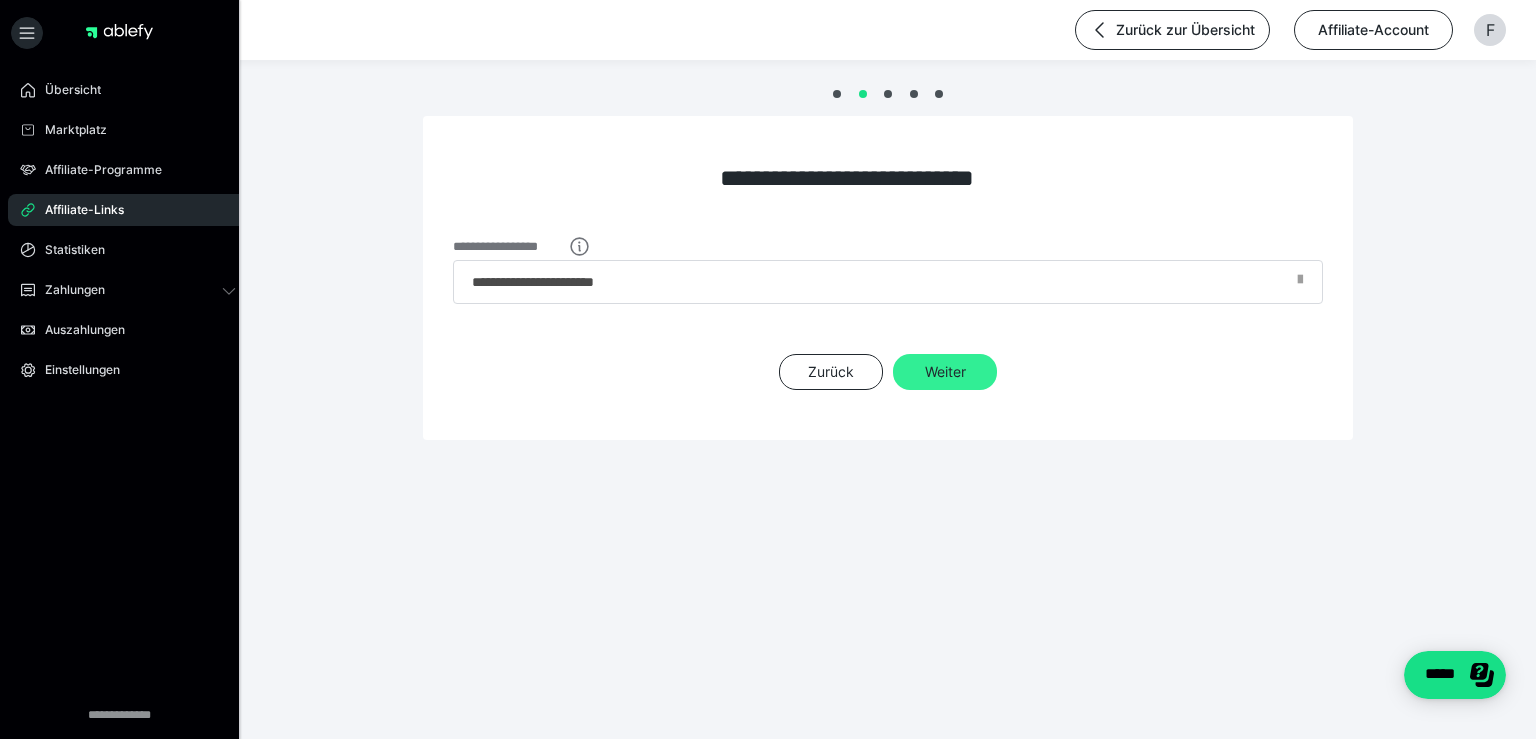click on "Weiter" at bounding box center (945, 372) 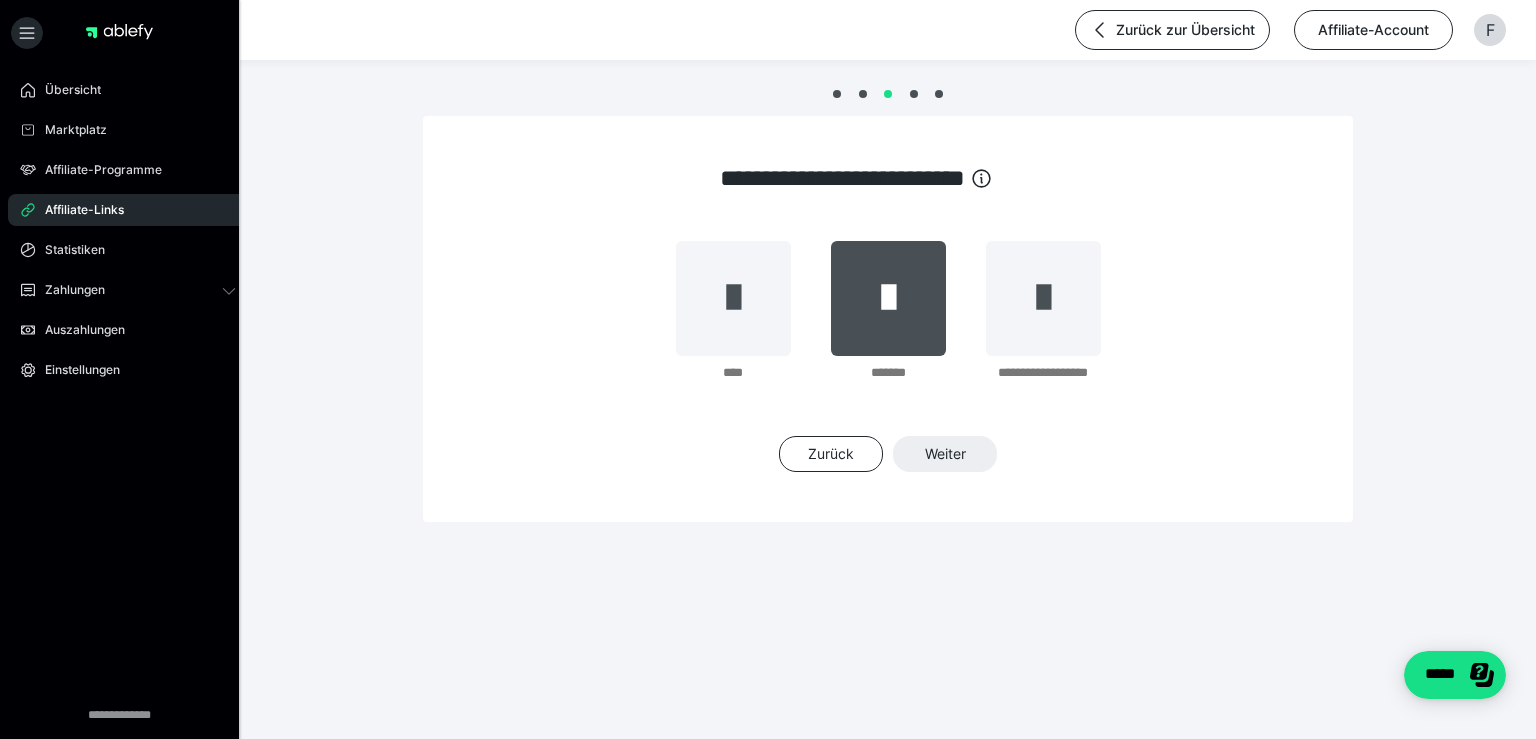 click at bounding box center [888, 298] 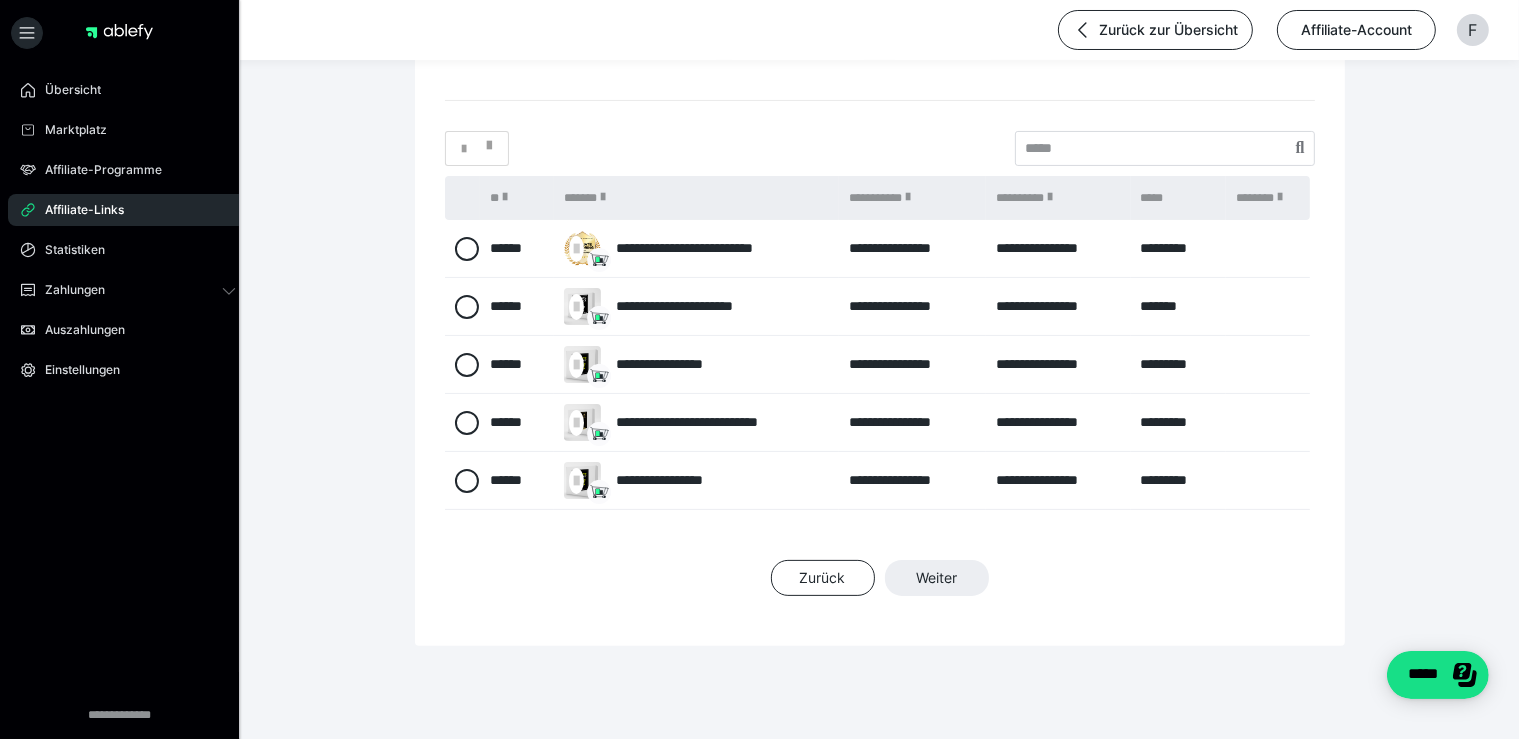 scroll, scrollTop: 211, scrollLeft: 0, axis: vertical 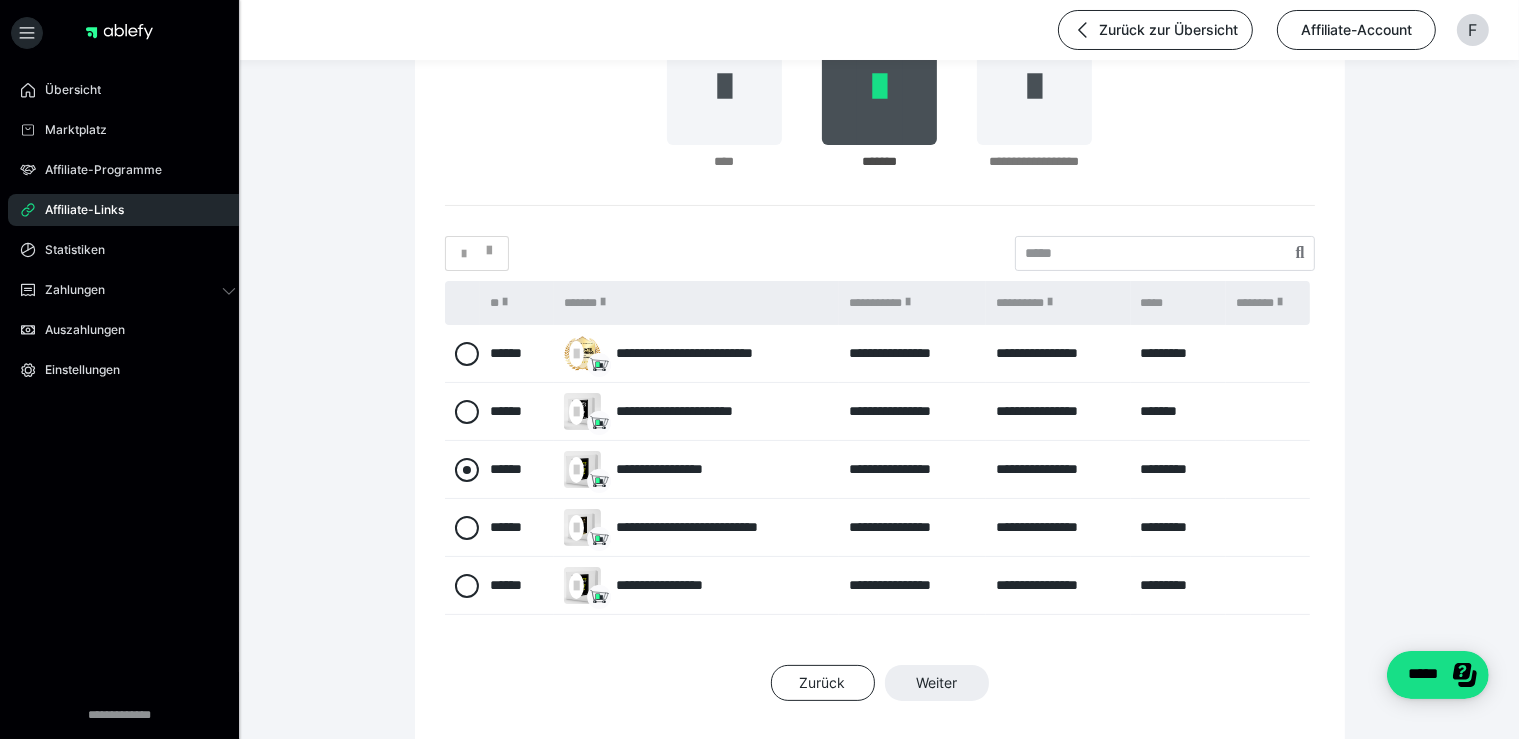 click at bounding box center [467, 470] 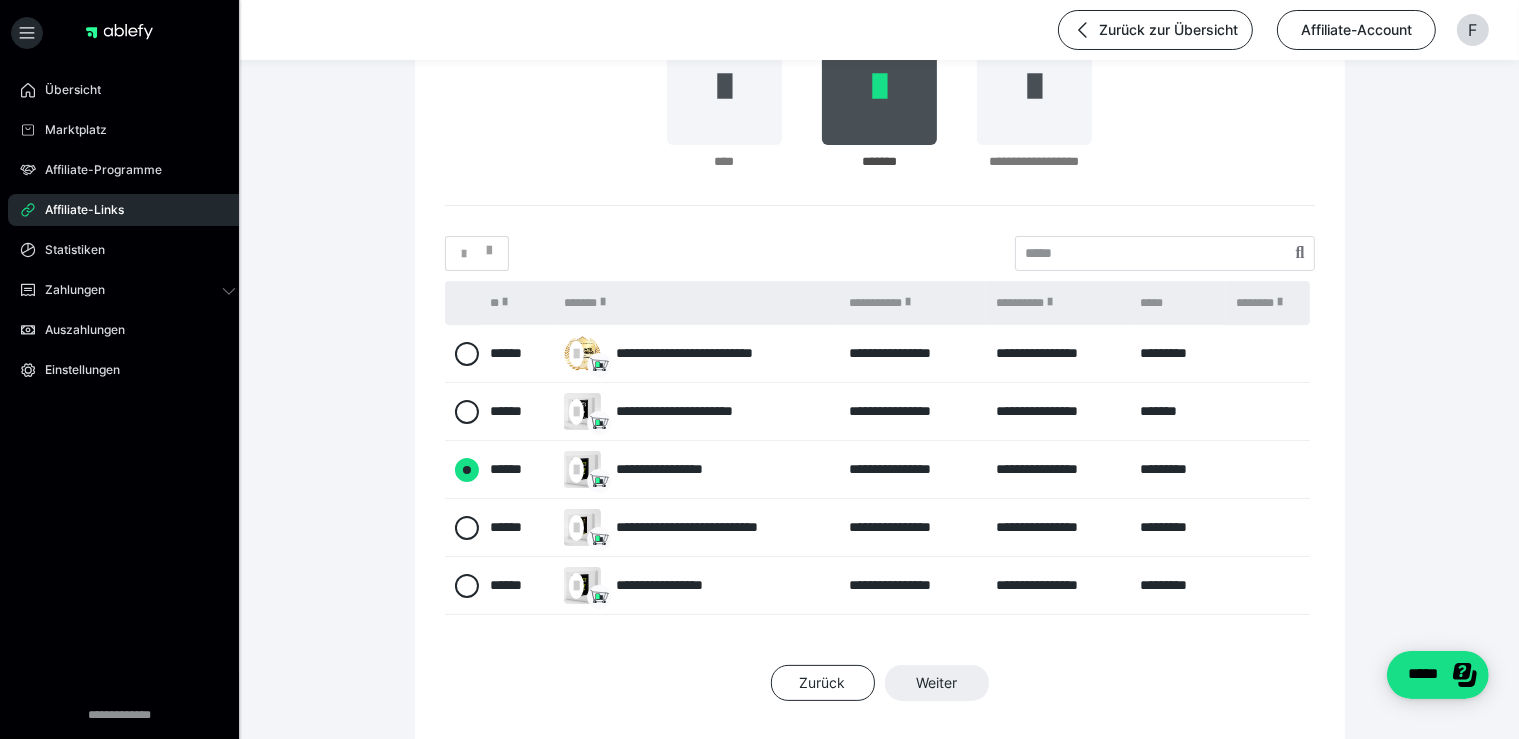 radio on "****" 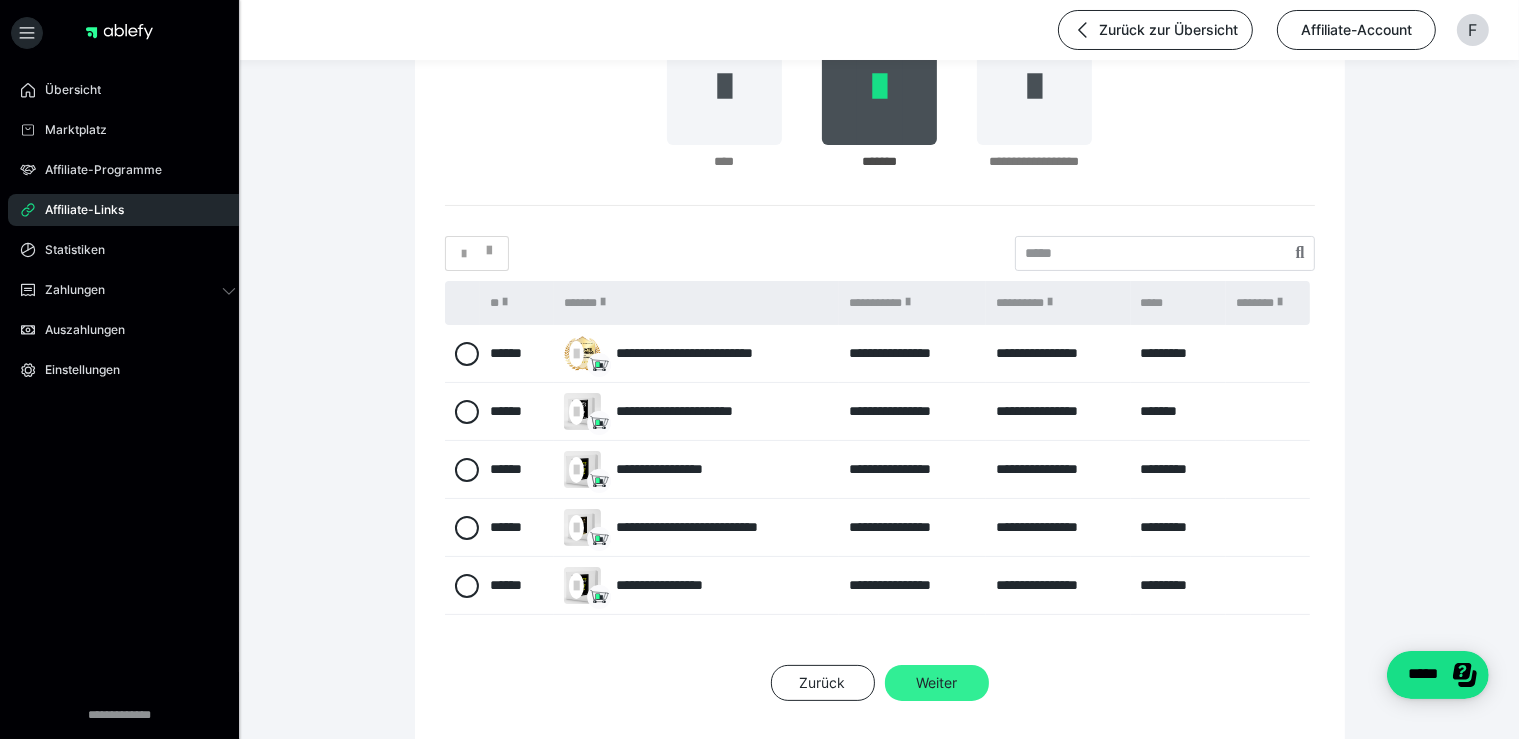 click on "Weiter" at bounding box center [937, 683] 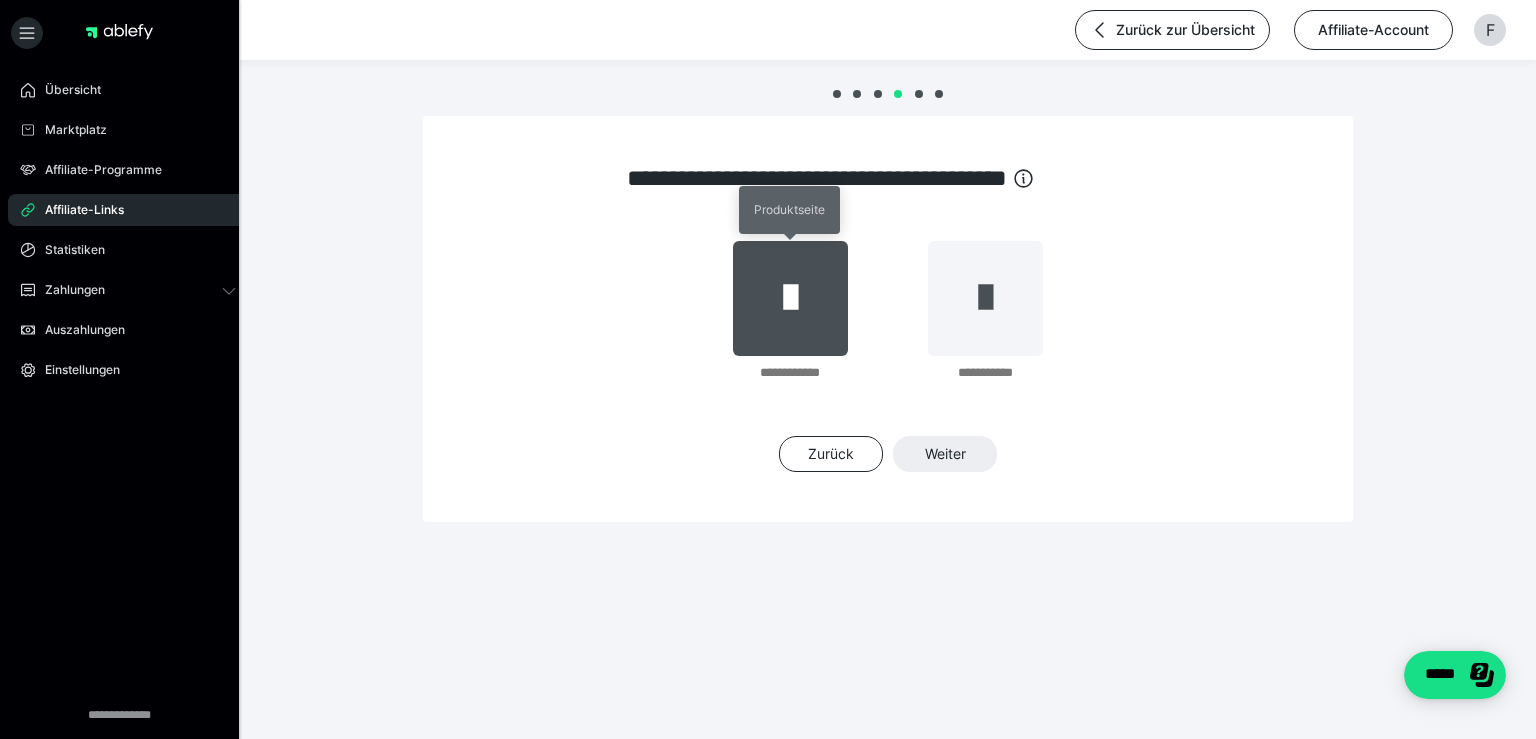 click at bounding box center [790, 298] 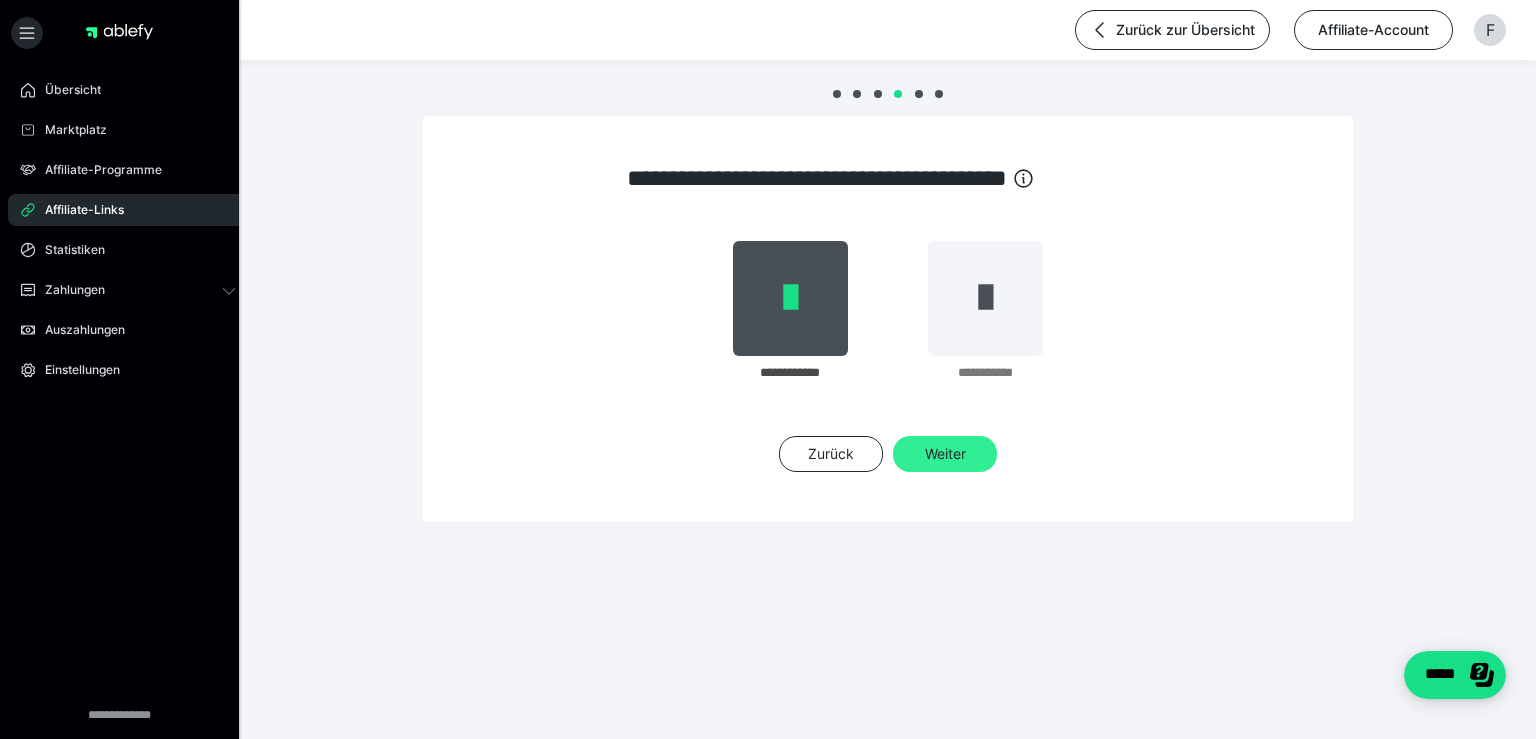 click on "Weiter" at bounding box center (945, 454) 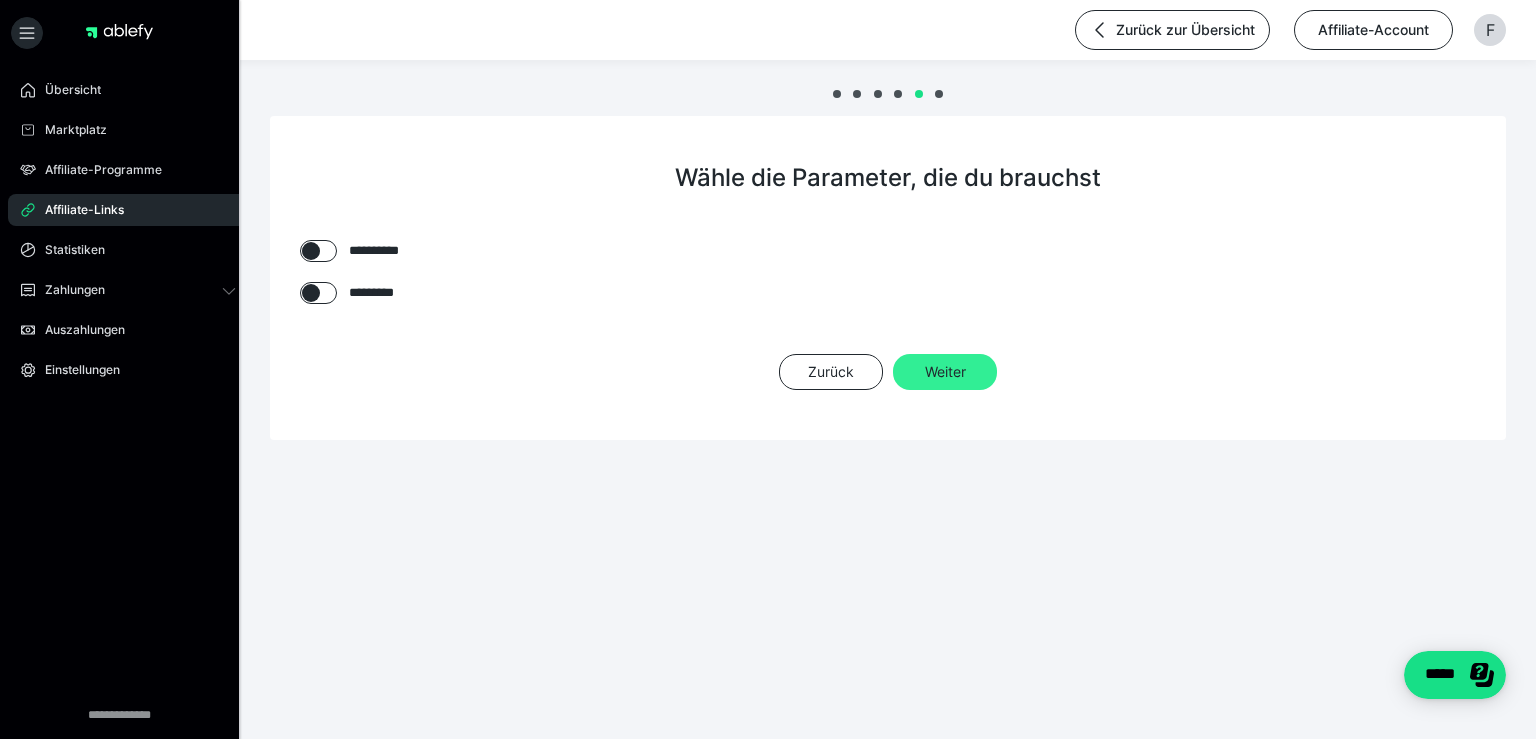 click on "Weiter" at bounding box center (945, 372) 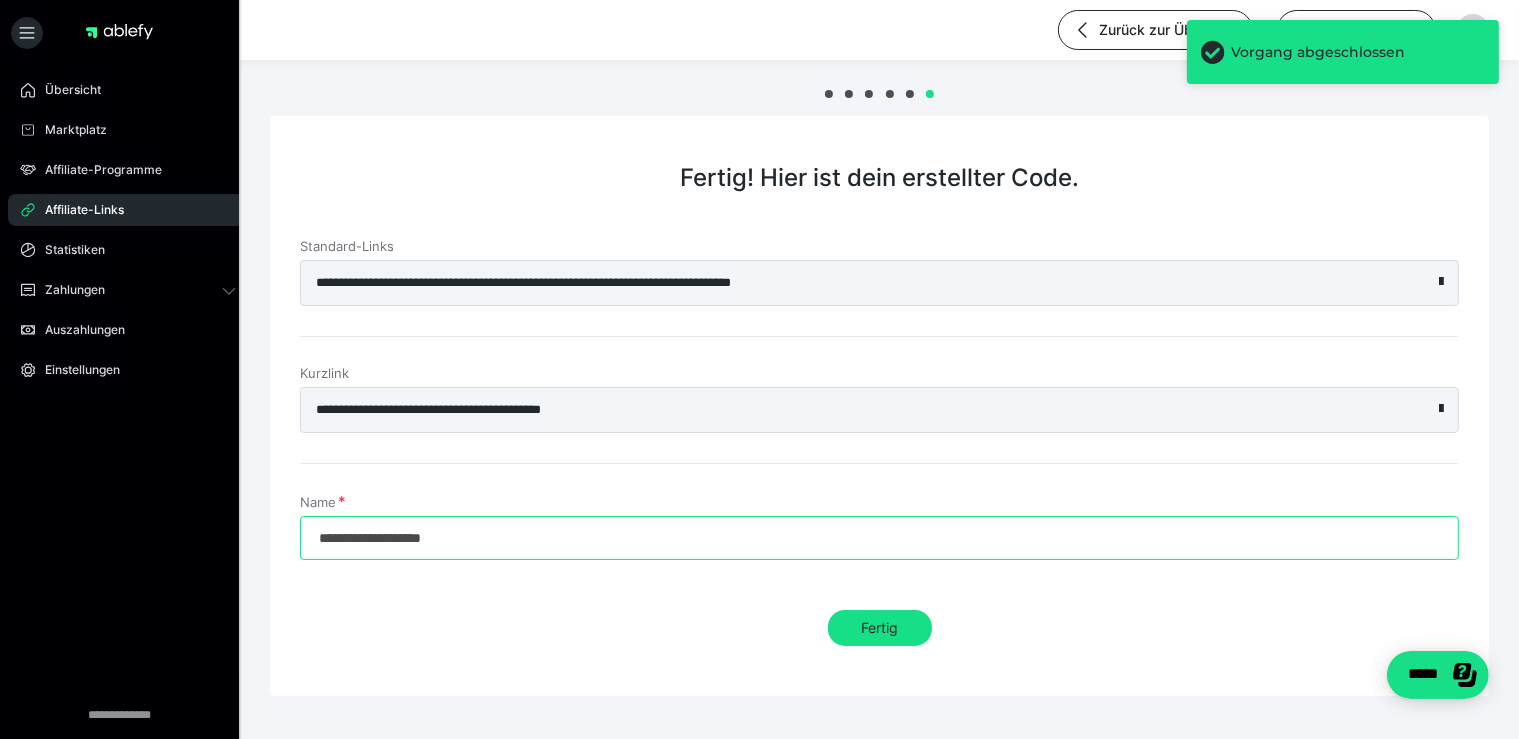 click on "**********" at bounding box center (879, 538) 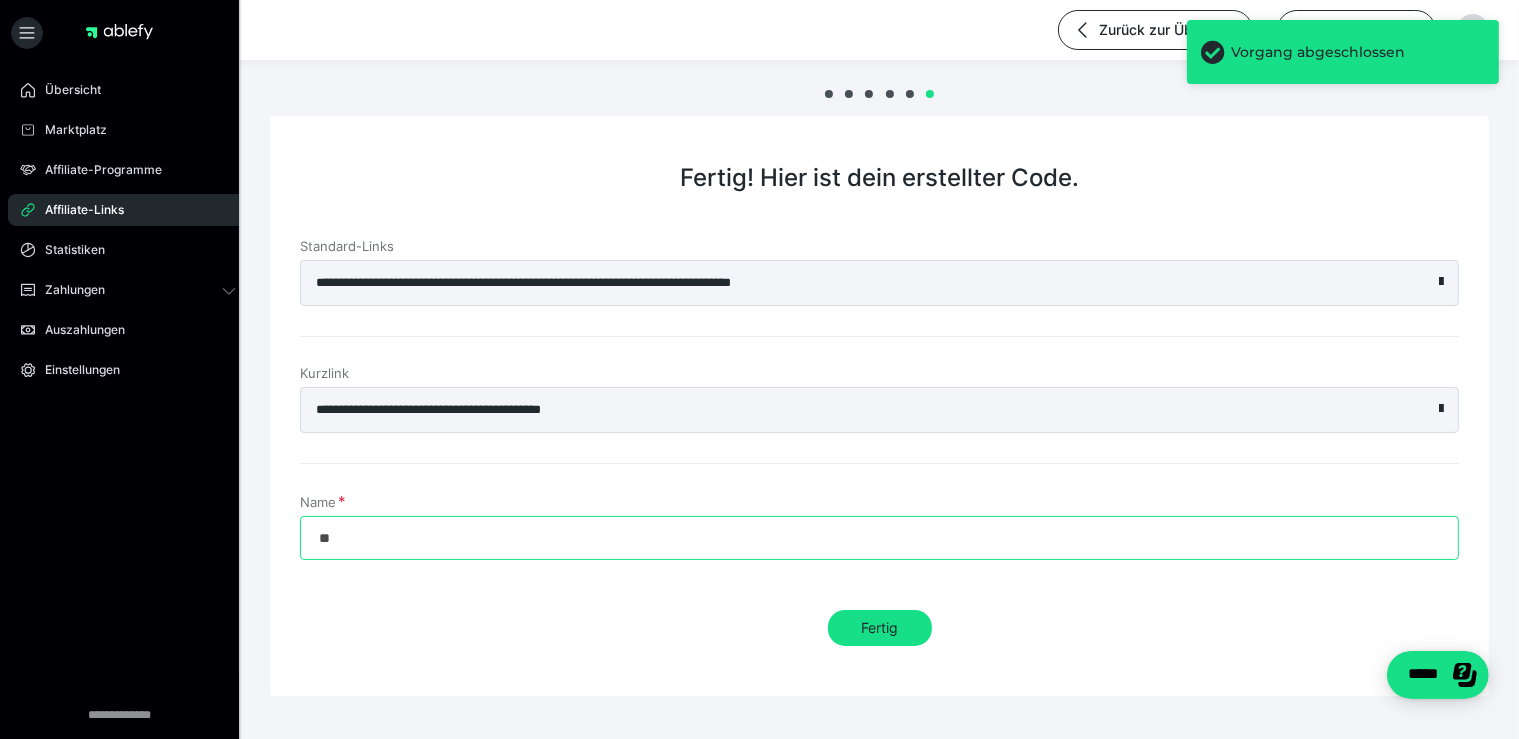 type on "*" 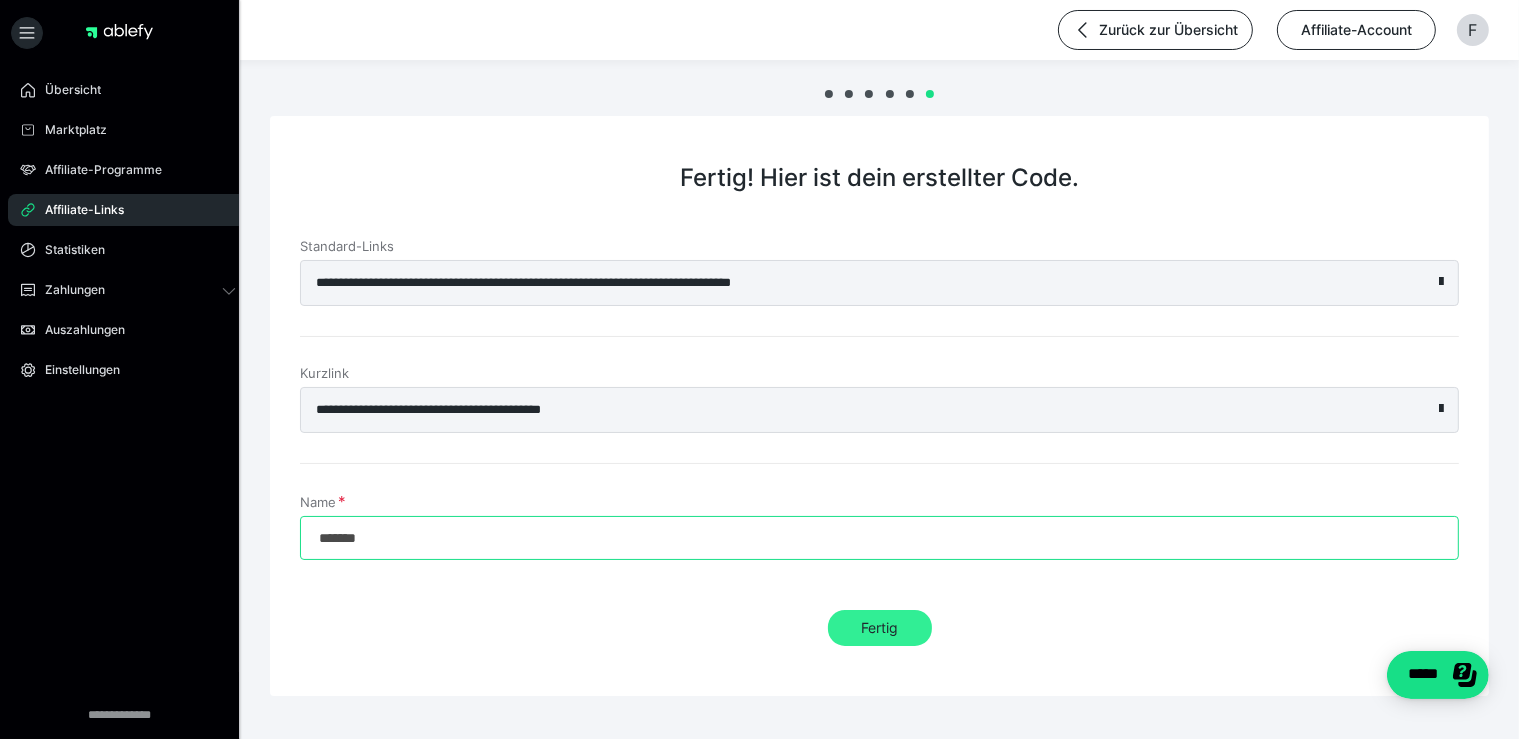 type on "*******" 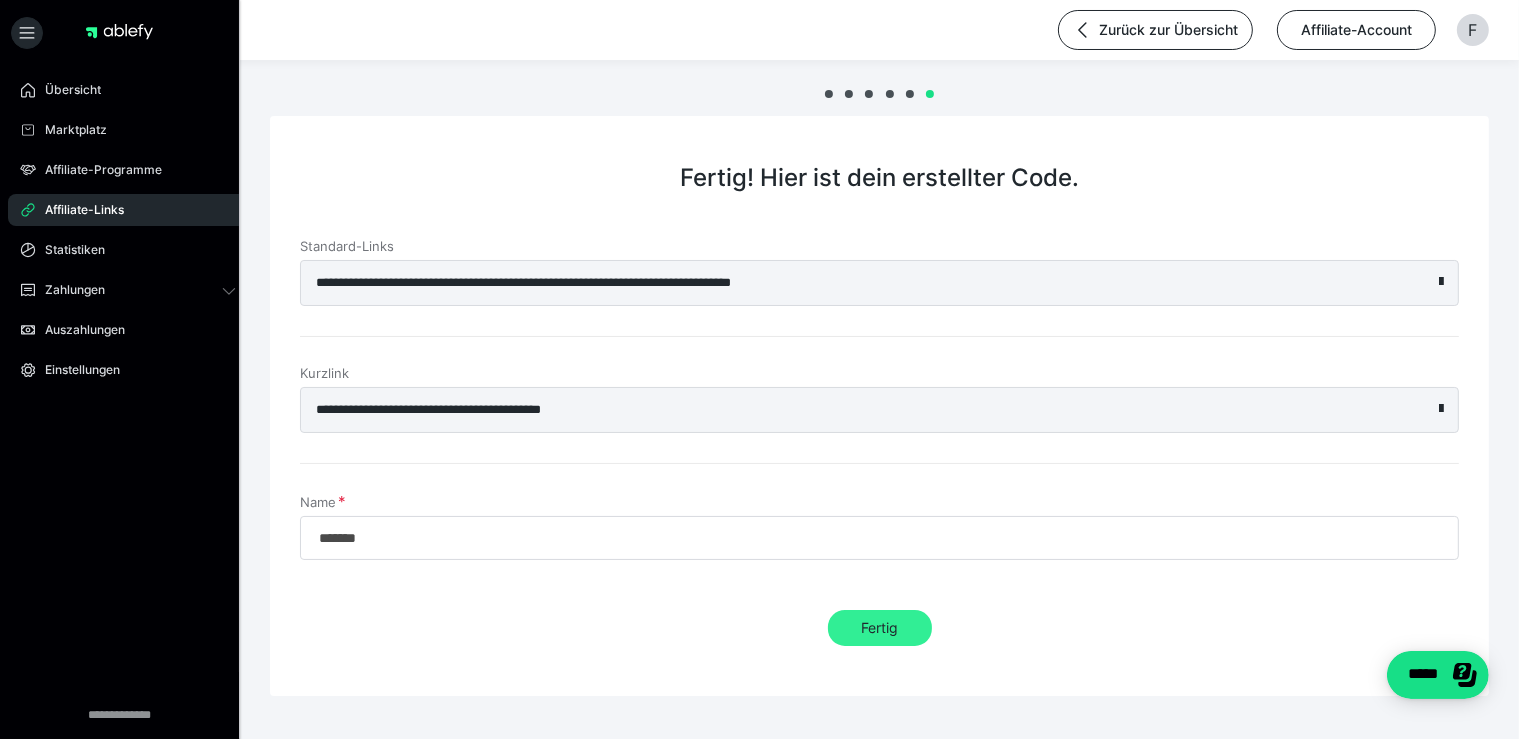 click on "Fertig" at bounding box center [880, 628] 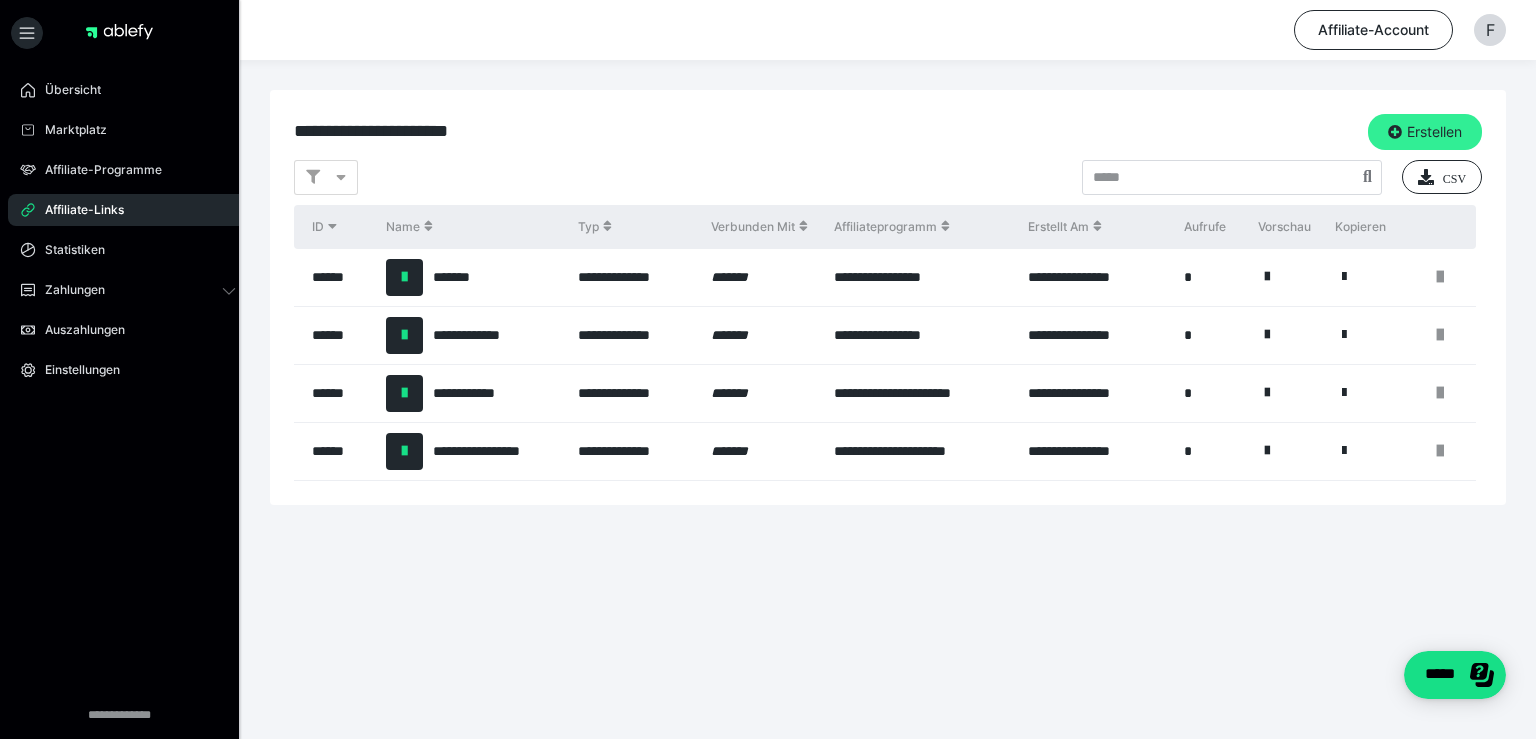 click on "Erstellen" at bounding box center [1425, 132] 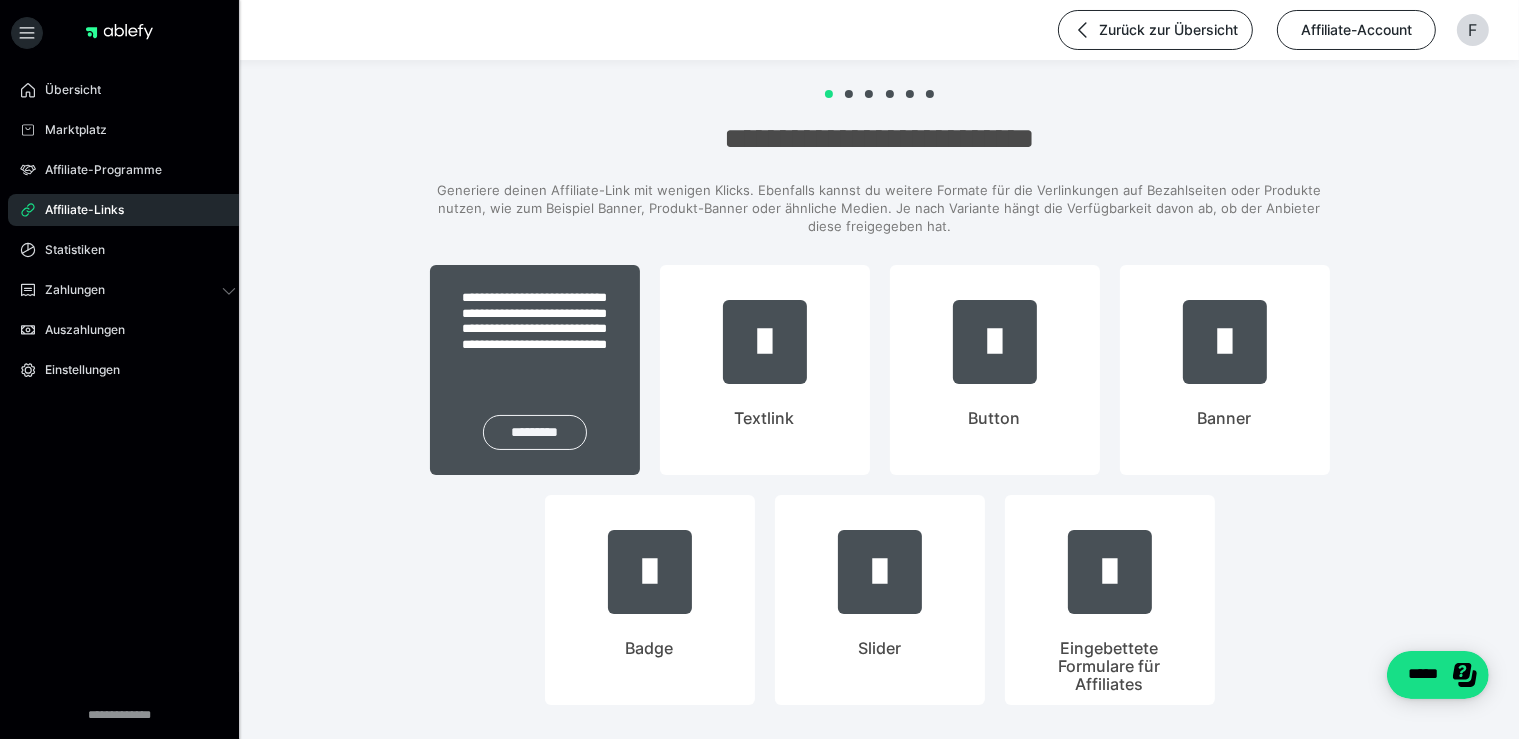 click on "*********" at bounding box center [535, 432] 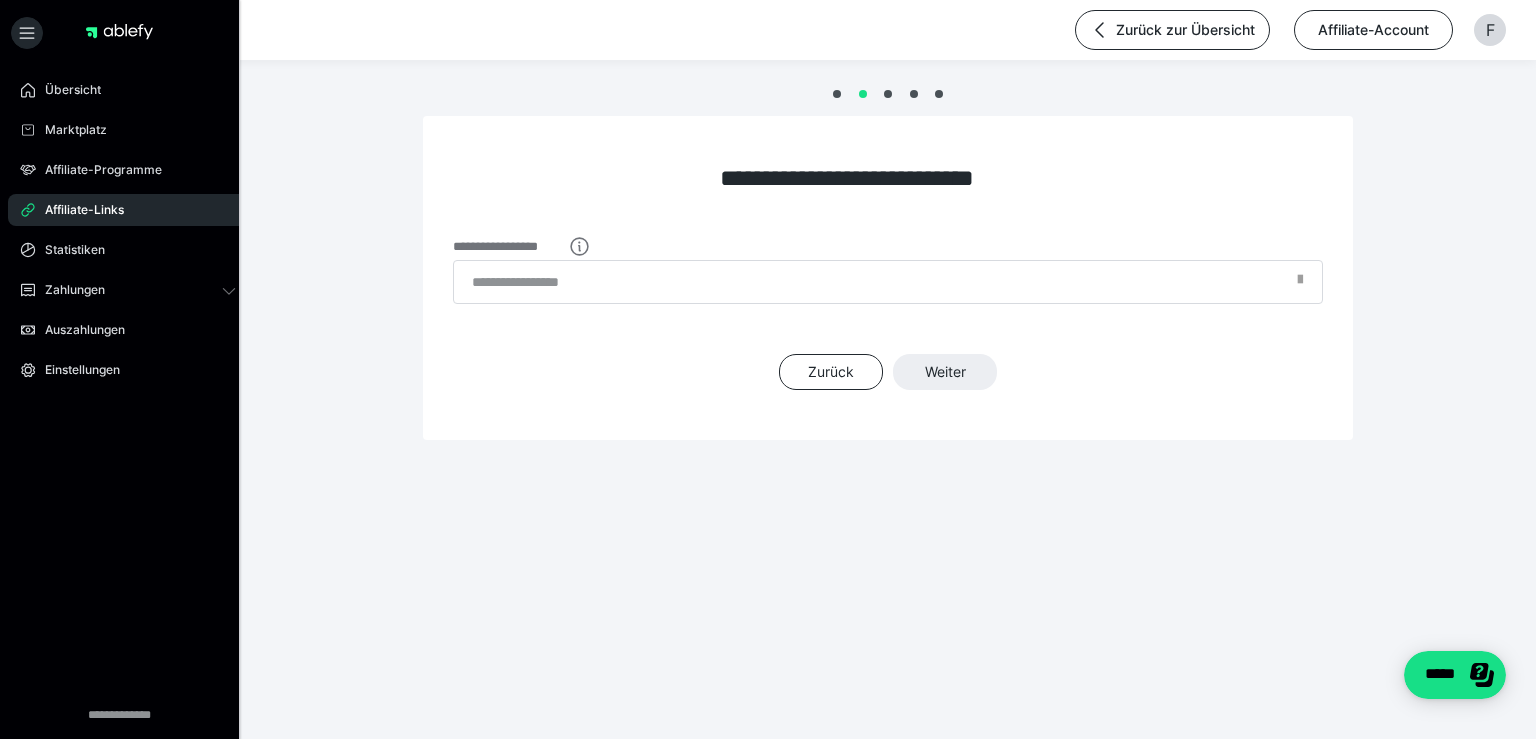 click at bounding box center [1300, 285] 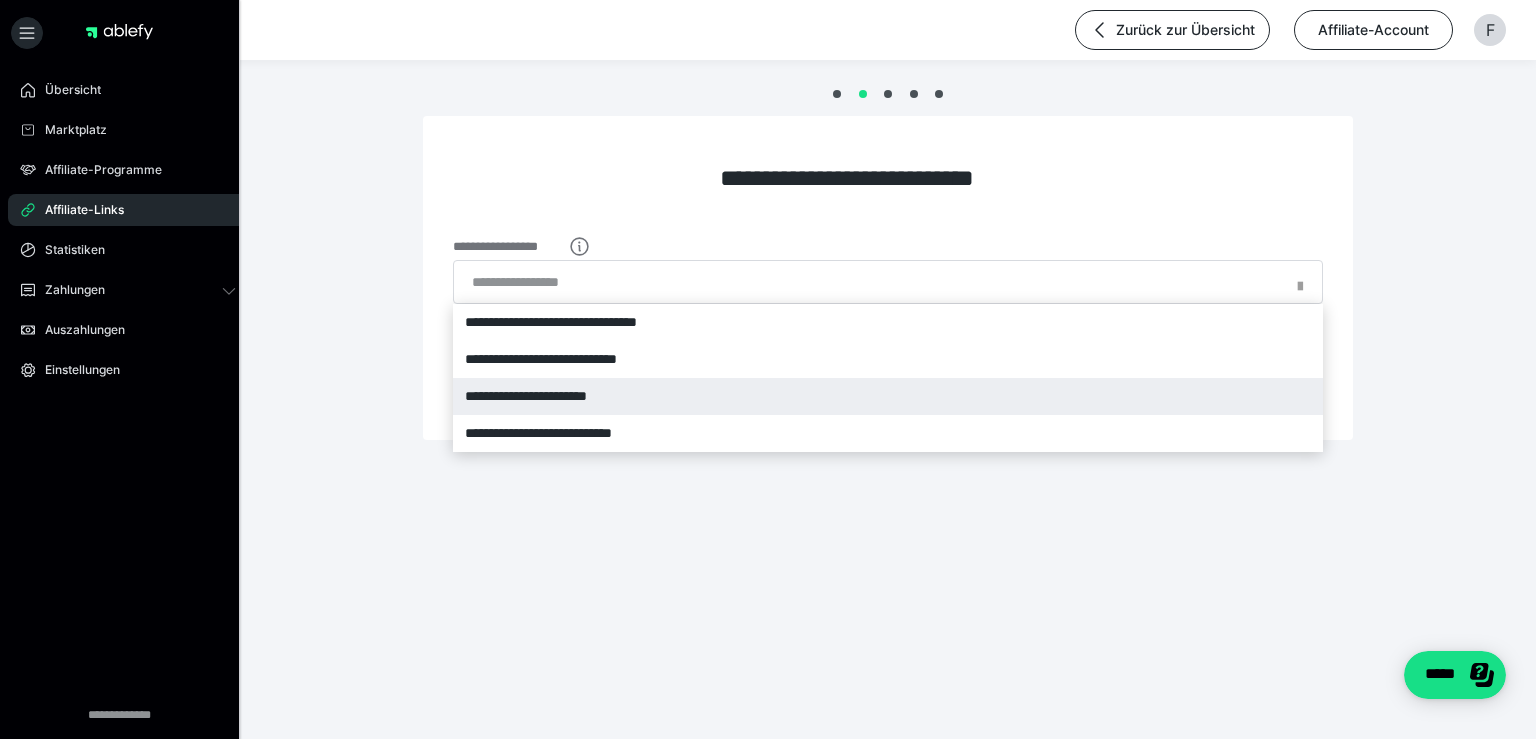 click on "**********" at bounding box center [888, 396] 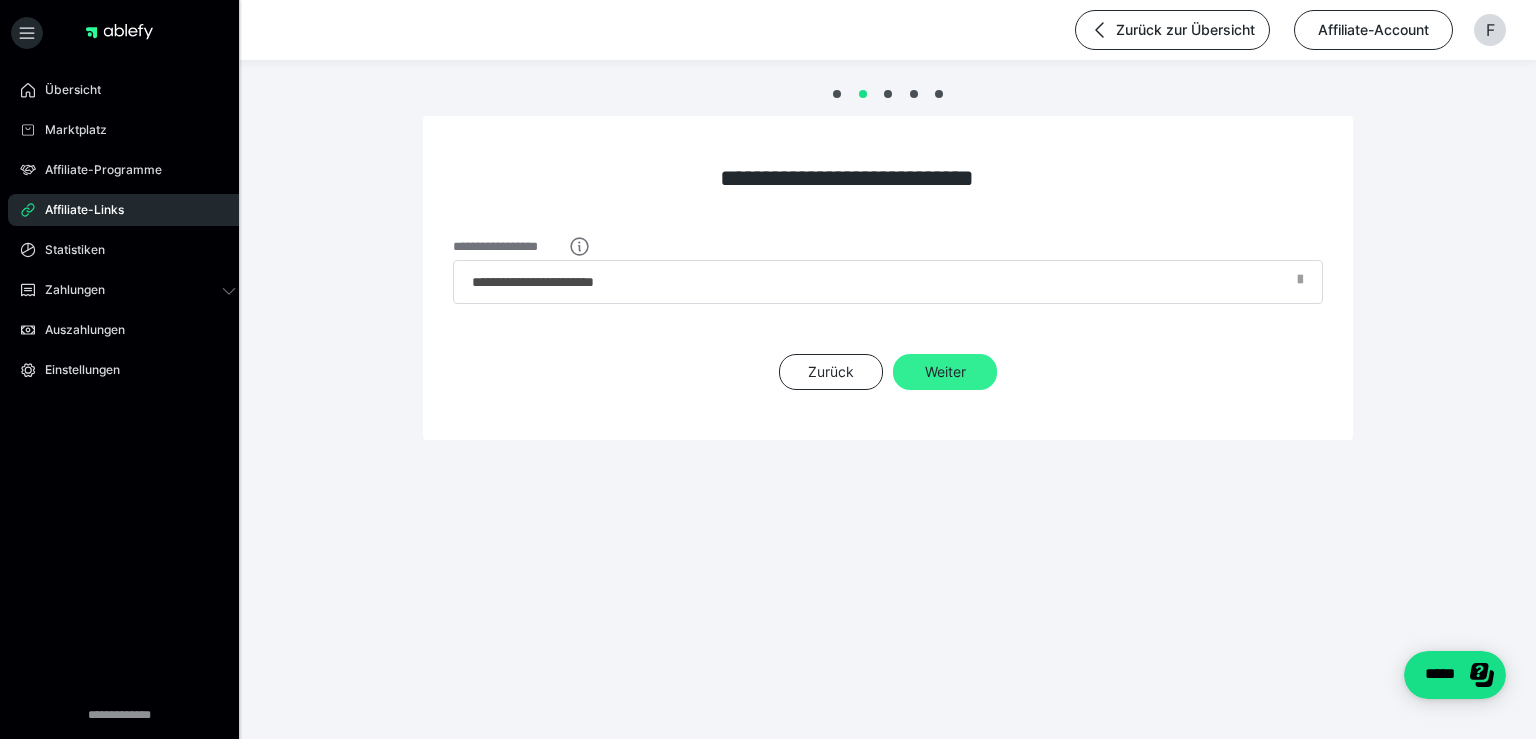 click on "Weiter" at bounding box center [945, 372] 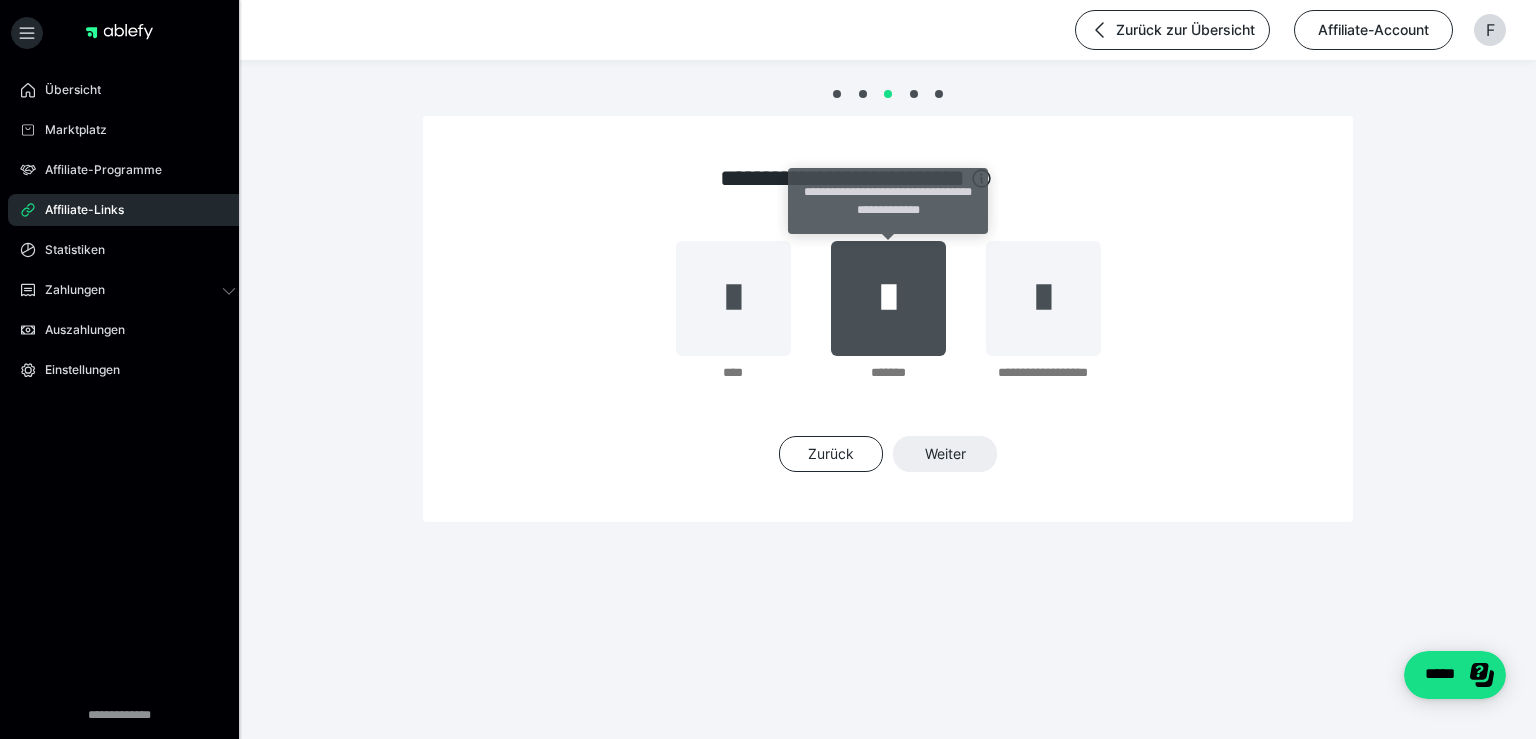 click at bounding box center [888, 298] 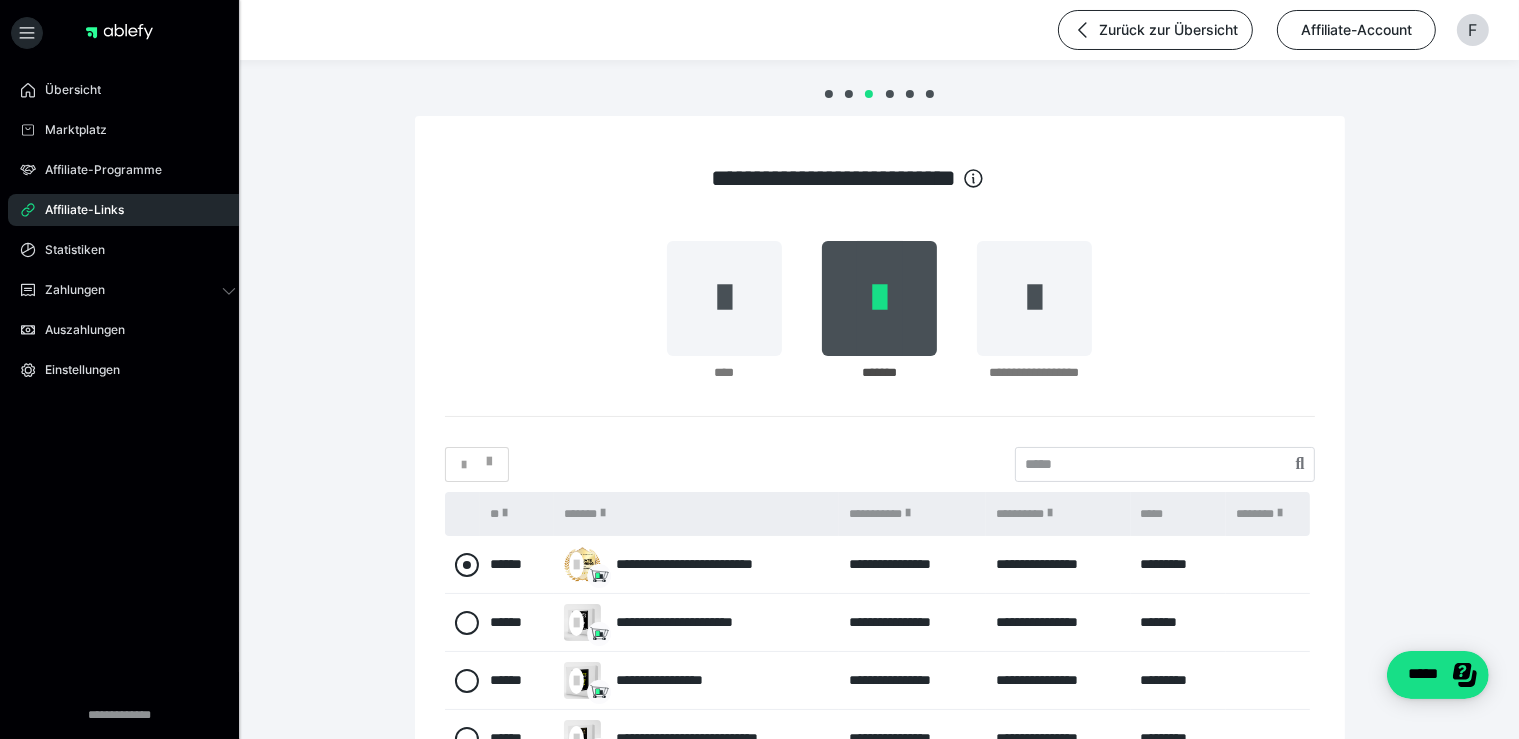 click at bounding box center [467, 565] 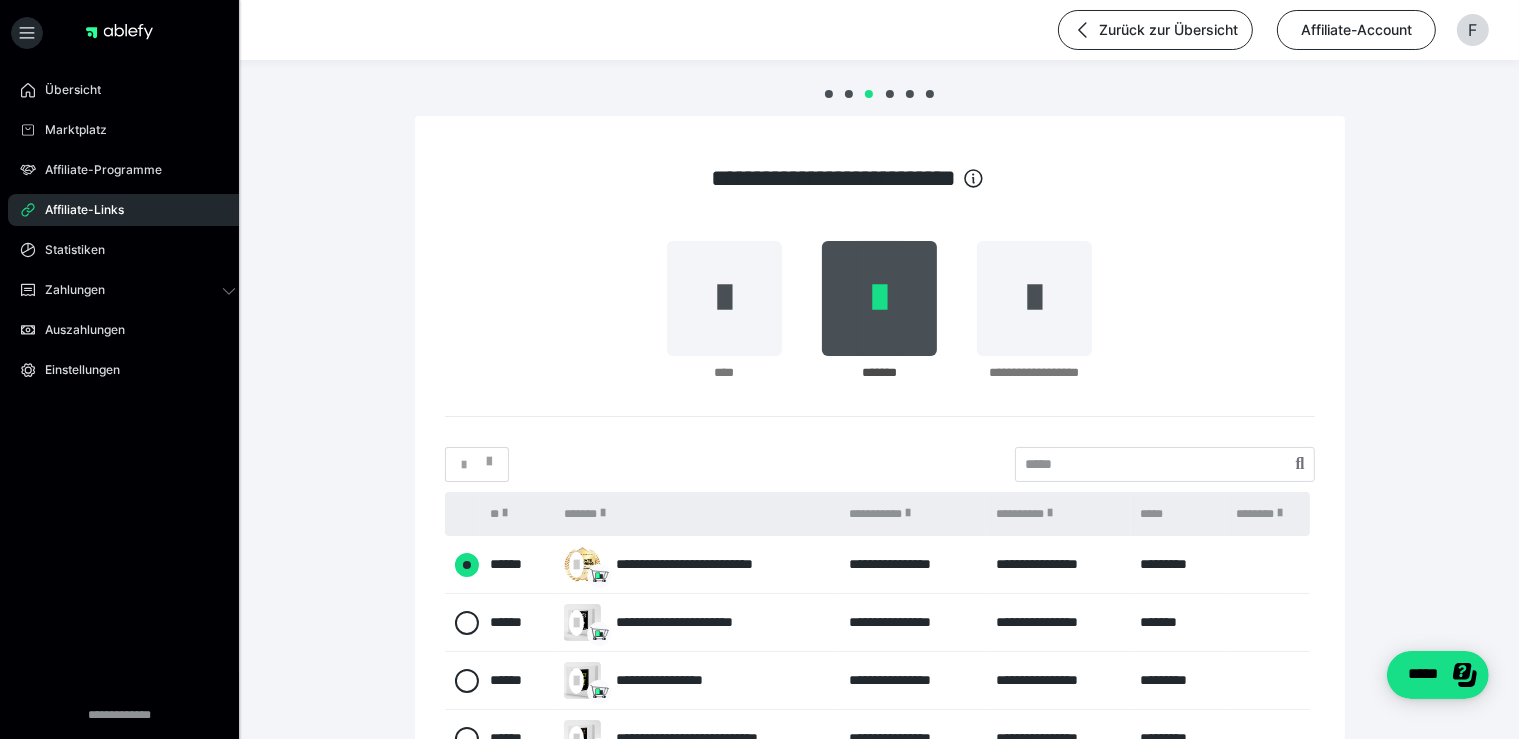 radio on "****" 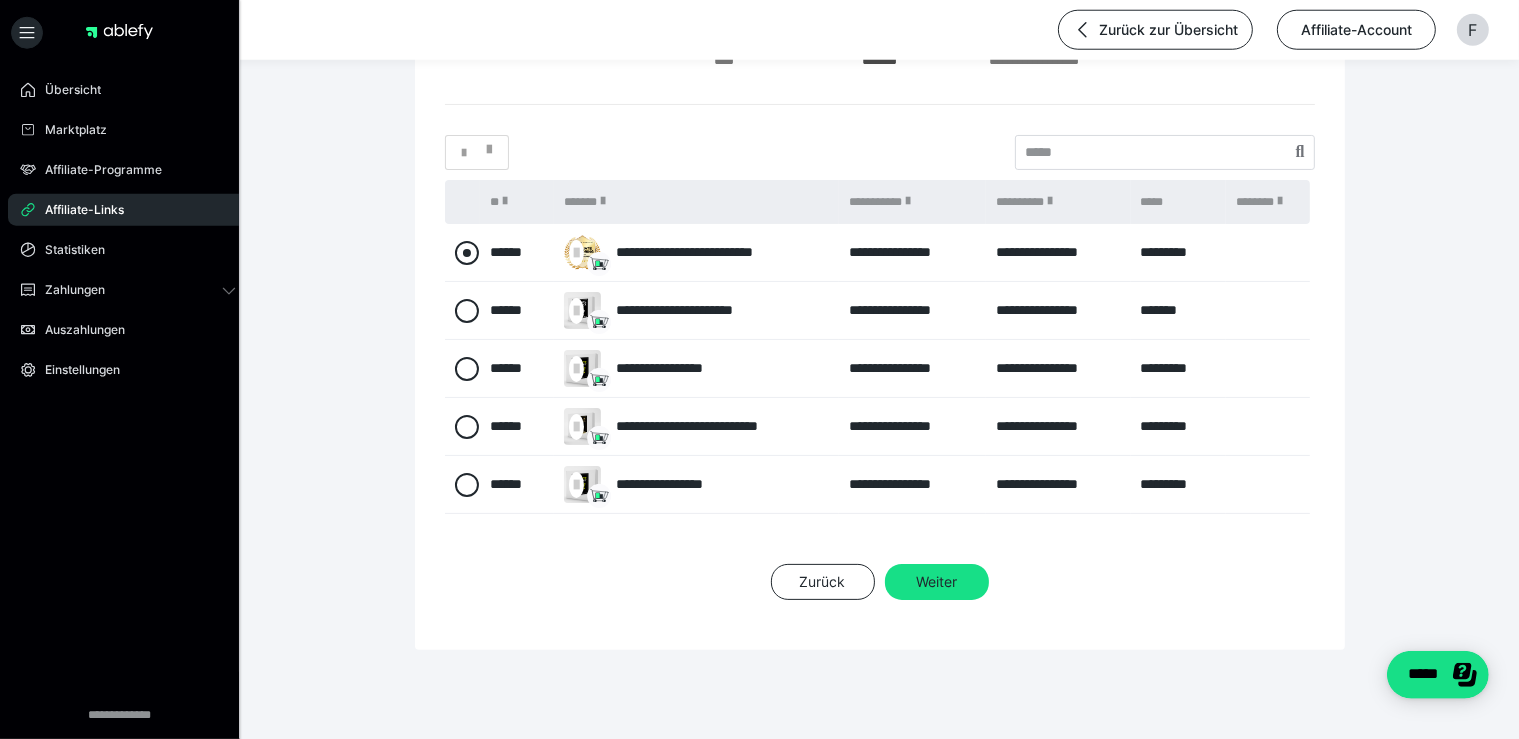 scroll, scrollTop: 321, scrollLeft: 0, axis: vertical 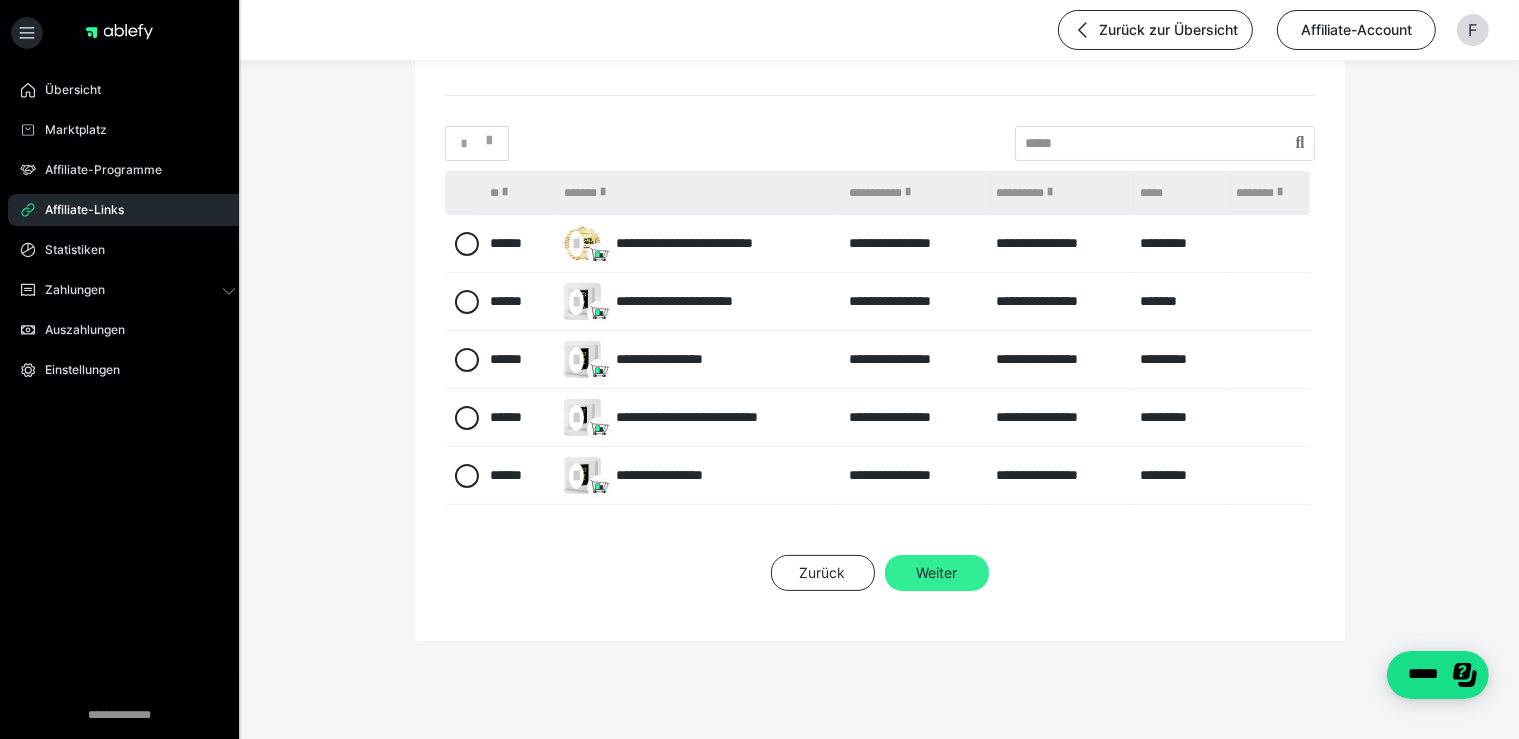 click on "Weiter" at bounding box center [937, 573] 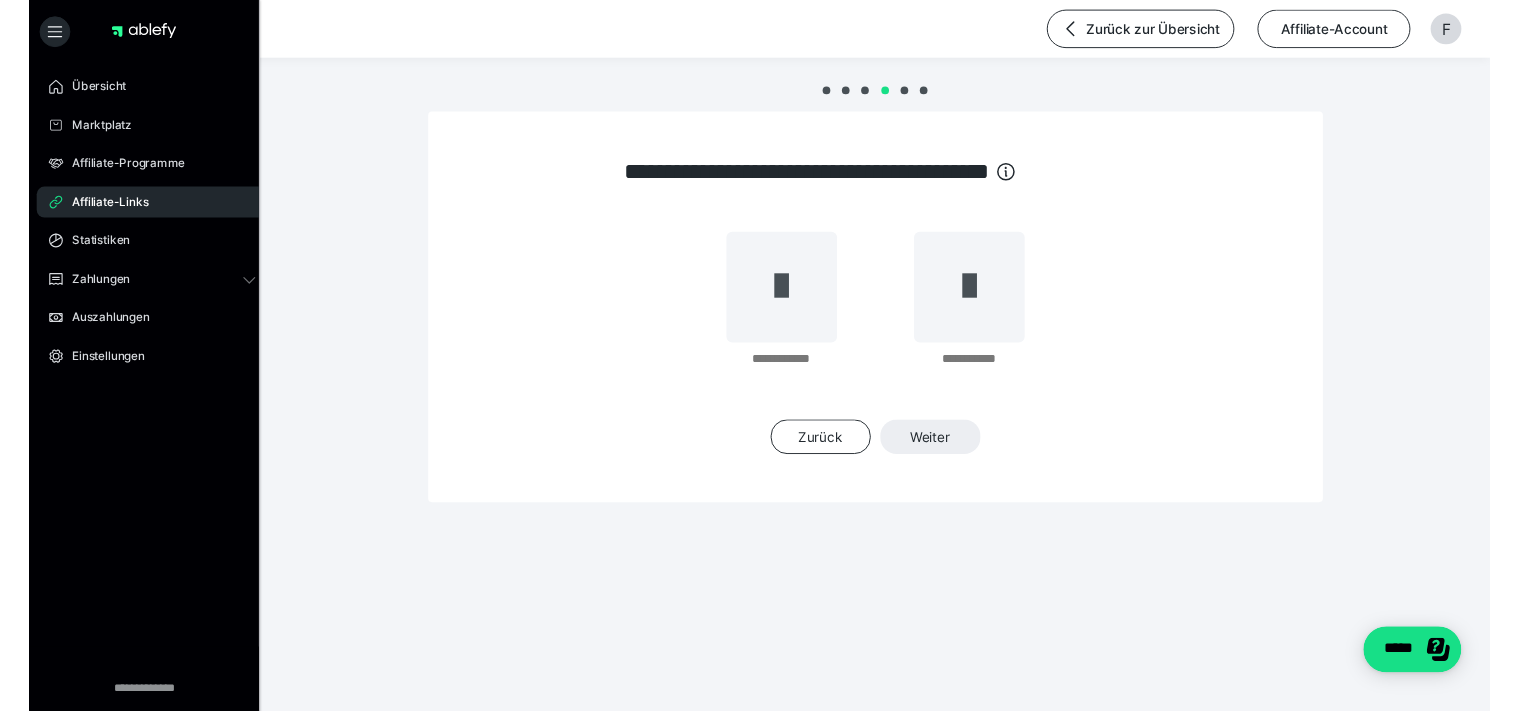 scroll, scrollTop: 0, scrollLeft: 0, axis: both 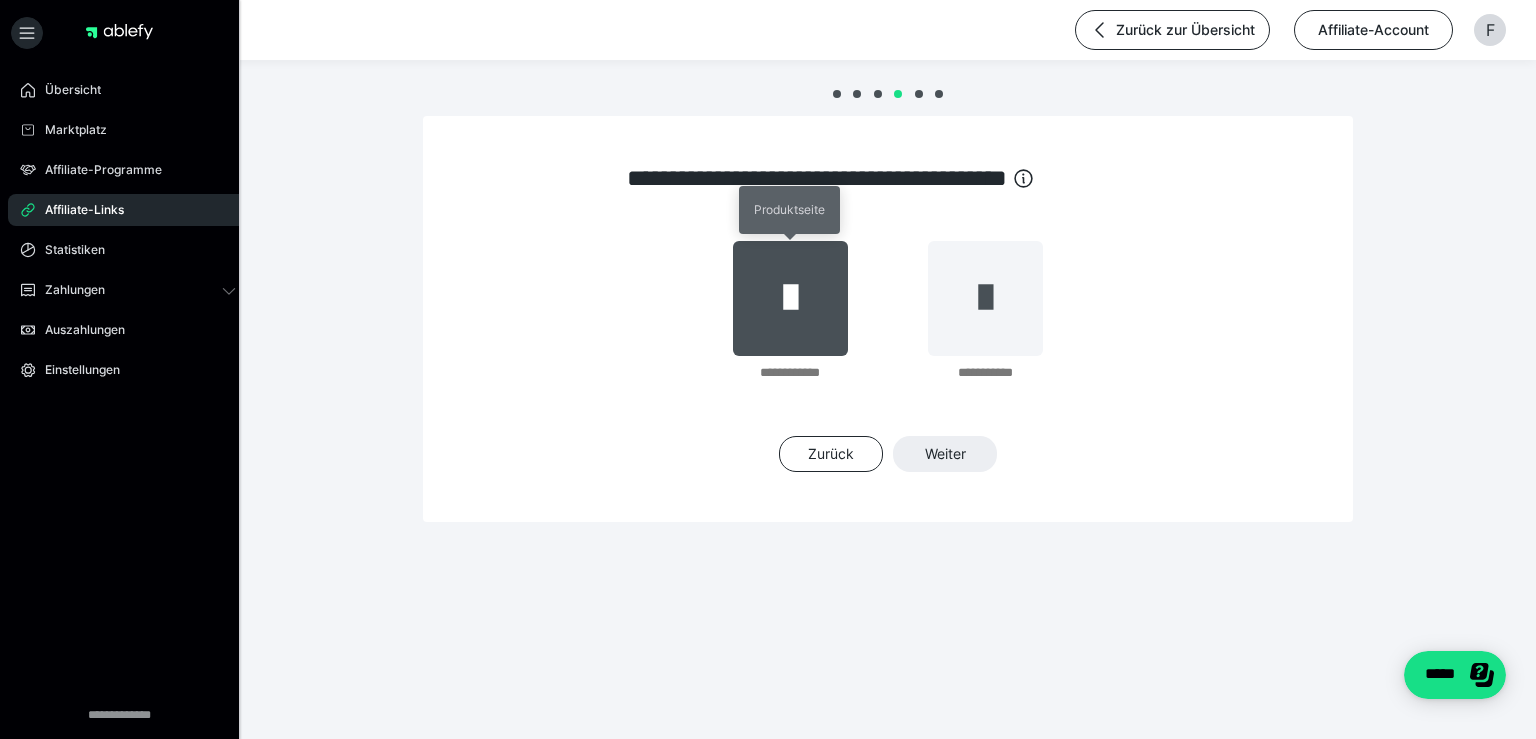 click at bounding box center [790, 298] 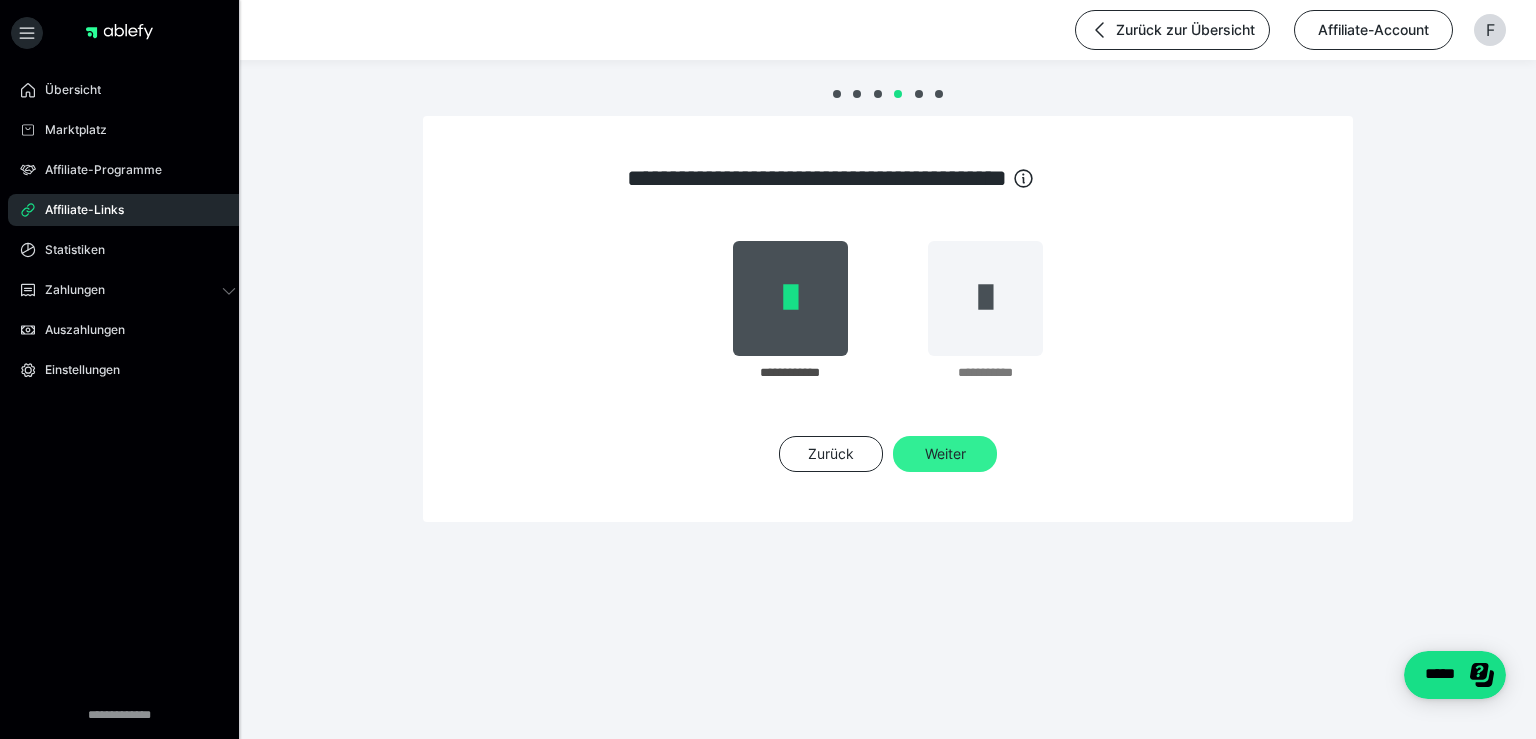 click on "Weiter" at bounding box center [945, 454] 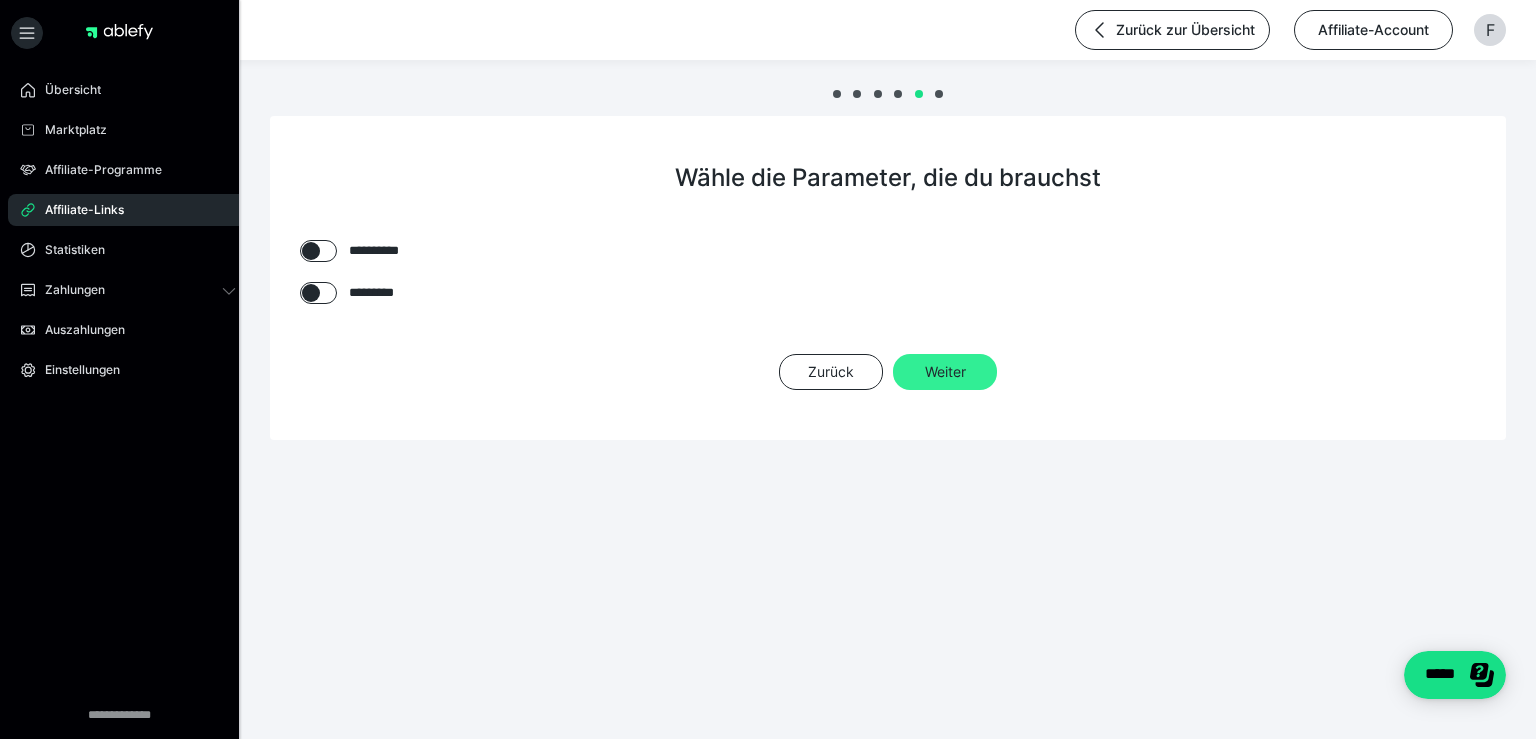 click on "Weiter" at bounding box center (945, 372) 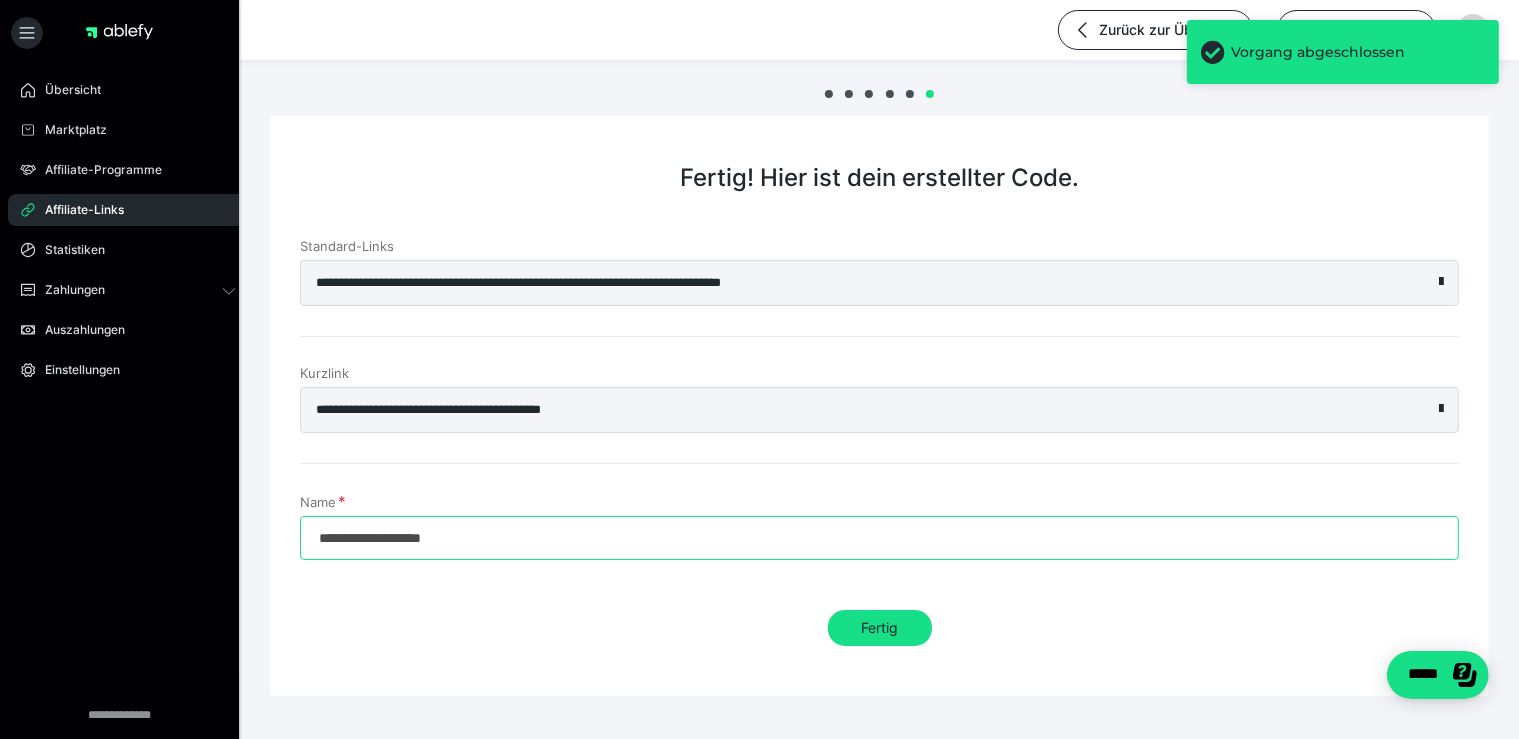 click on "**********" at bounding box center (879, 538) 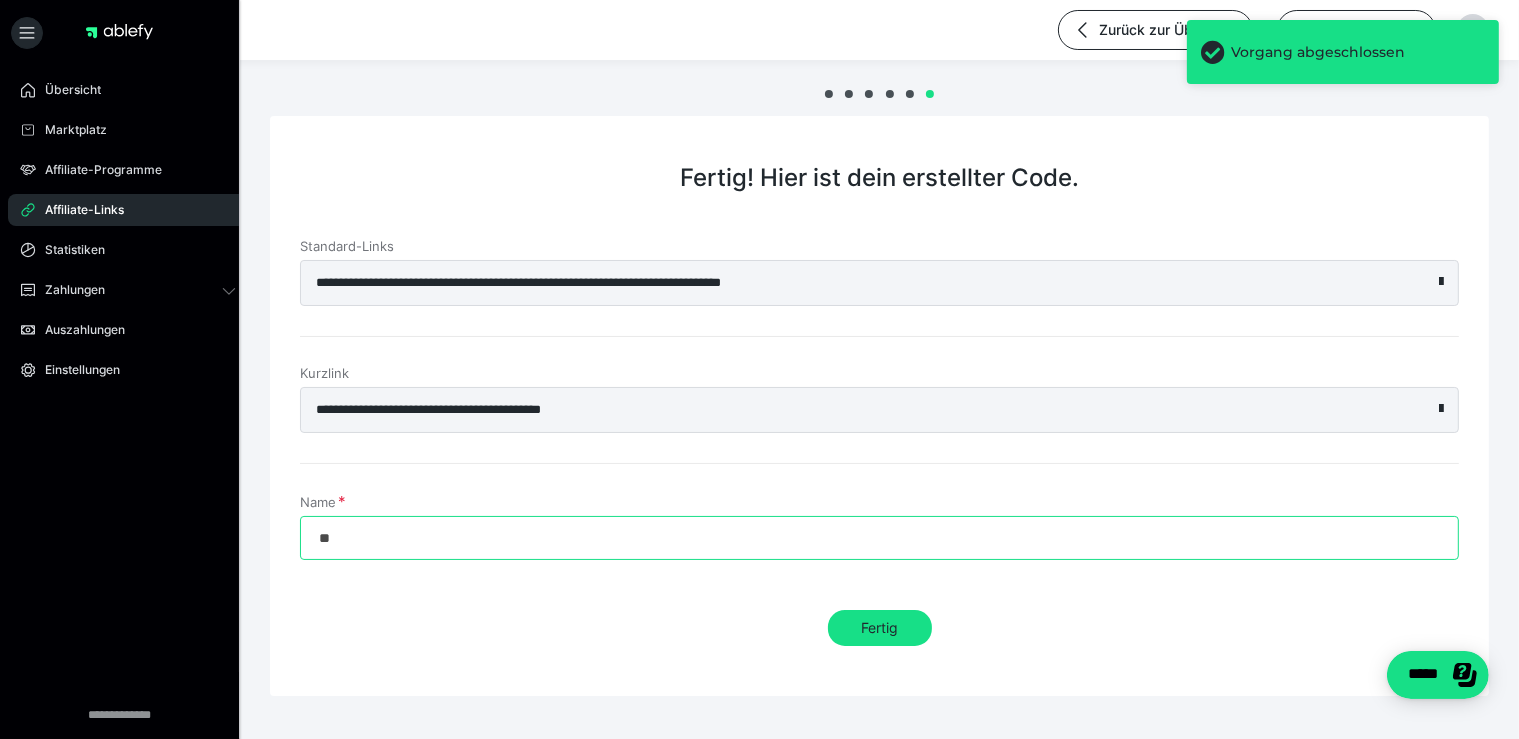type on "*" 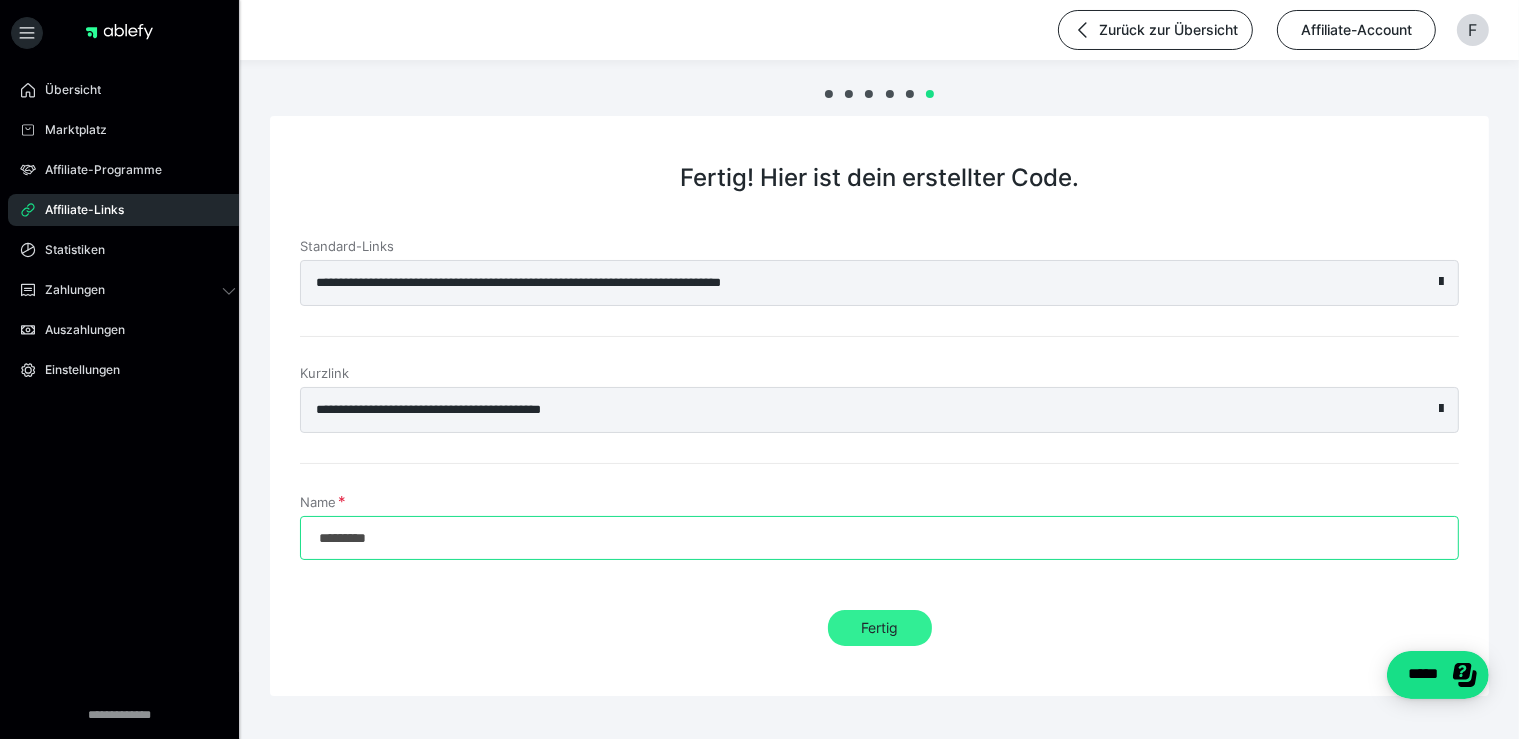 type on "*********" 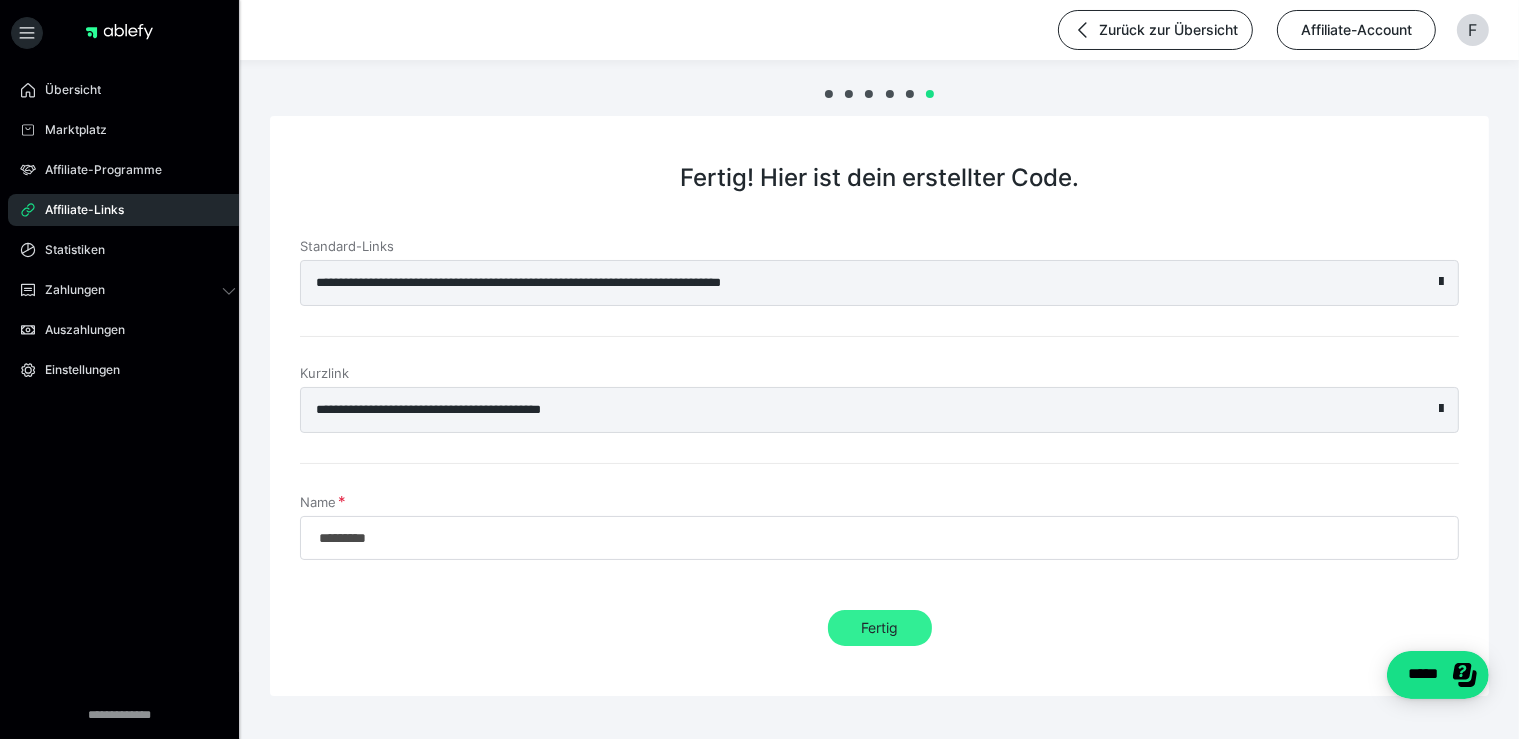 click on "Fertig" at bounding box center [880, 628] 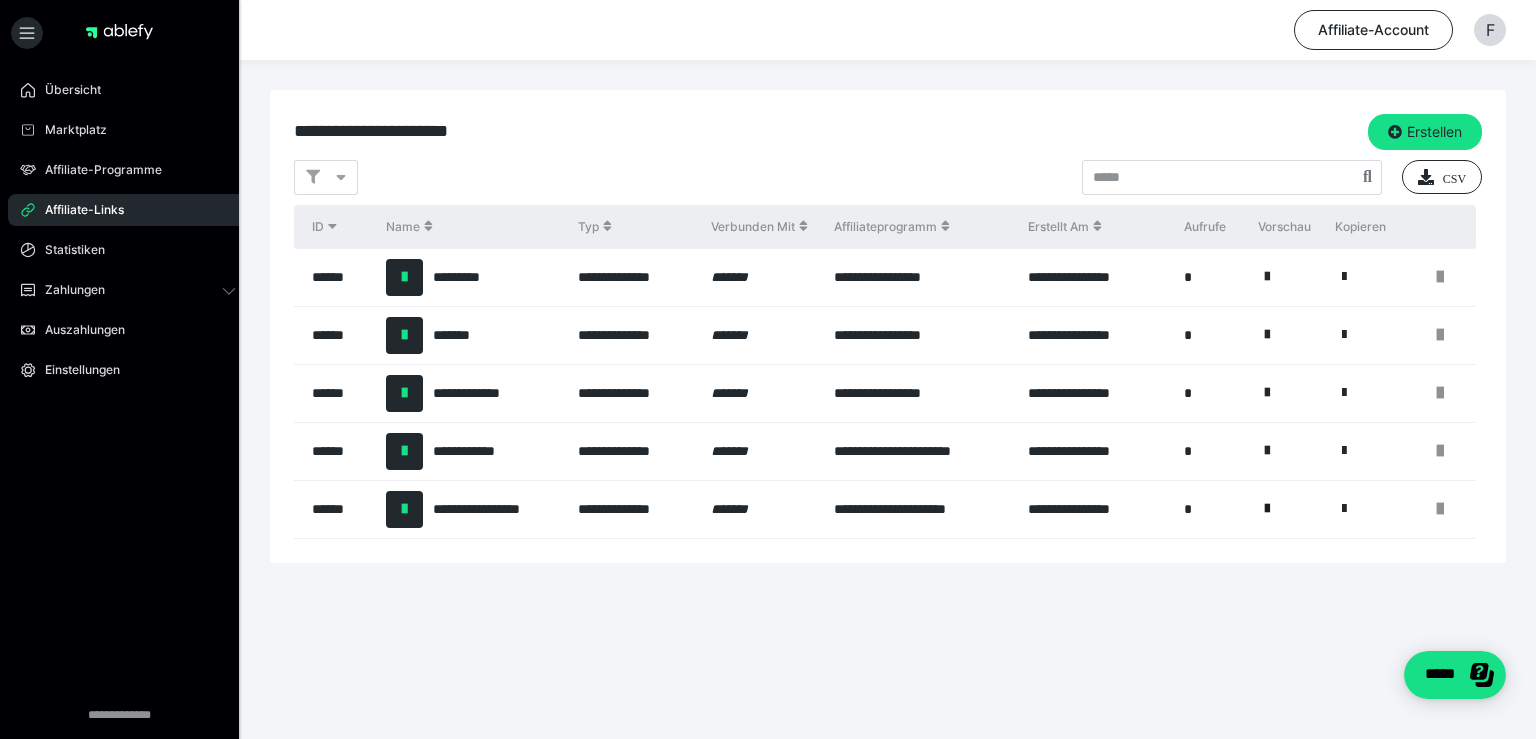 click at bounding box center (1267, 509) 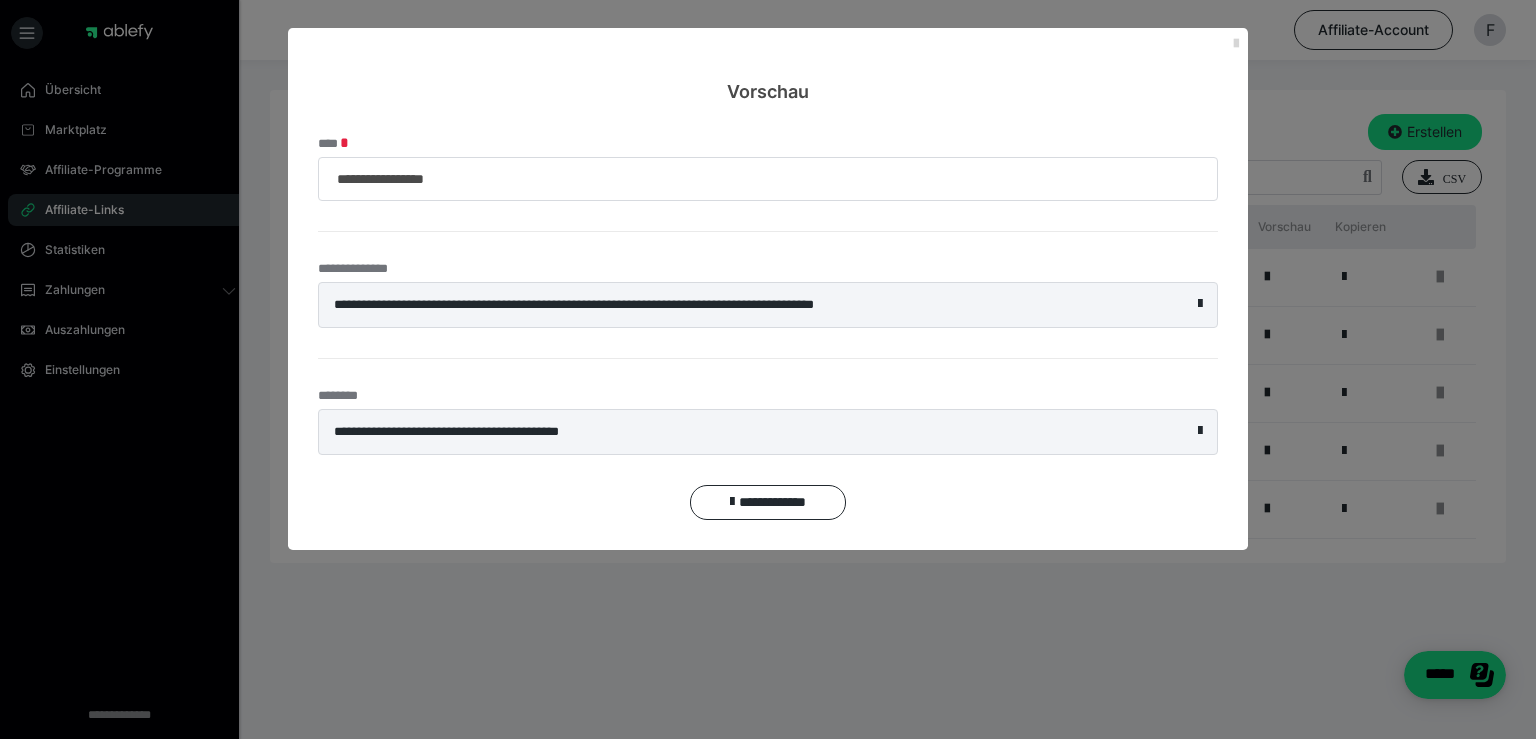 click at bounding box center (1236, 44) 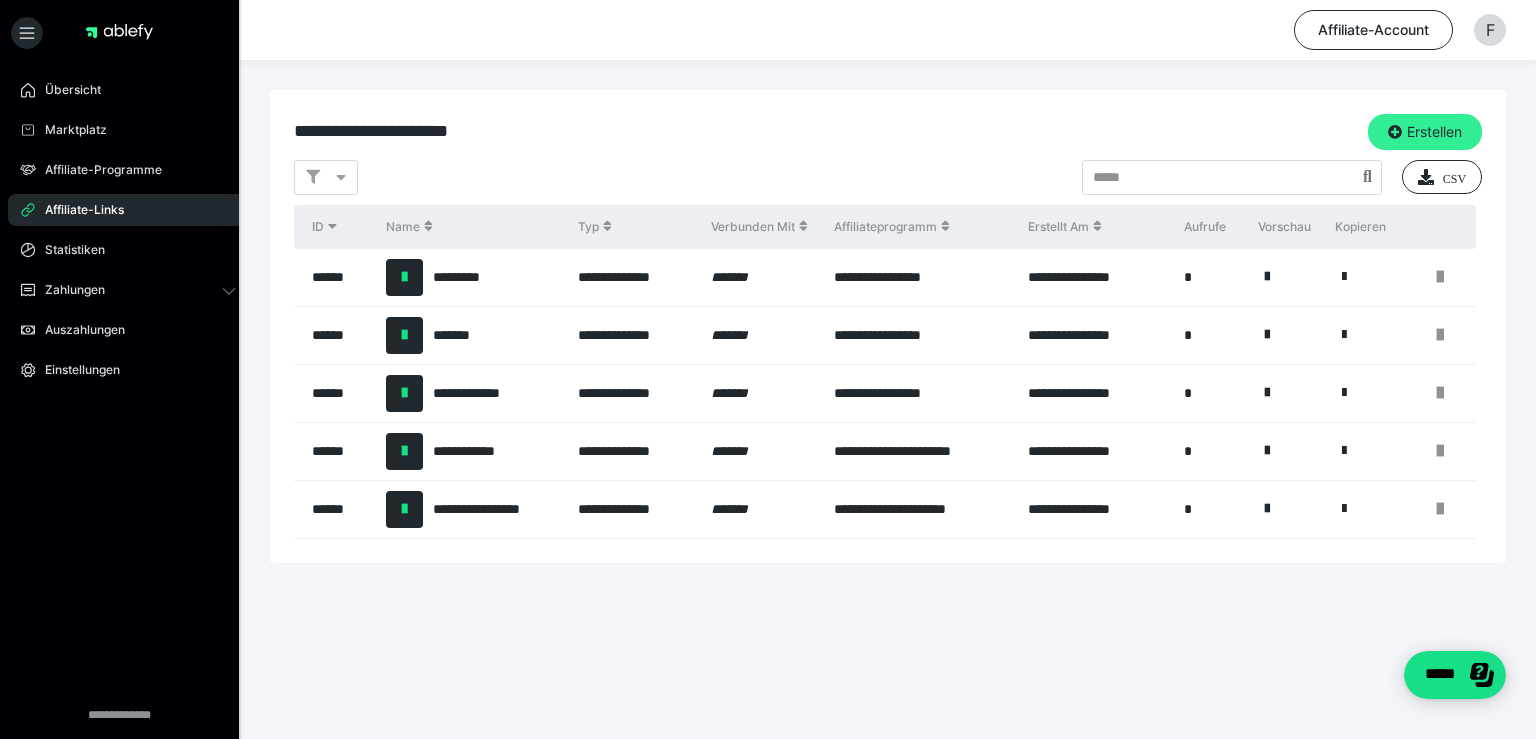 click on "Erstellen" at bounding box center [1425, 132] 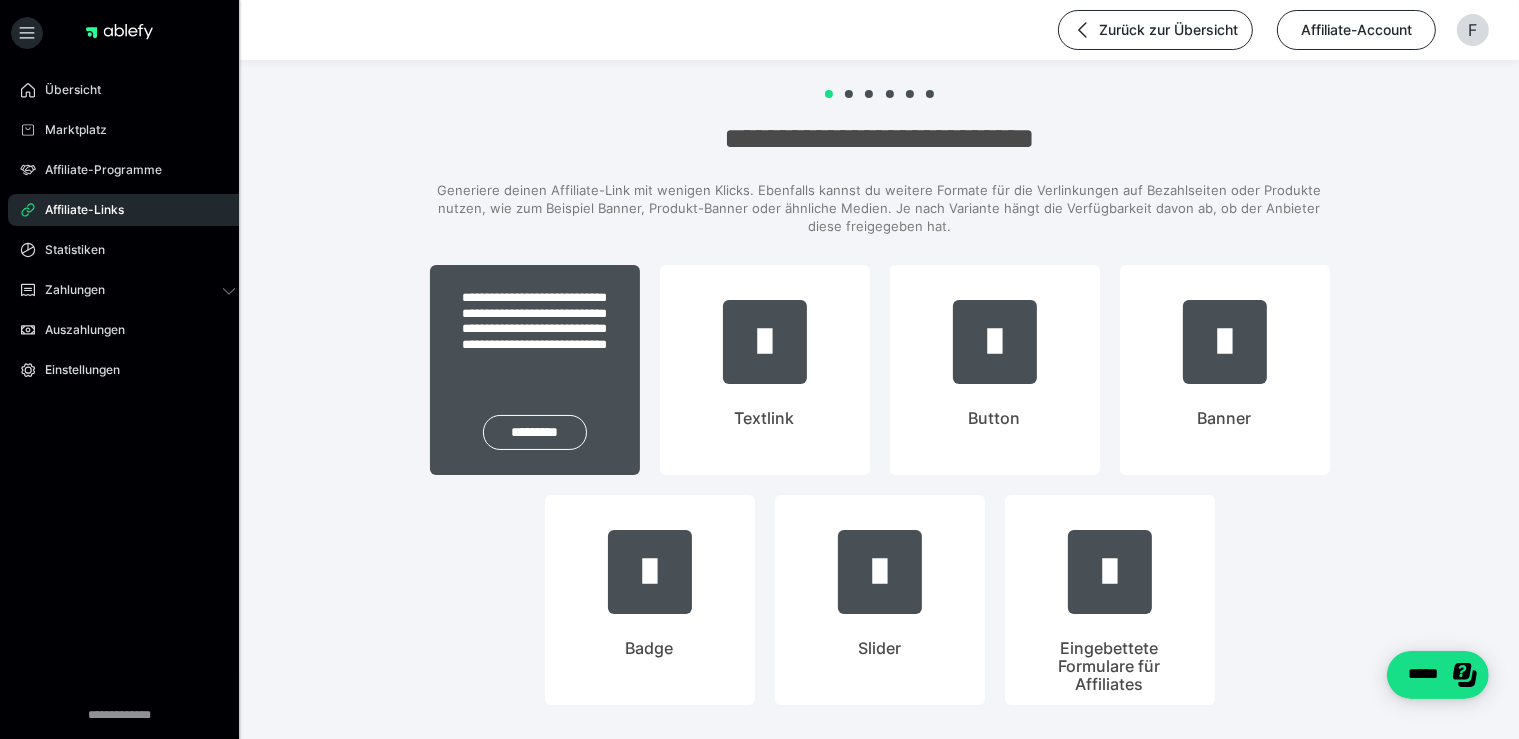 click on "**********" at bounding box center (535, 370) 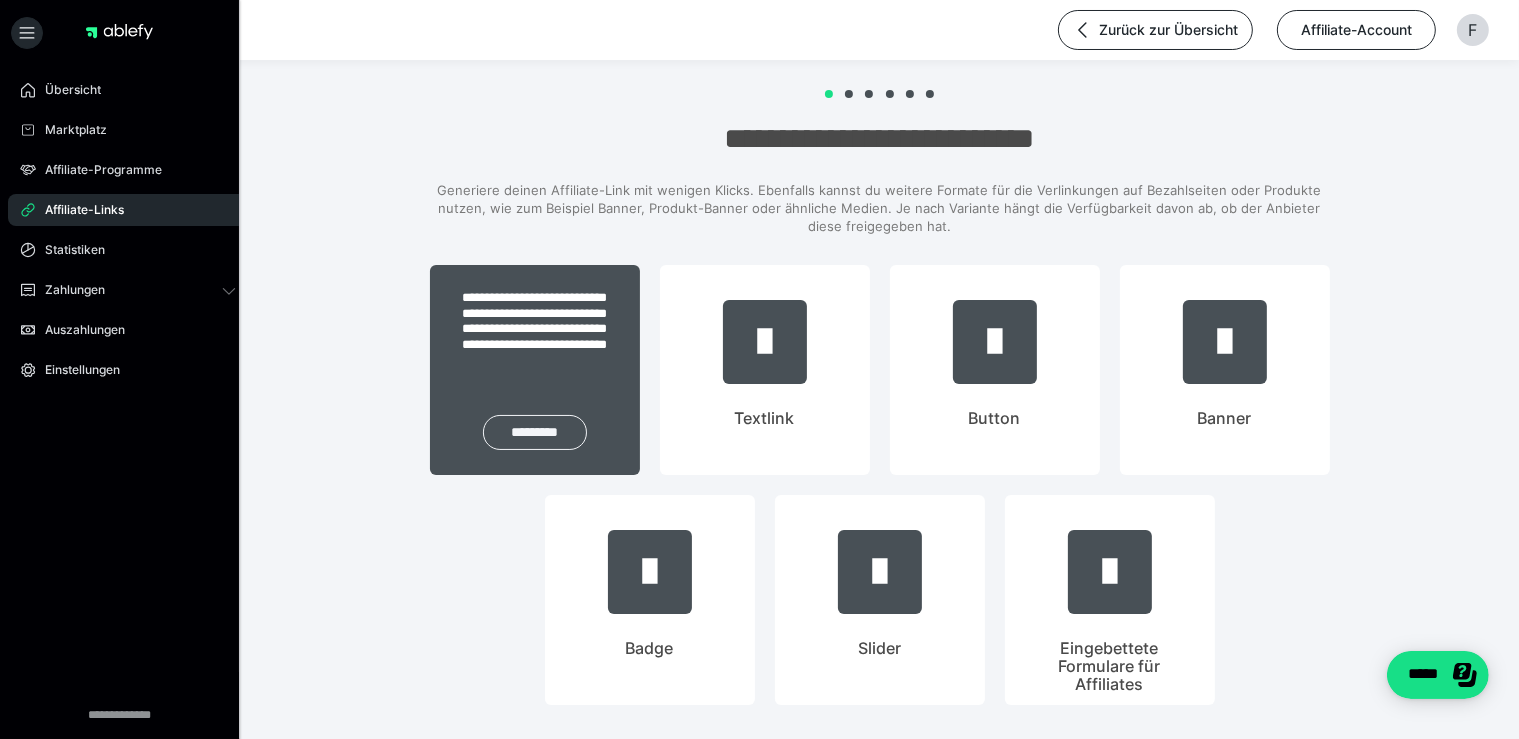 click on "*********" at bounding box center (535, 432) 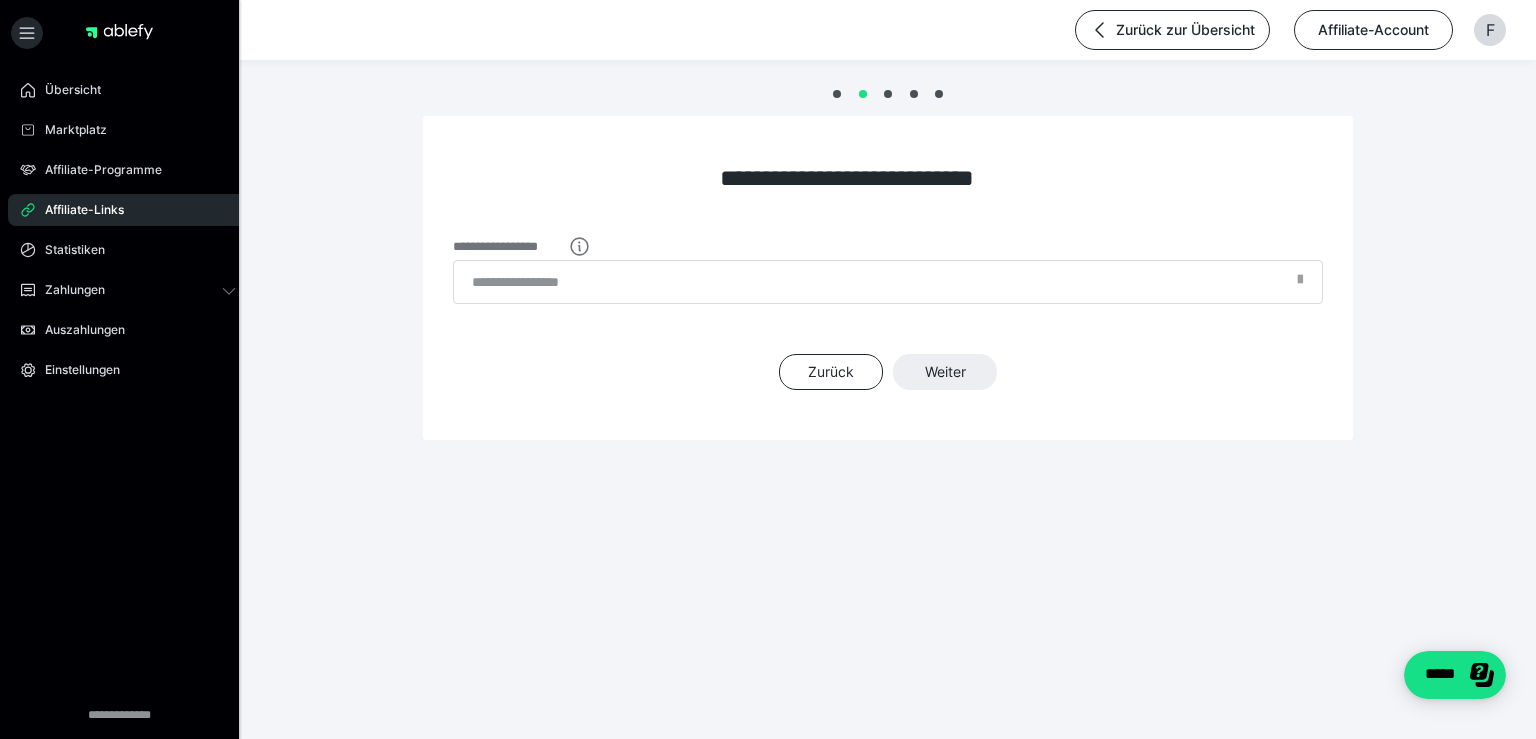 click at bounding box center [1300, 286] 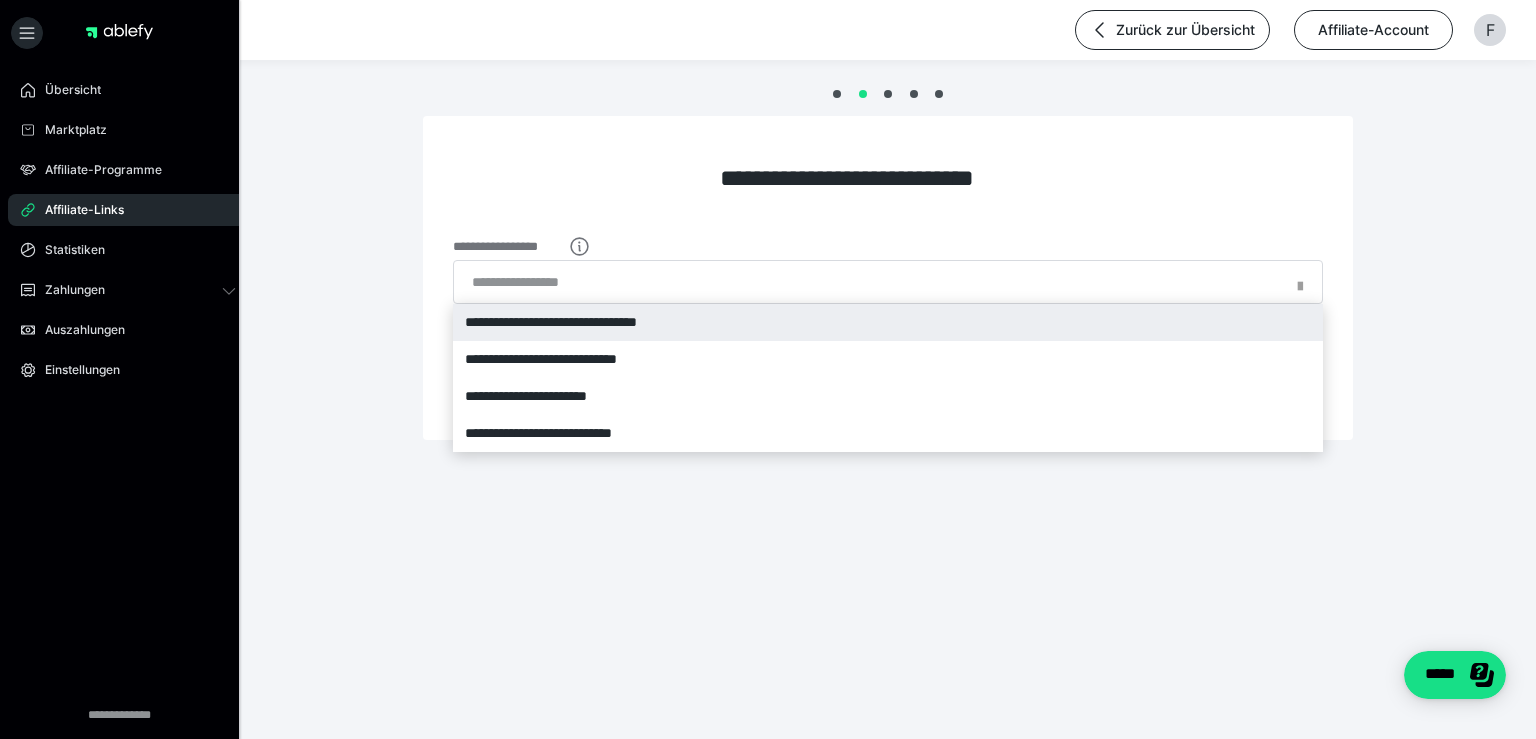 click on "**********" at bounding box center (888, 322) 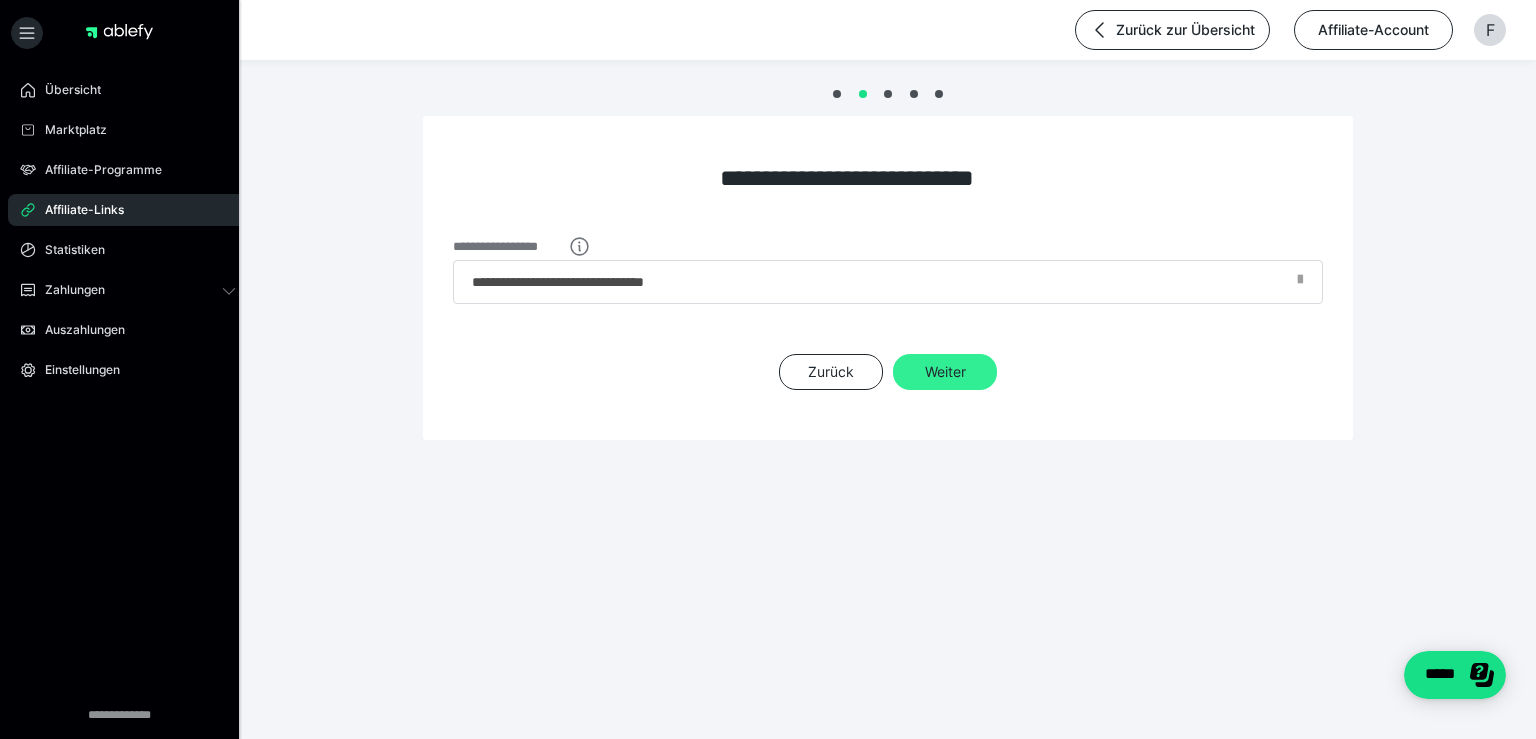 click on "Weiter" at bounding box center [945, 372] 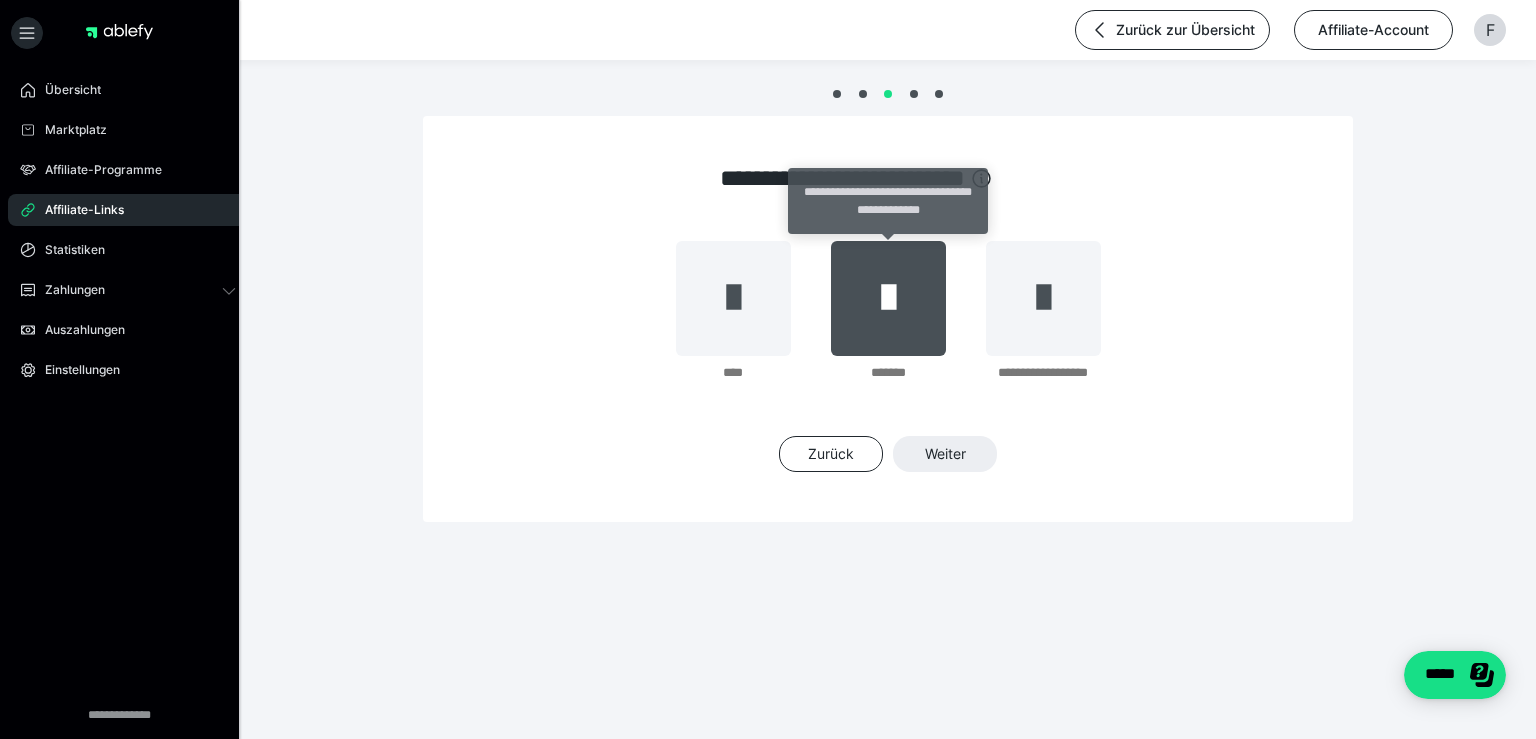 click at bounding box center (888, 298) 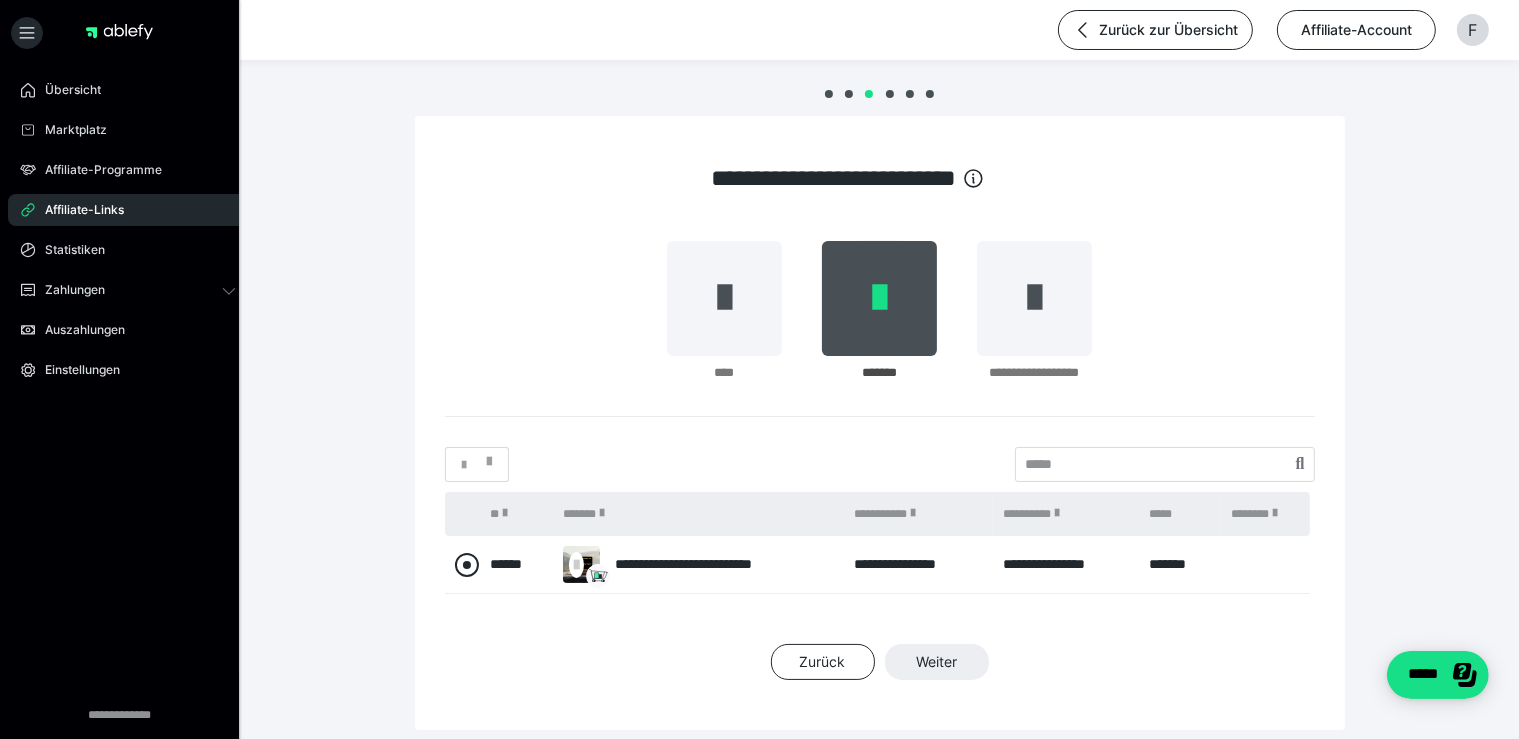 click at bounding box center [467, 565] 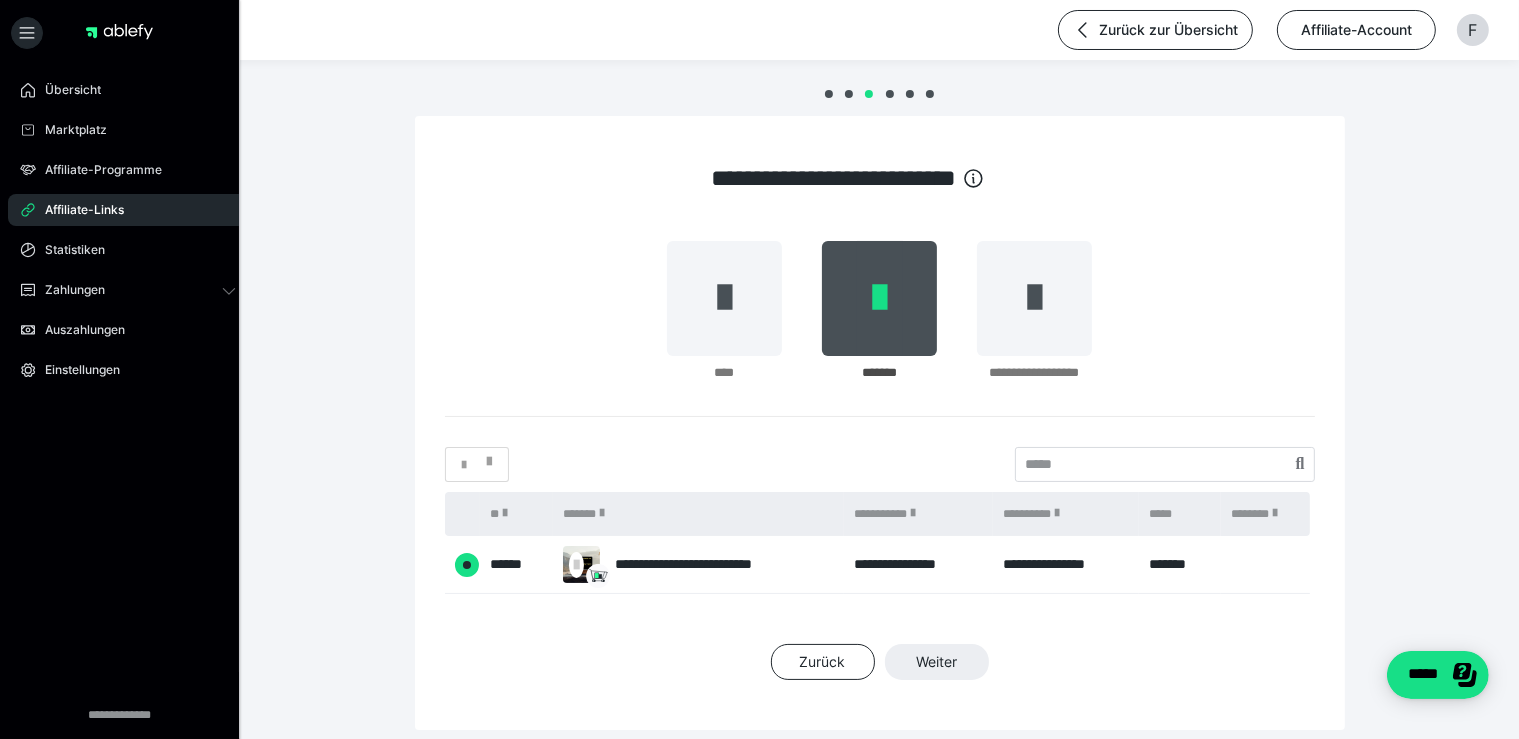 radio on "****" 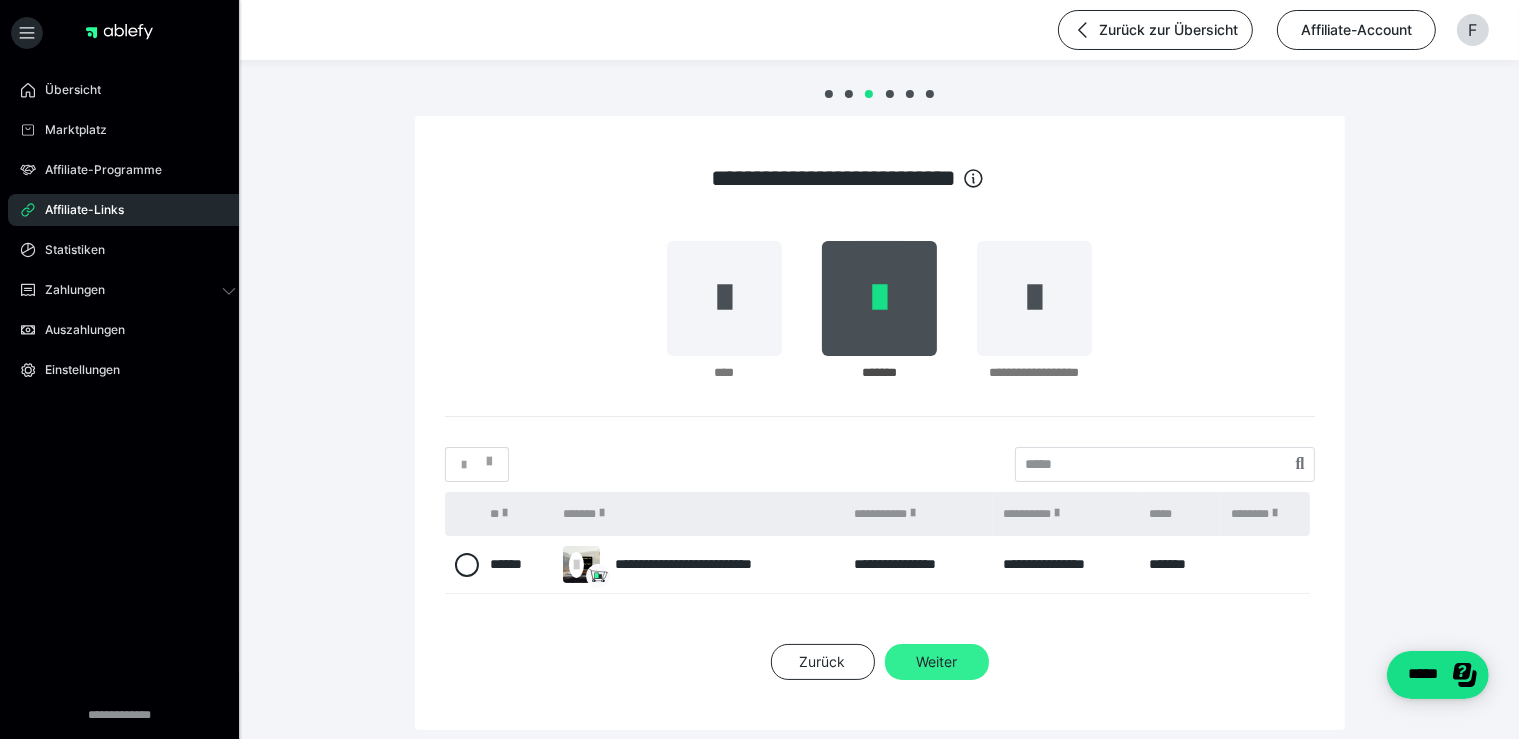 click on "Weiter" at bounding box center (937, 662) 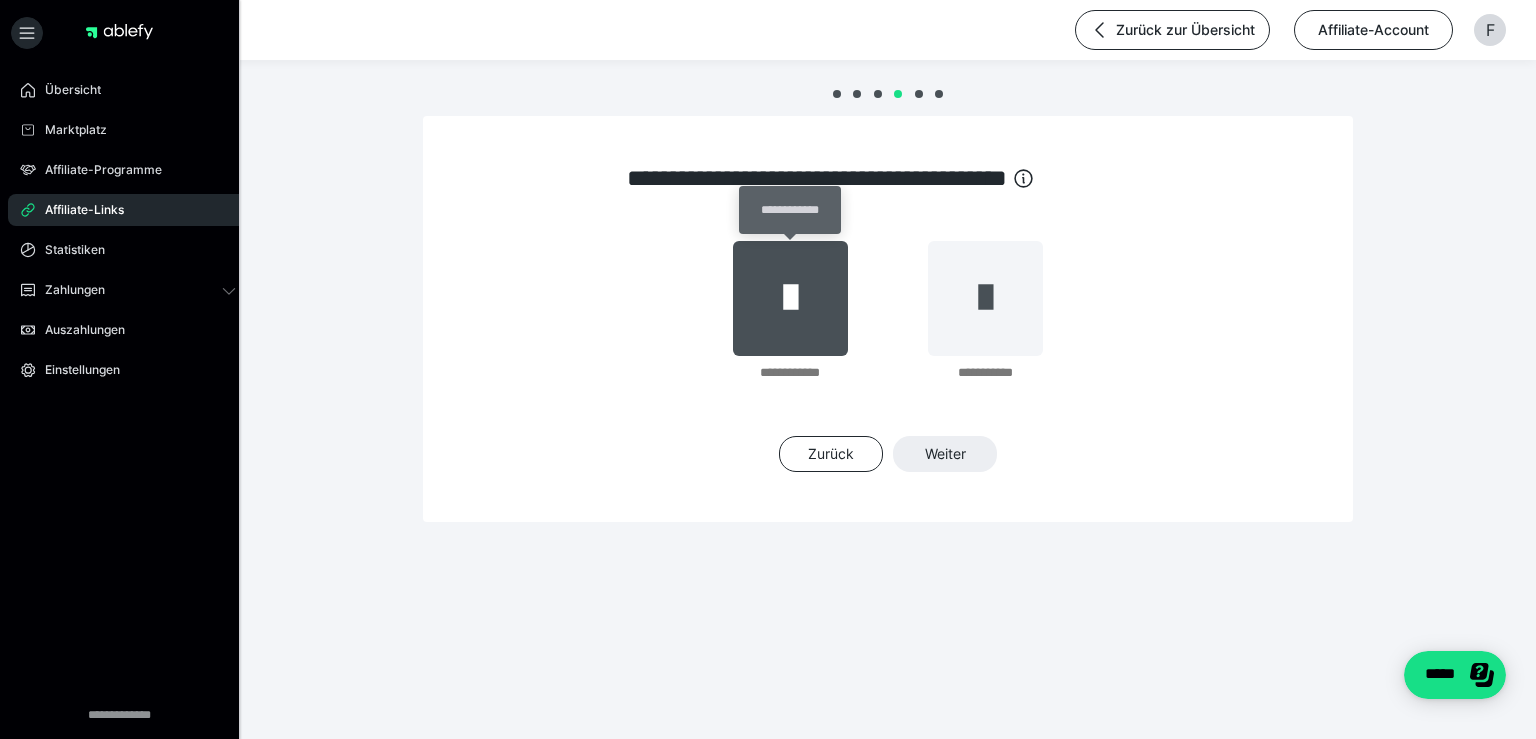 click at bounding box center (790, 298) 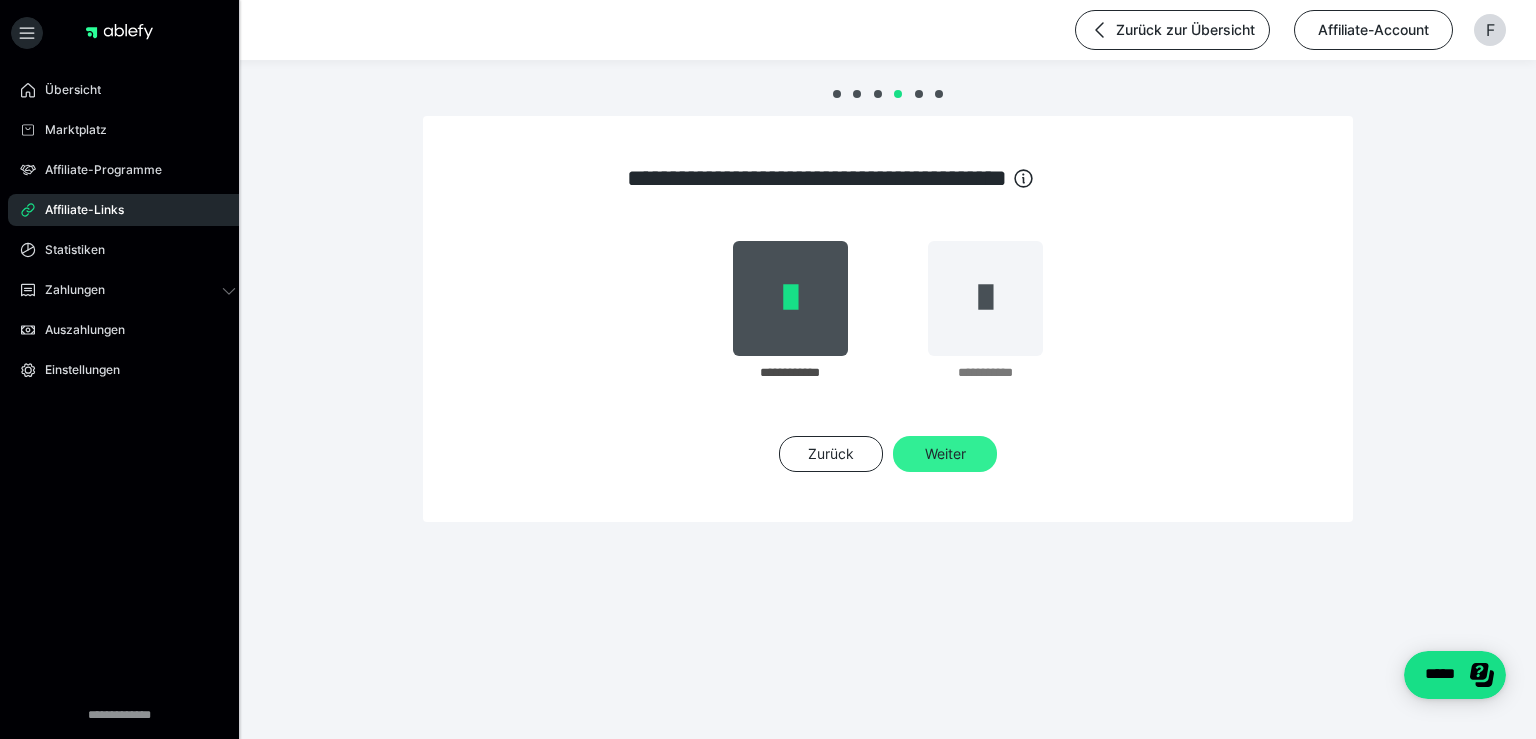 click on "Weiter" at bounding box center [945, 454] 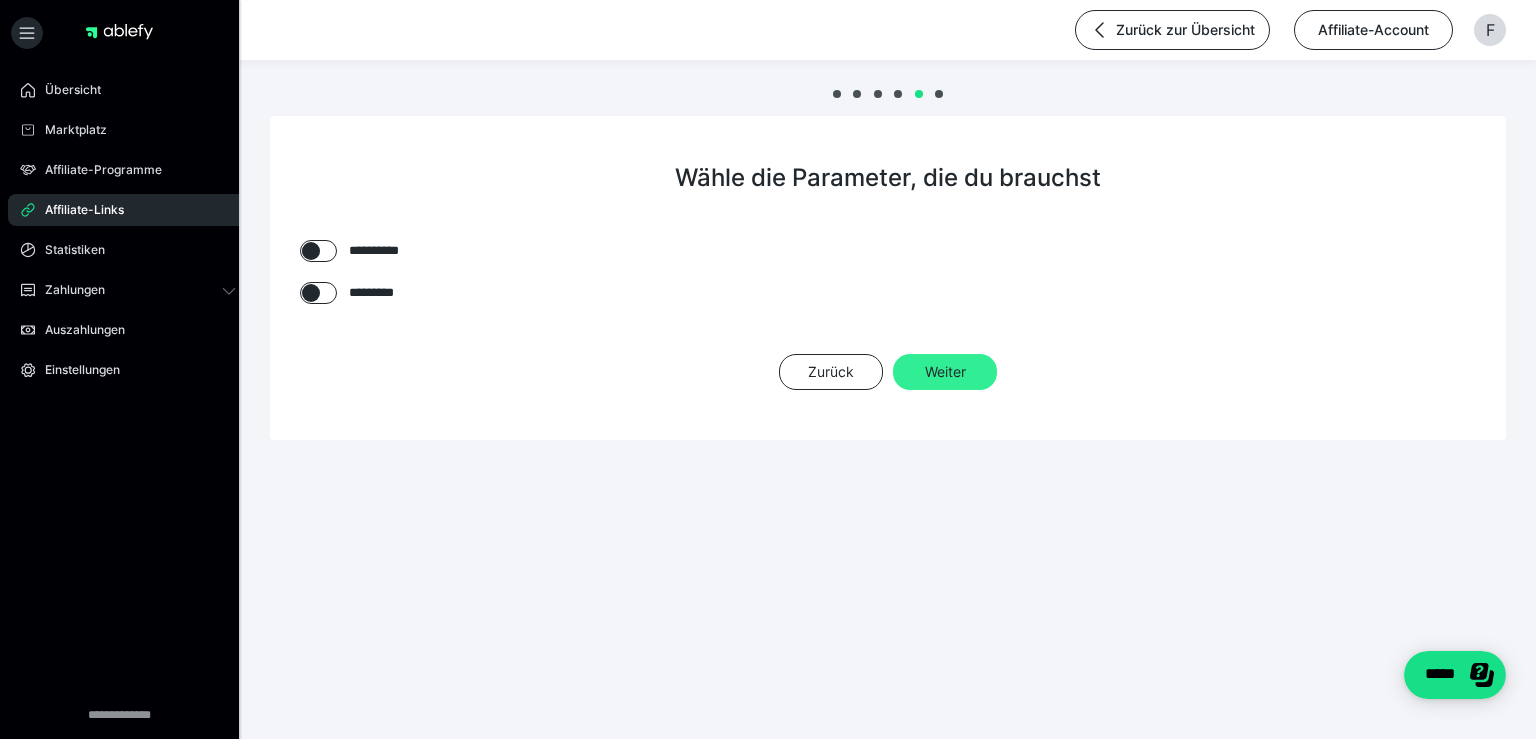 click on "Weiter" at bounding box center [945, 372] 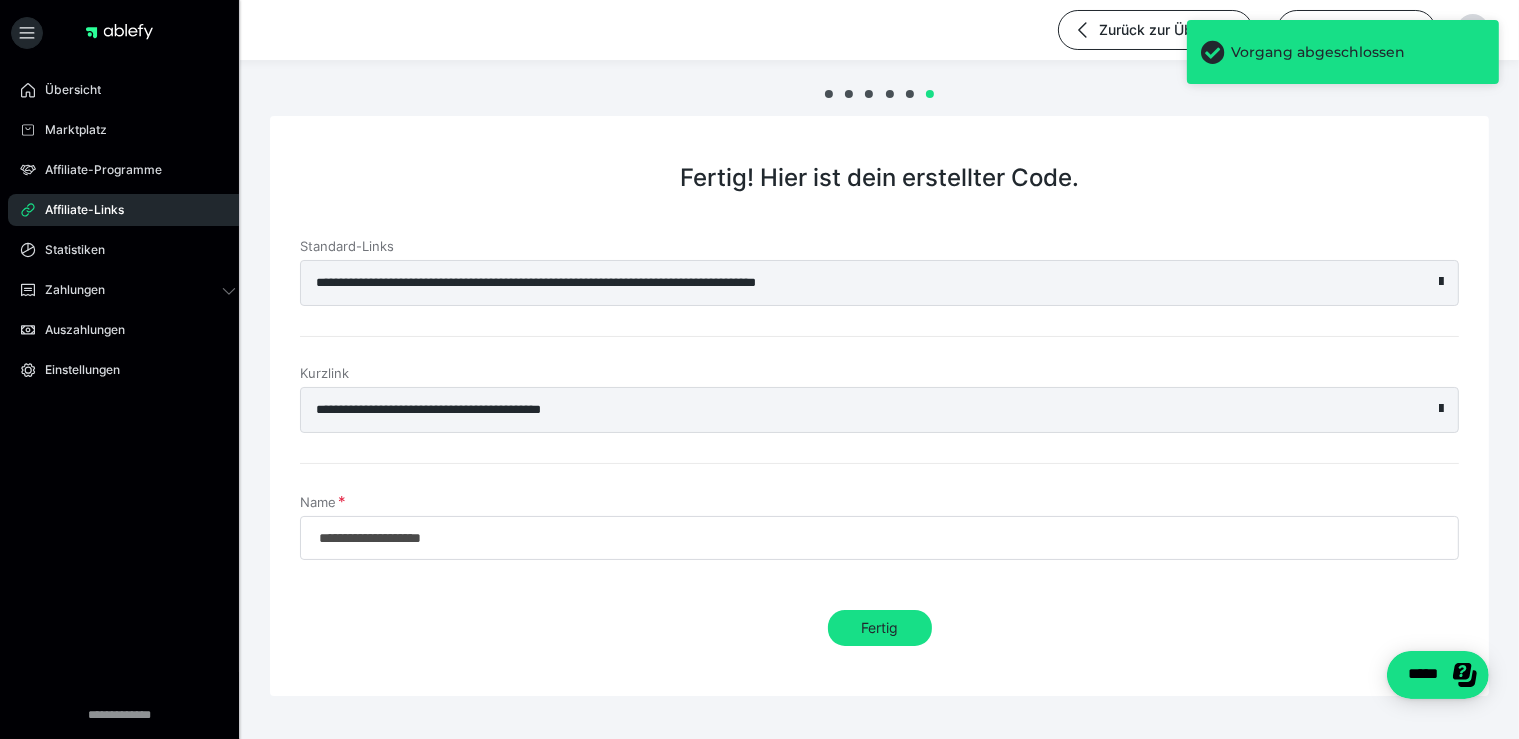 click on "**********" at bounding box center [834, 283] 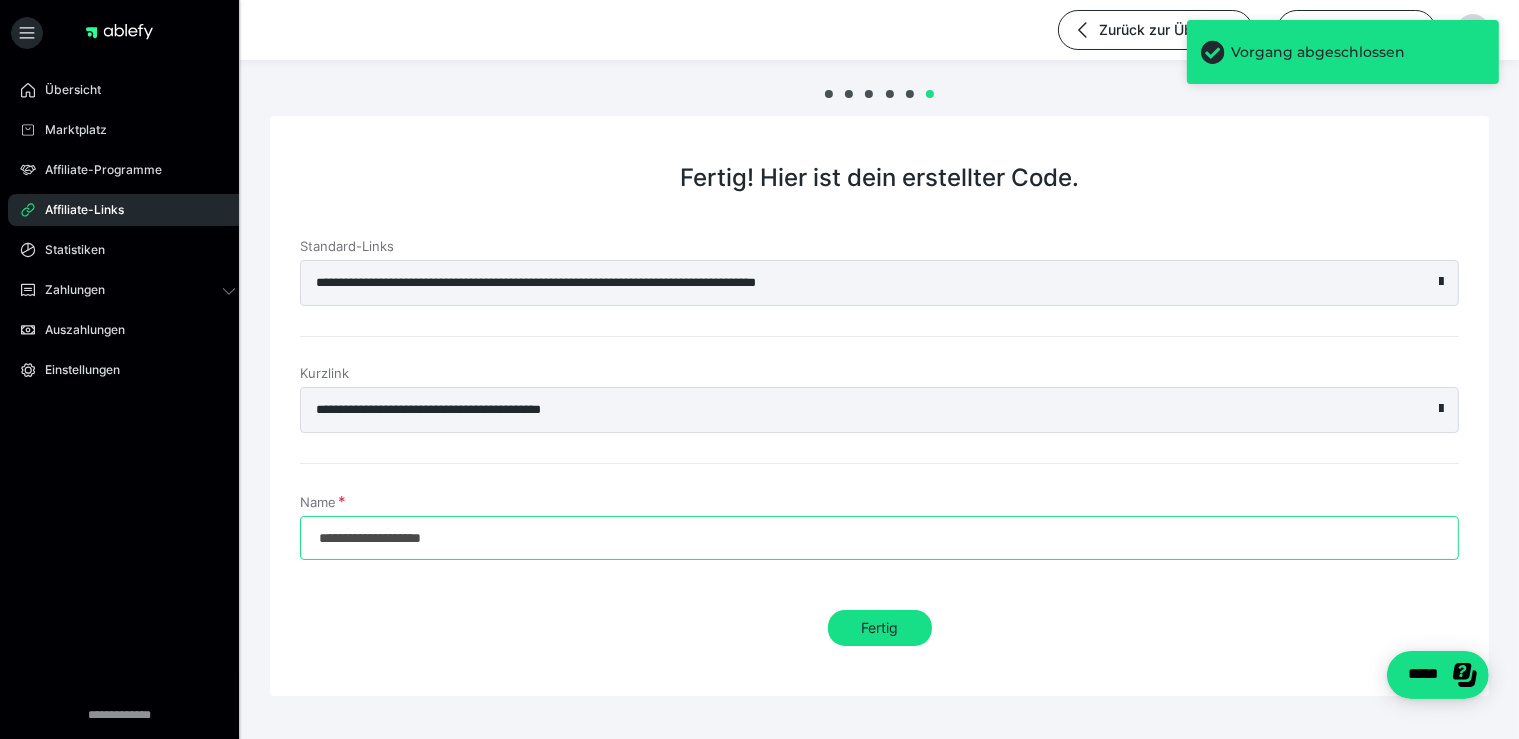 click on "**********" at bounding box center (879, 538) 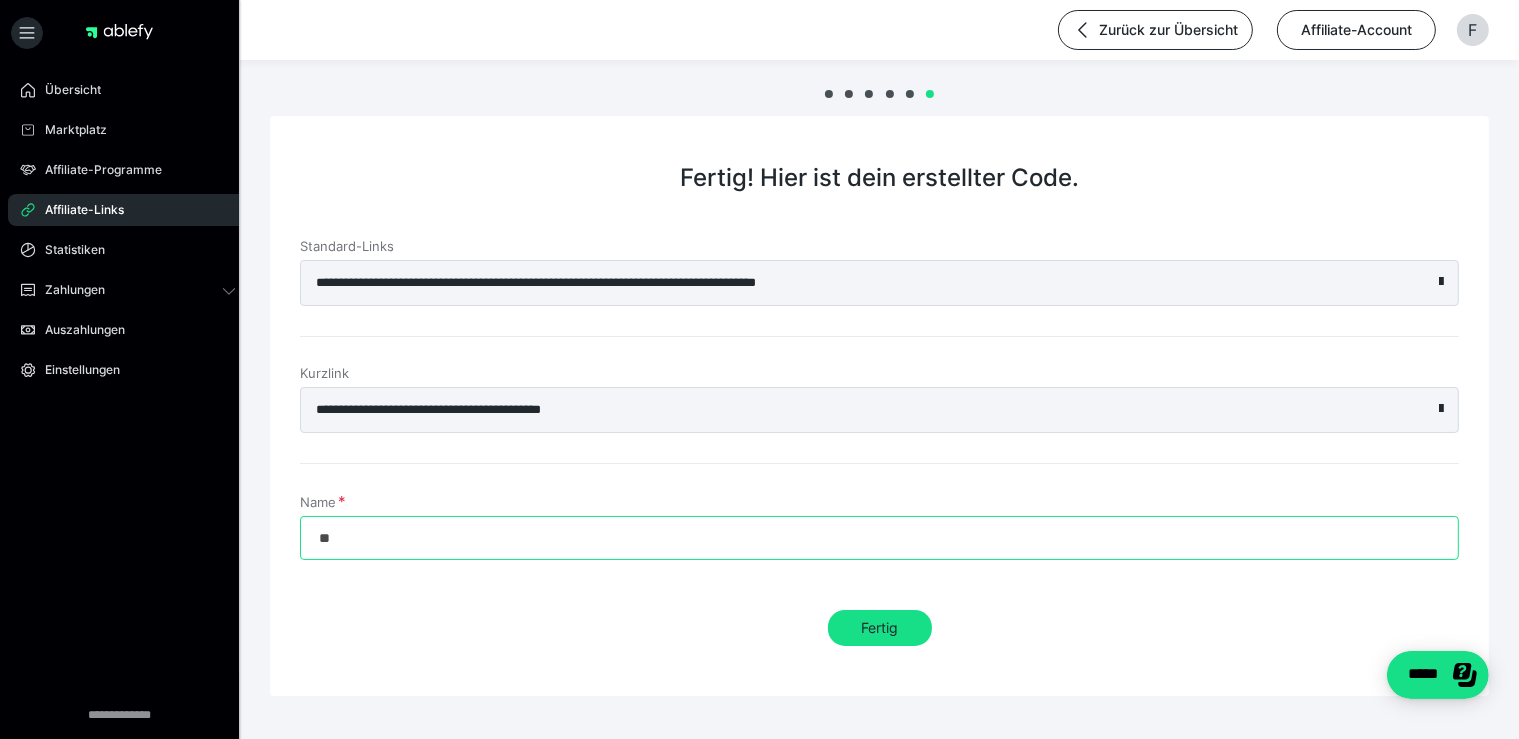 type on "*" 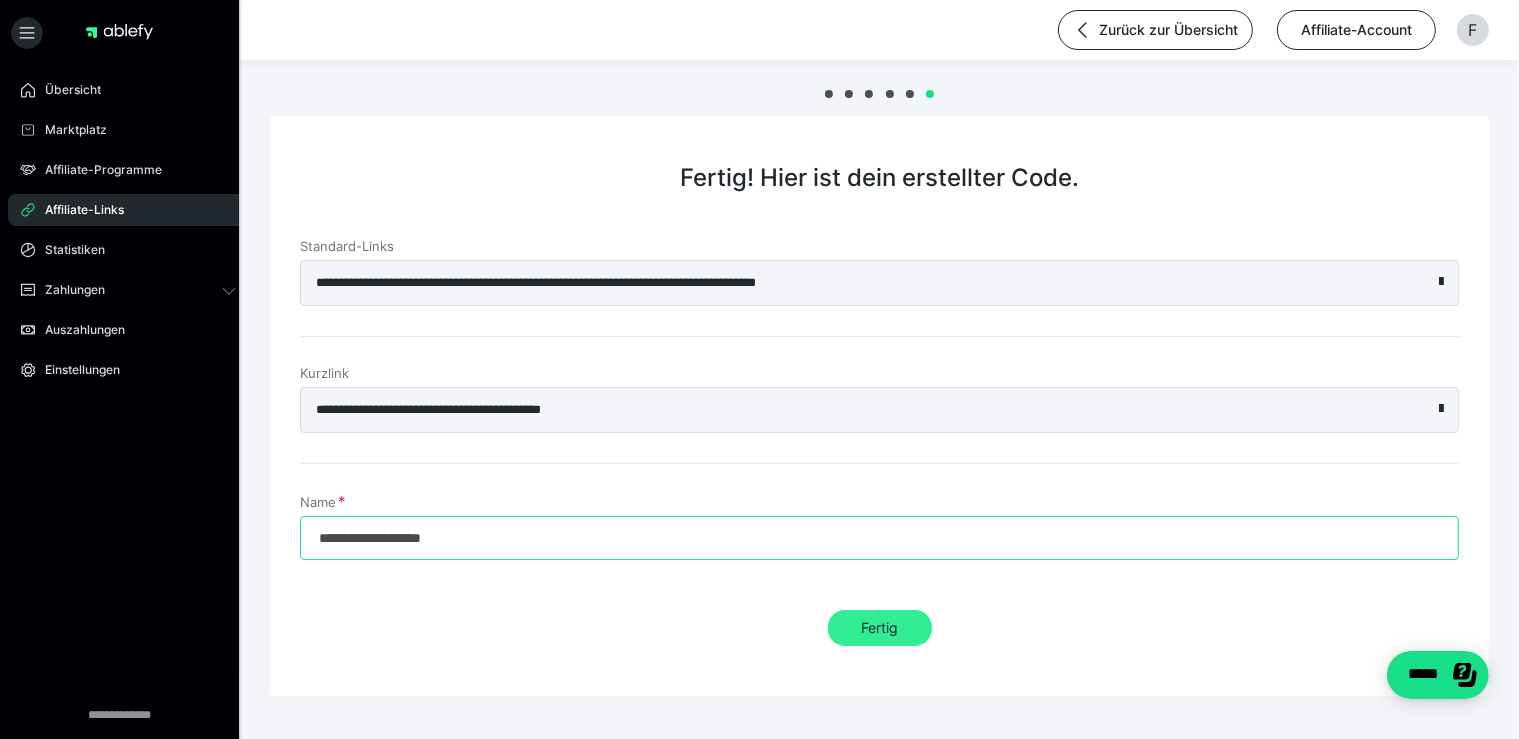 type on "**********" 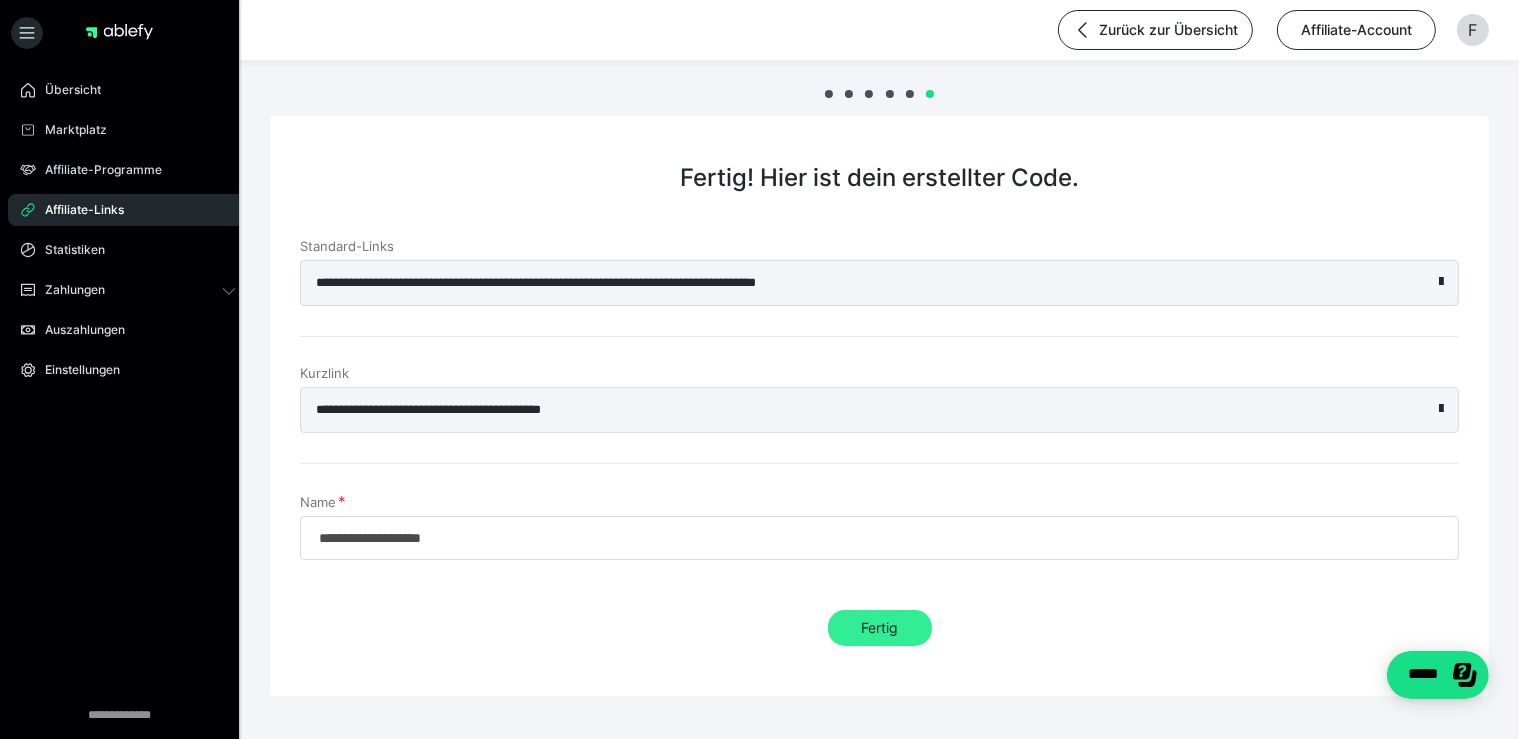 click on "Fertig" at bounding box center [880, 628] 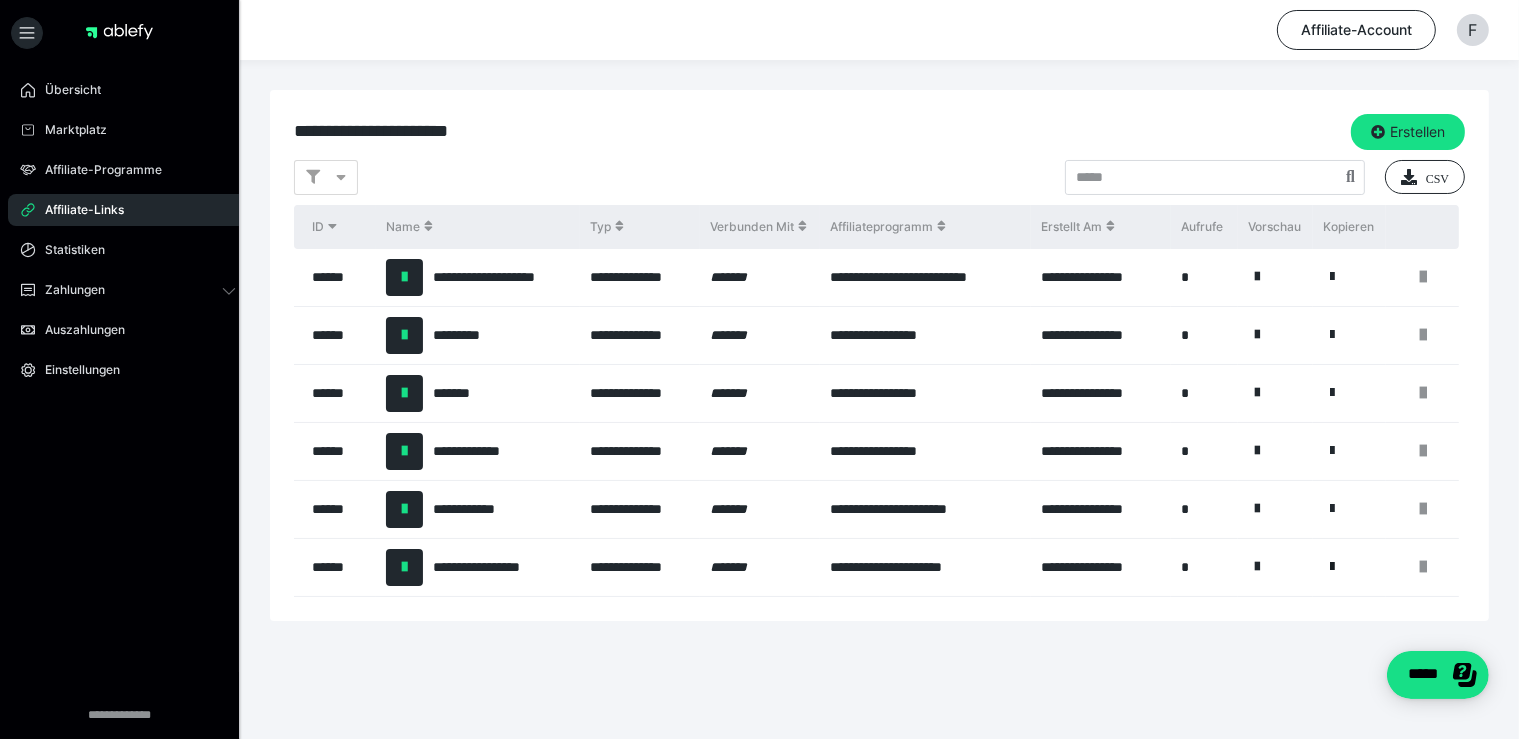click at bounding box center (1332, 567) 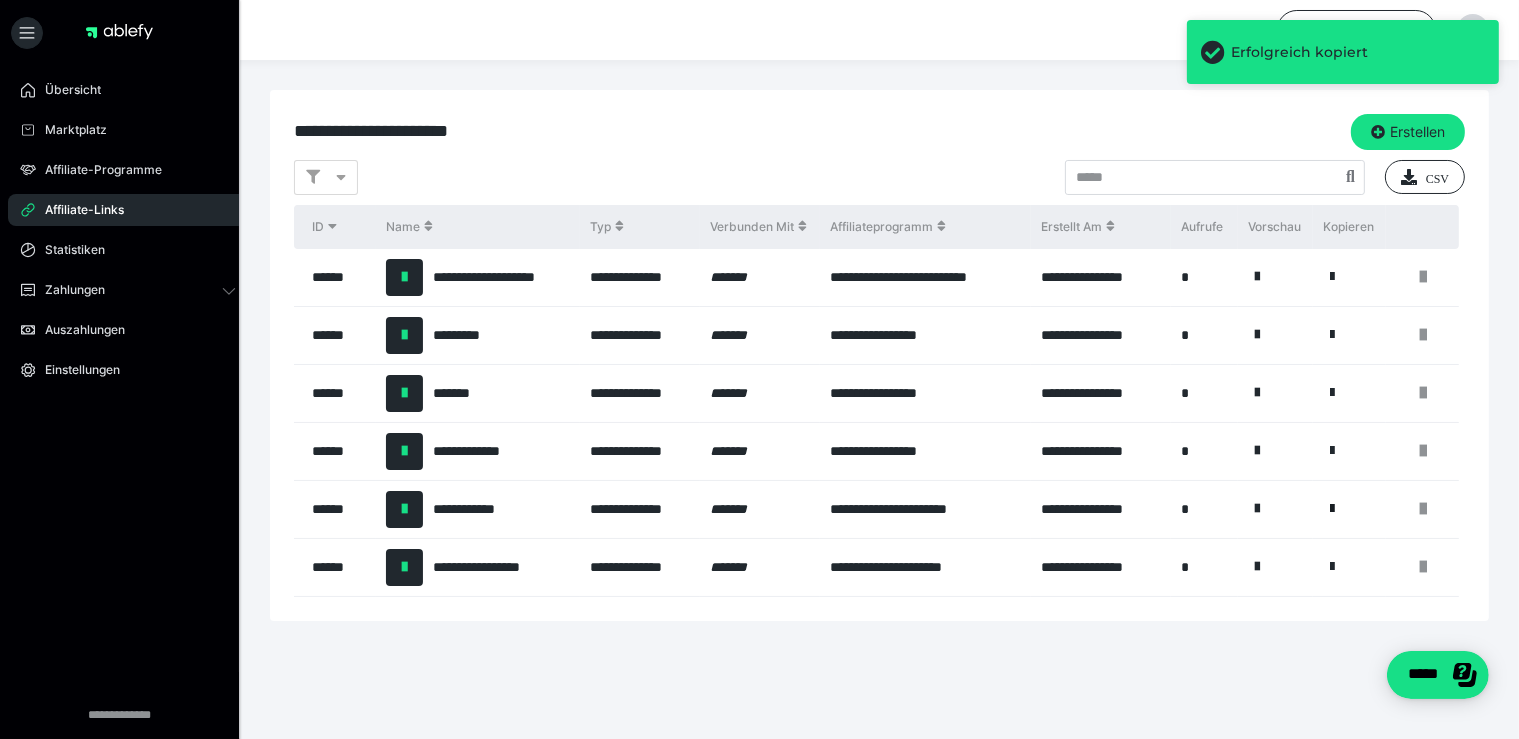 click at bounding box center (1332, 509) 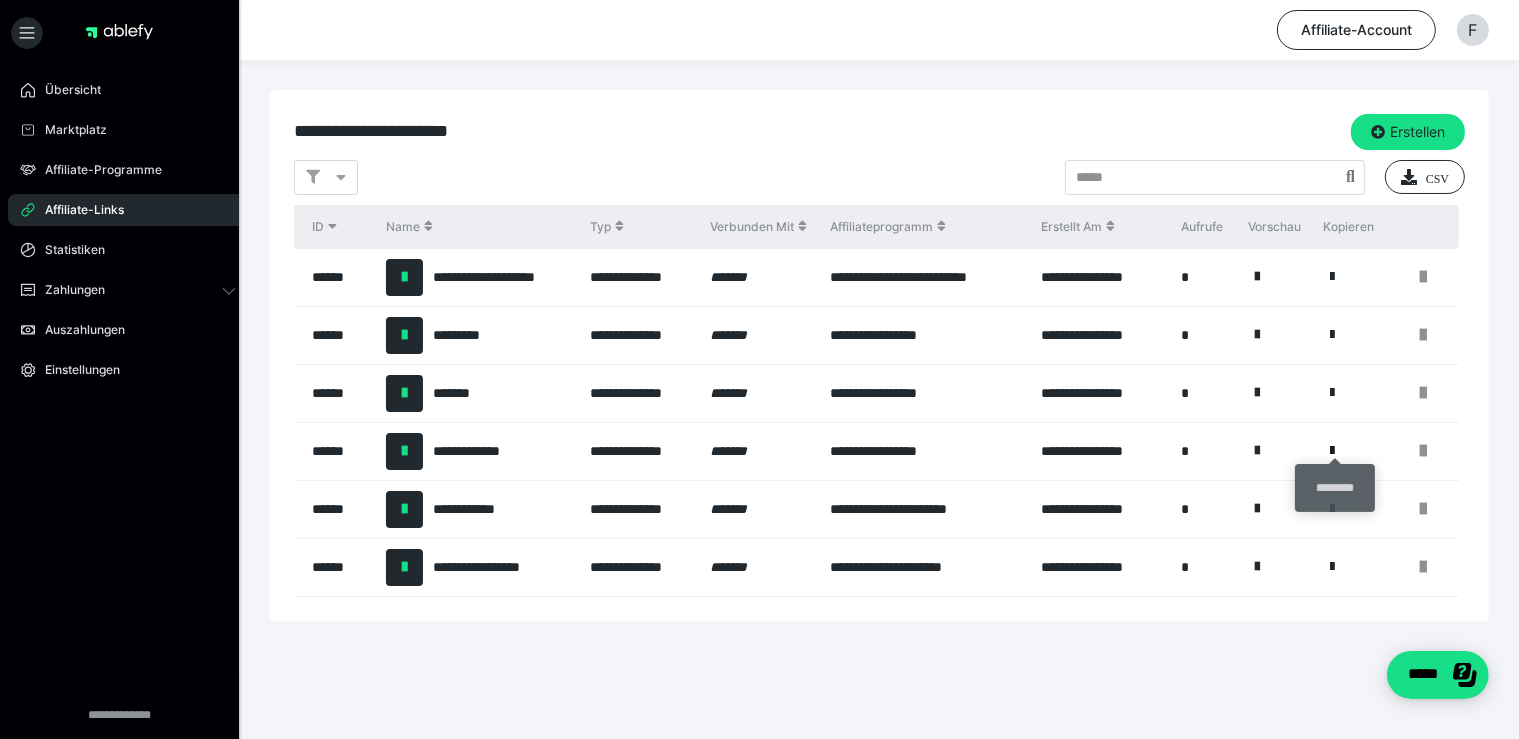 click at bounding box center [1332, 451] 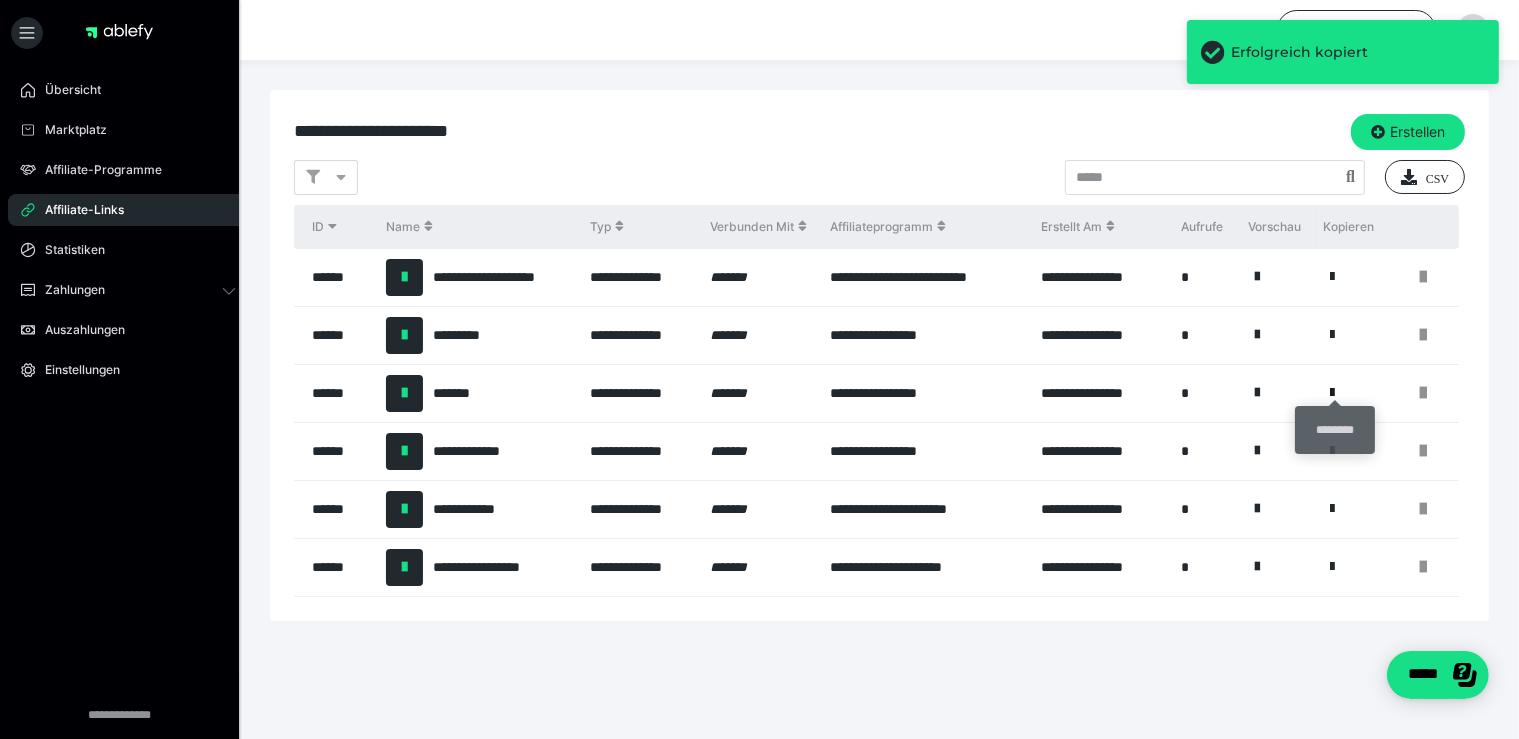 click at bounding box center [1332, 393] 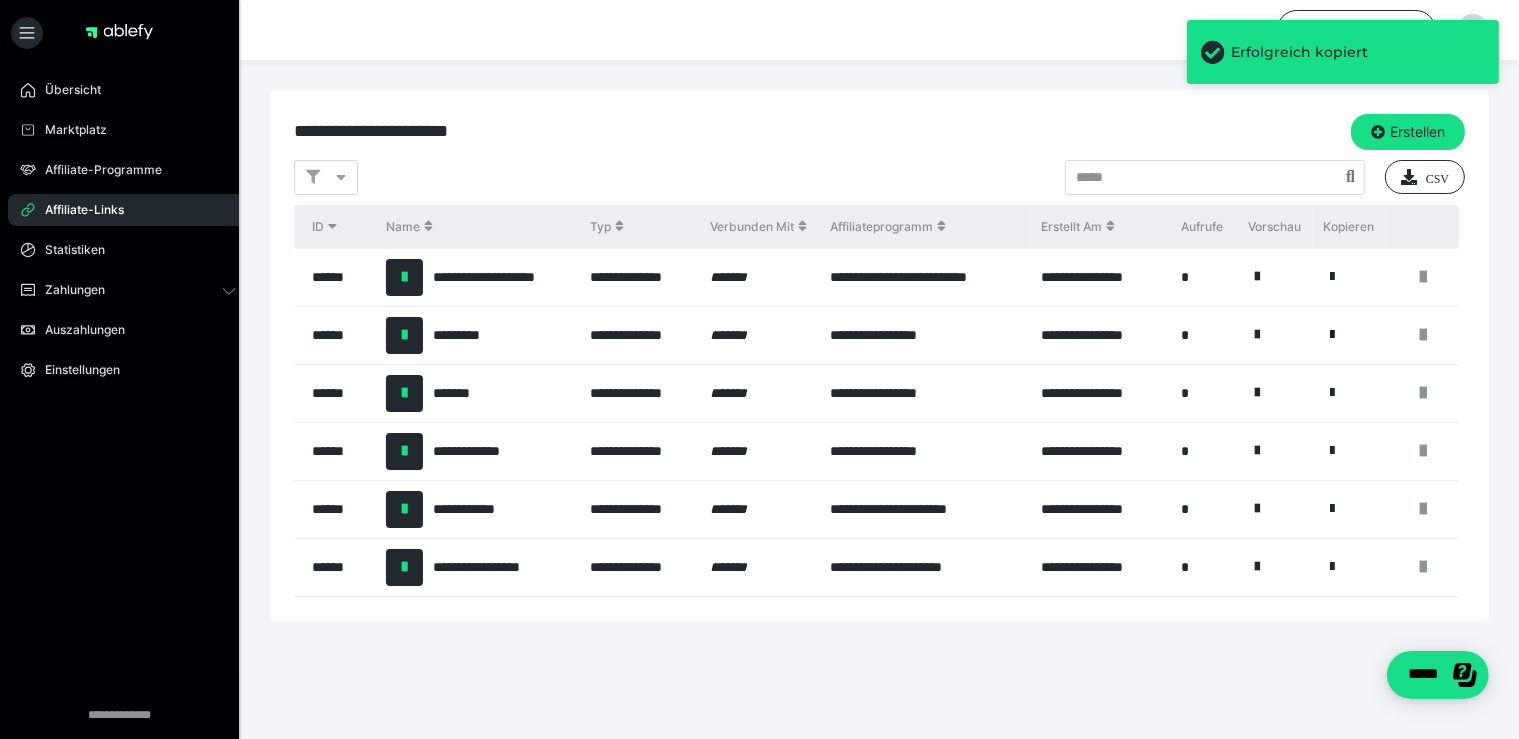 click at bounding box center [1332, 335] 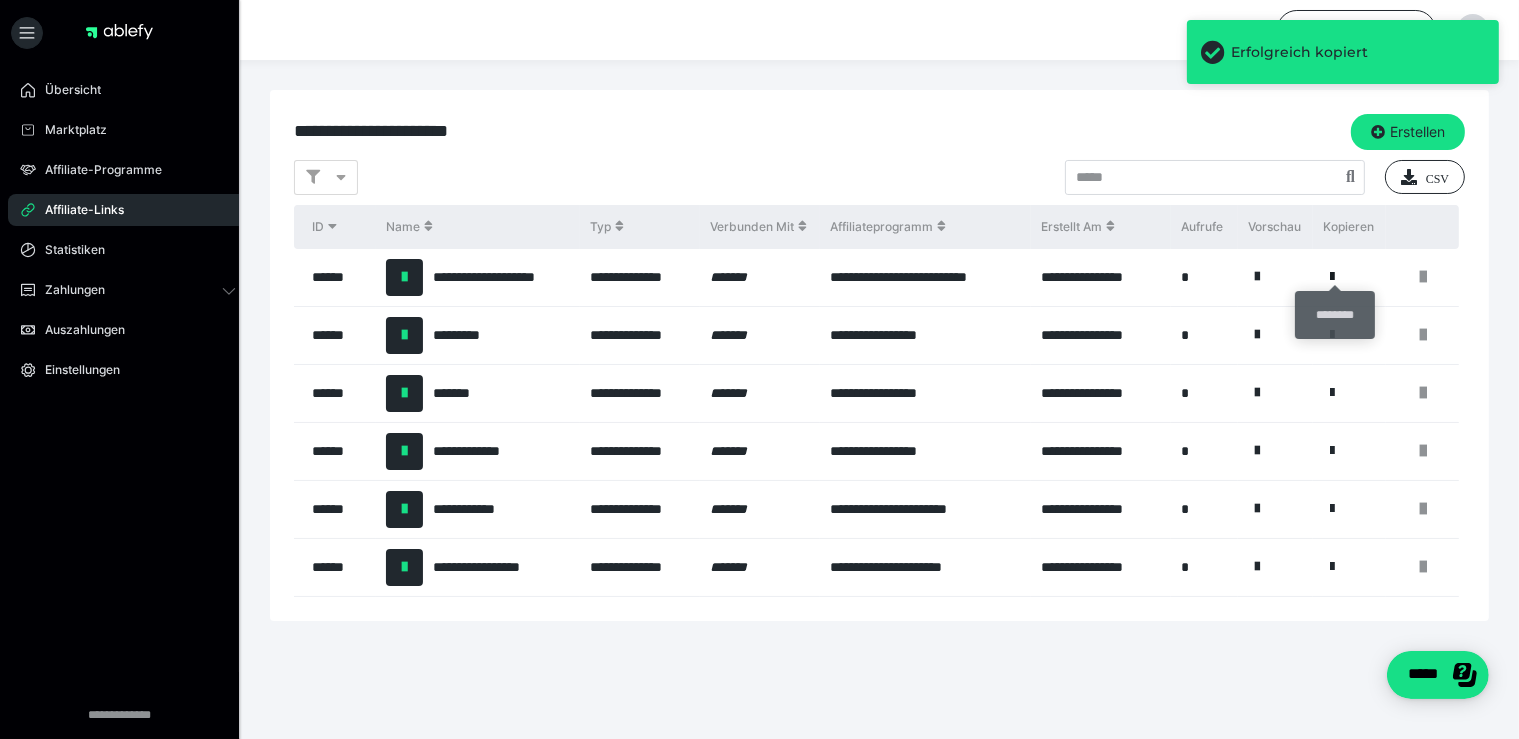 click at bounding box center (1332, 277) 